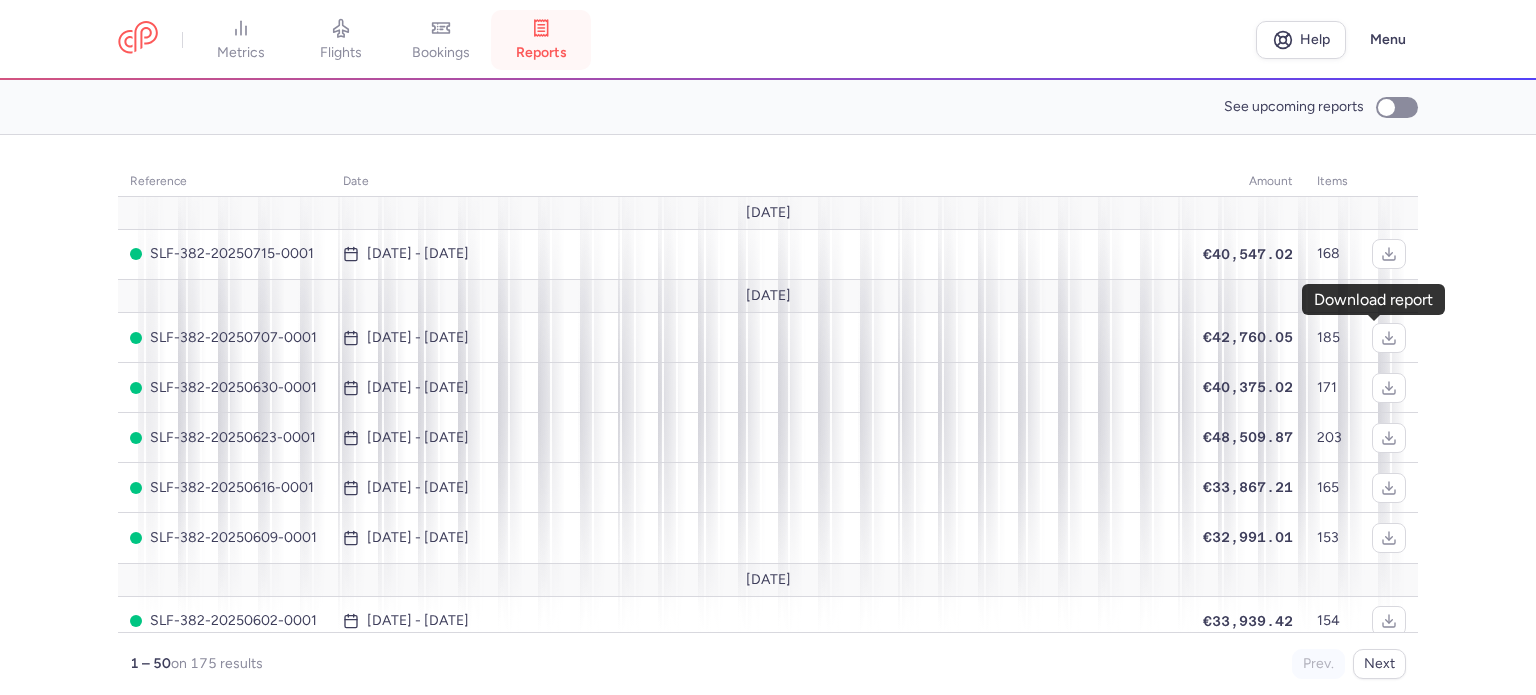 scroll, scrollTop: 0, scrollLeft: 0, axis: both 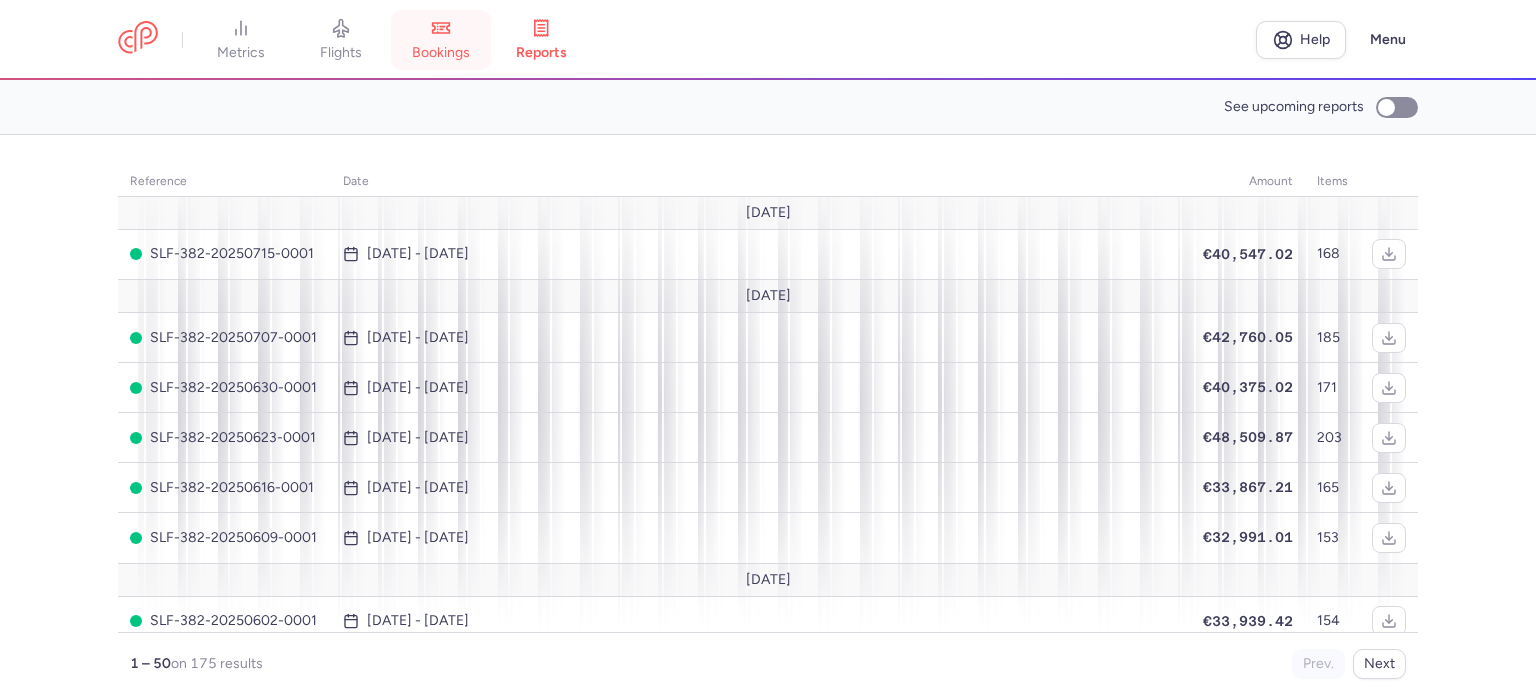 click on "bookings" at bounding box center [441, 53] 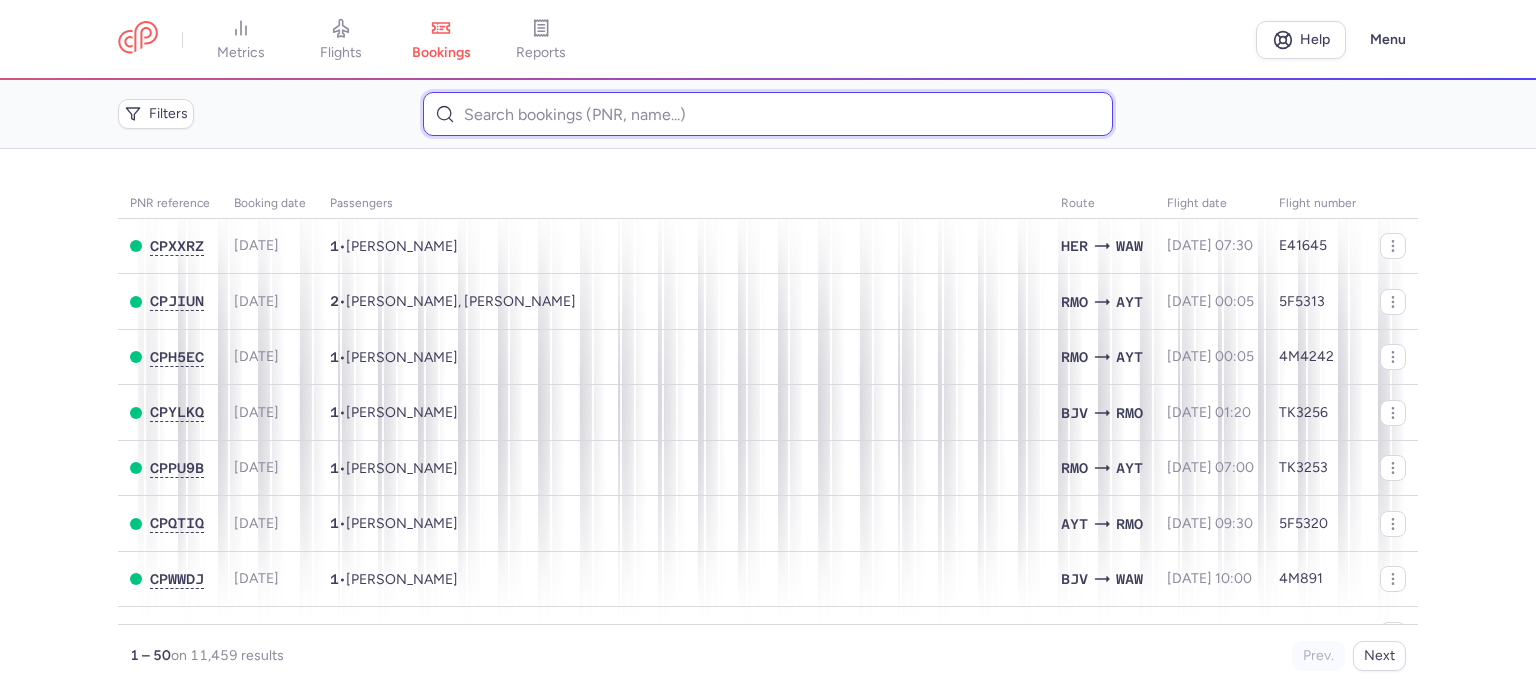 paste on "[PERSON_NAME]" 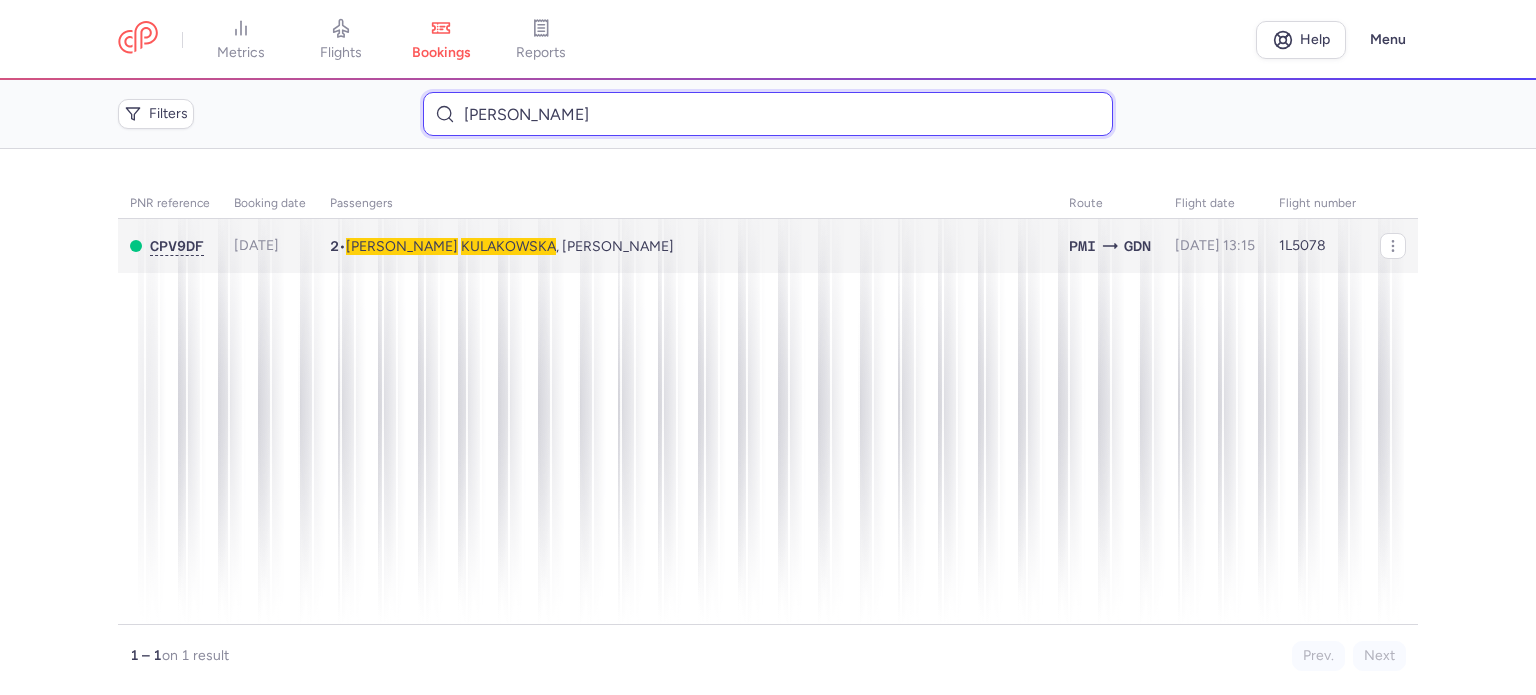type on "[PERSON_NAME]" 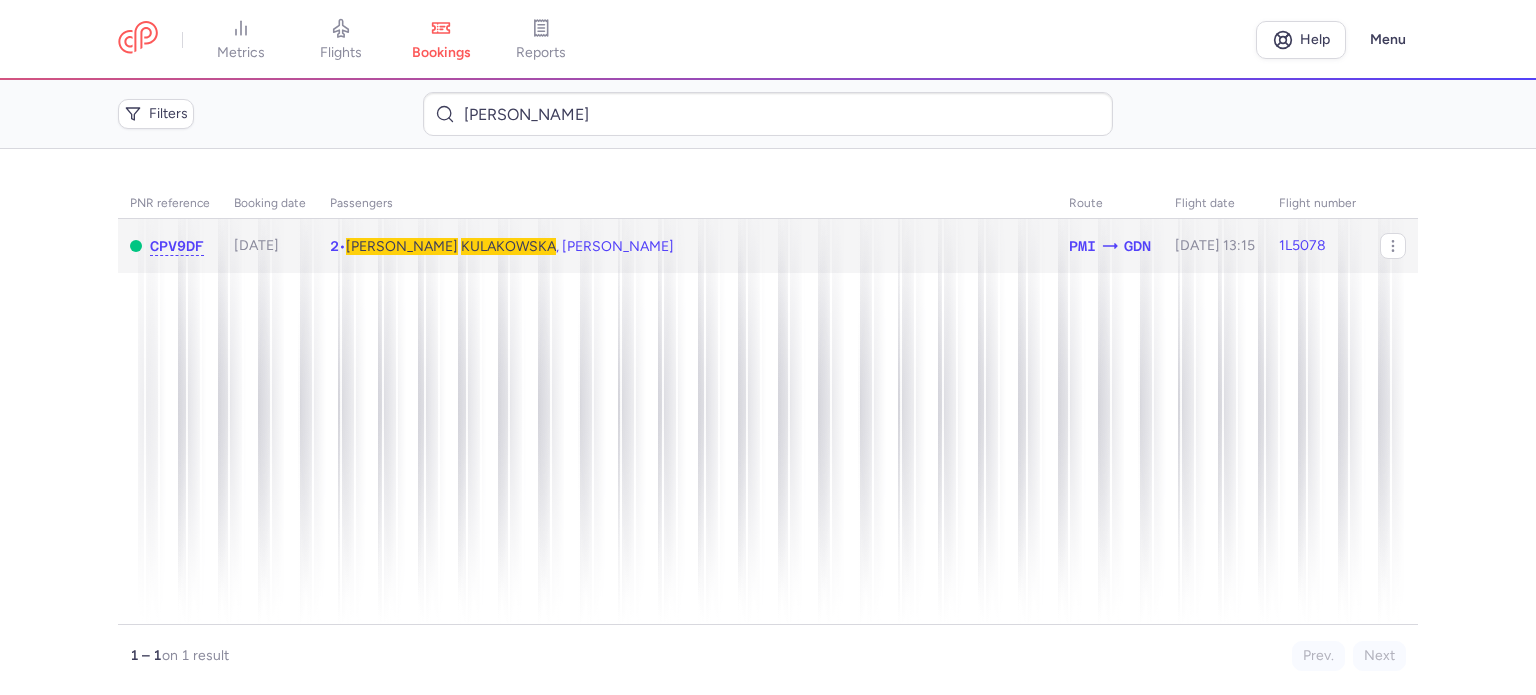 click on "KULAKOWSKA" at bounding box center [508, 246] 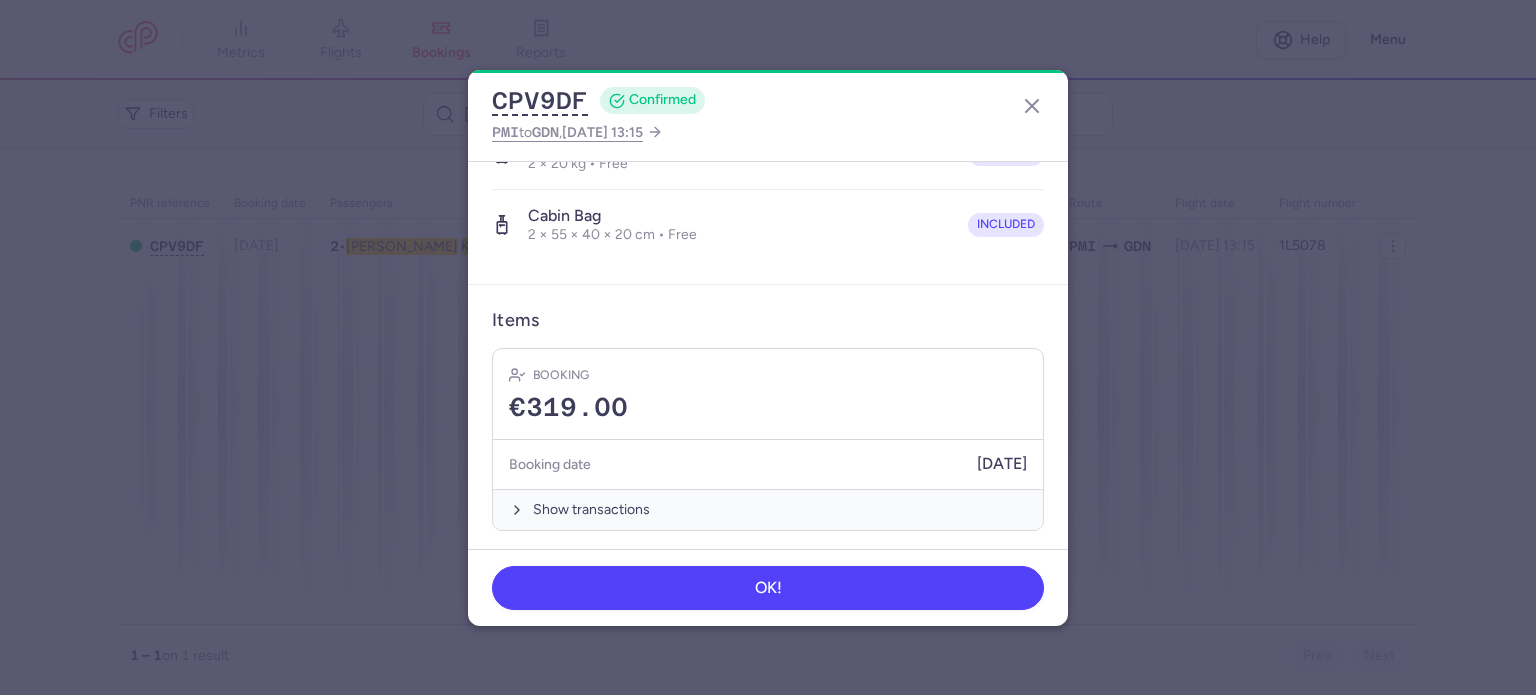 scroll, scrollTop: 492, scrollLeft: 0, axis: vertical 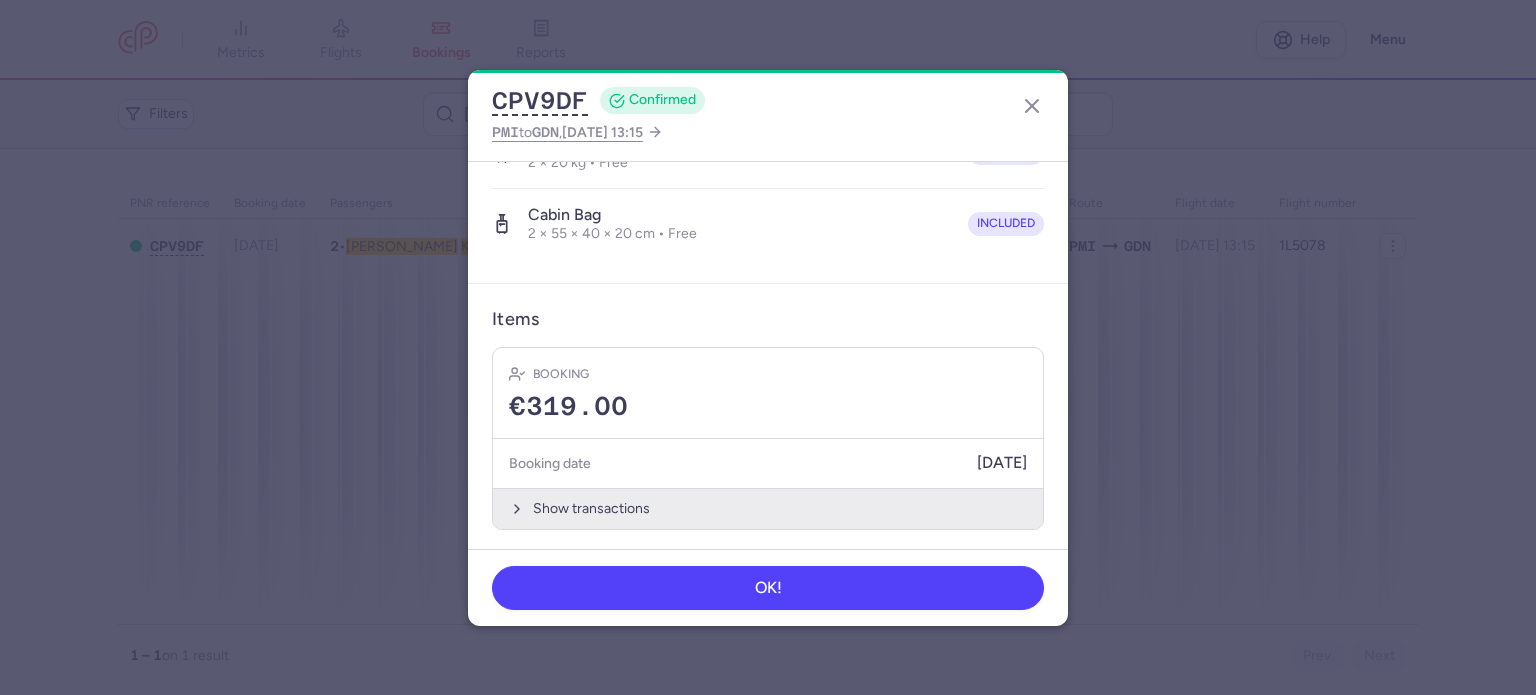 click on "Show transactions" at bounding box center (768, 508) 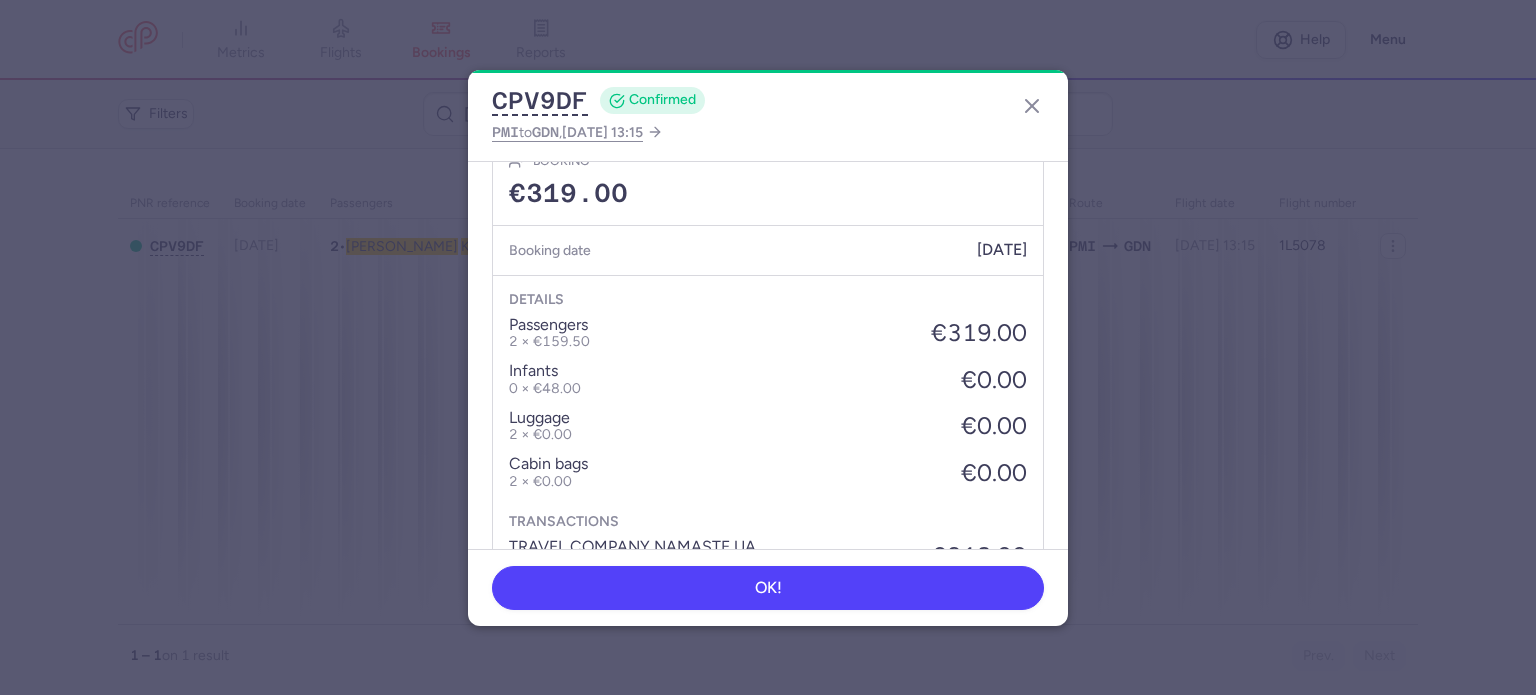 scroll, scrollTop: 808, scrollLeft: 0, axis: vertical 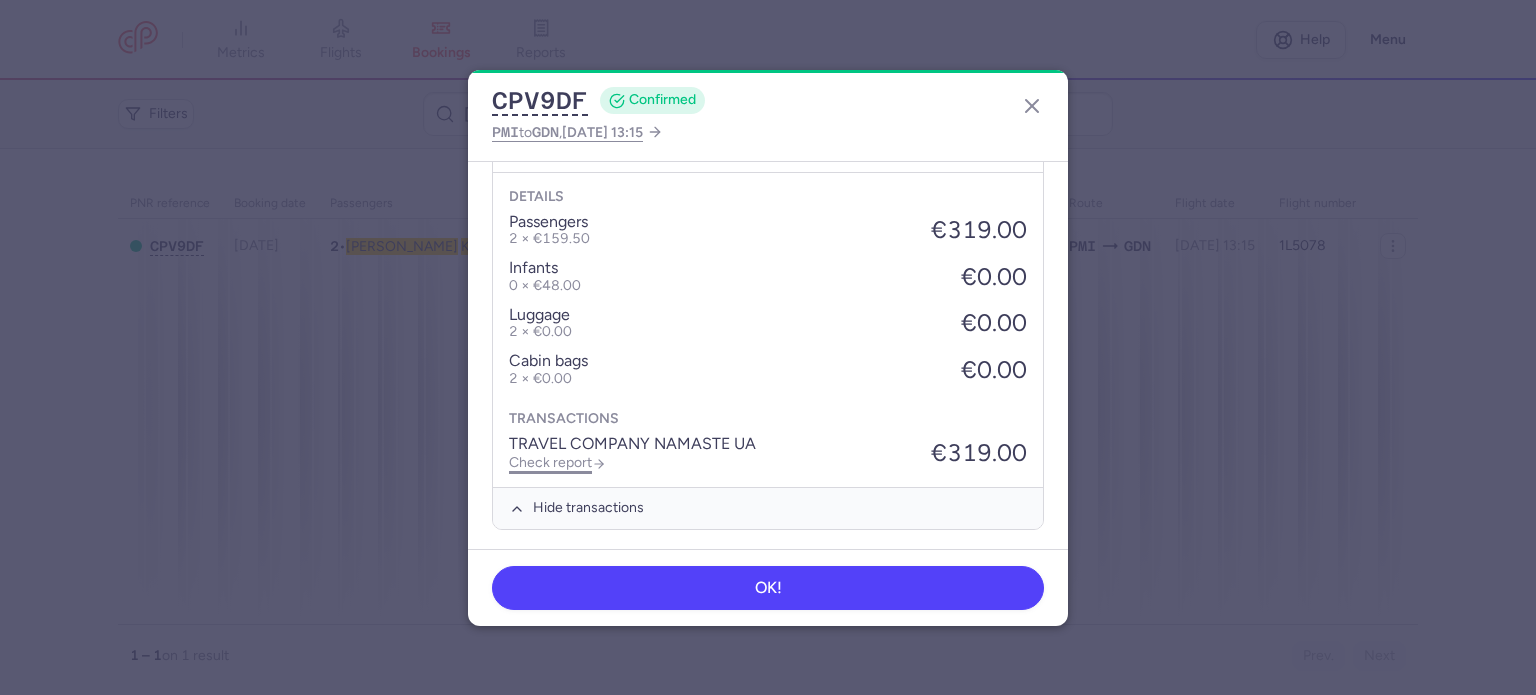 click on "Check report" 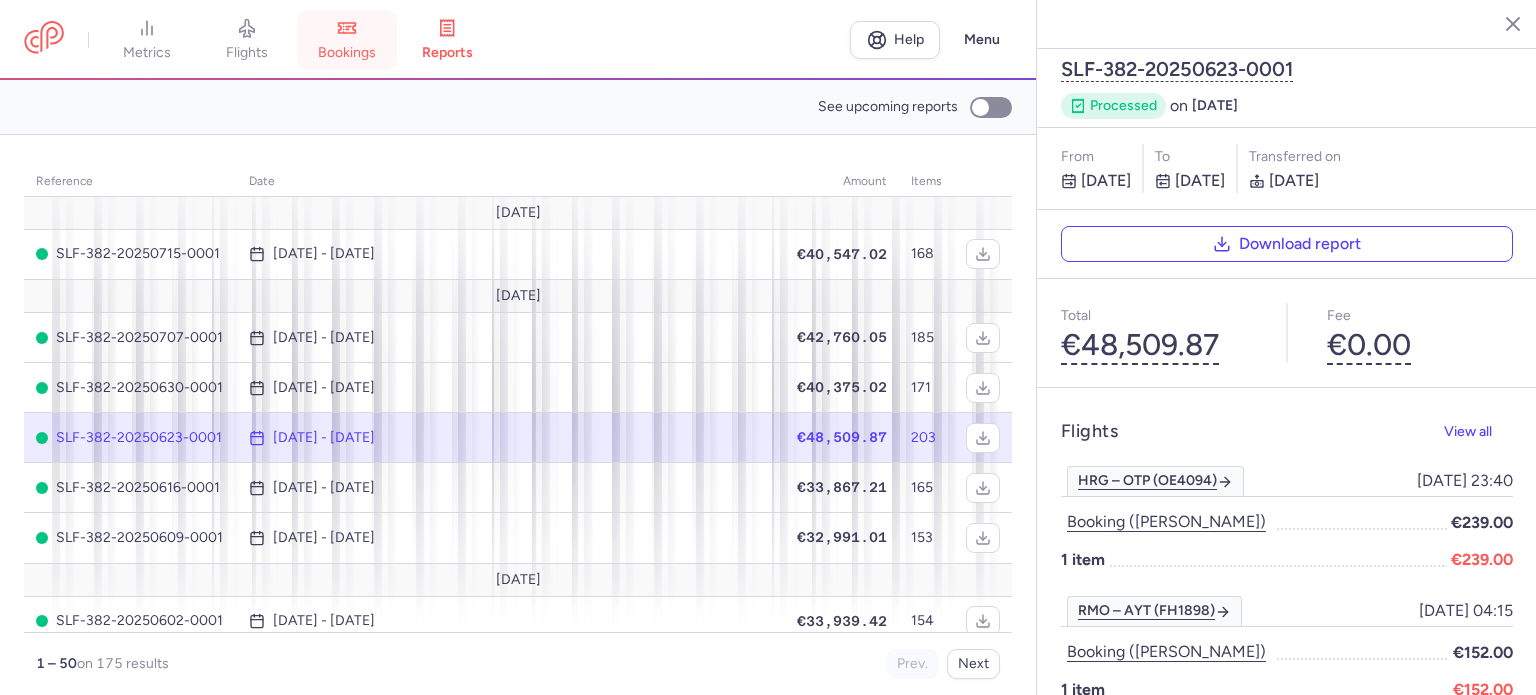 click on "bookings" at bounding box center (347, 53) 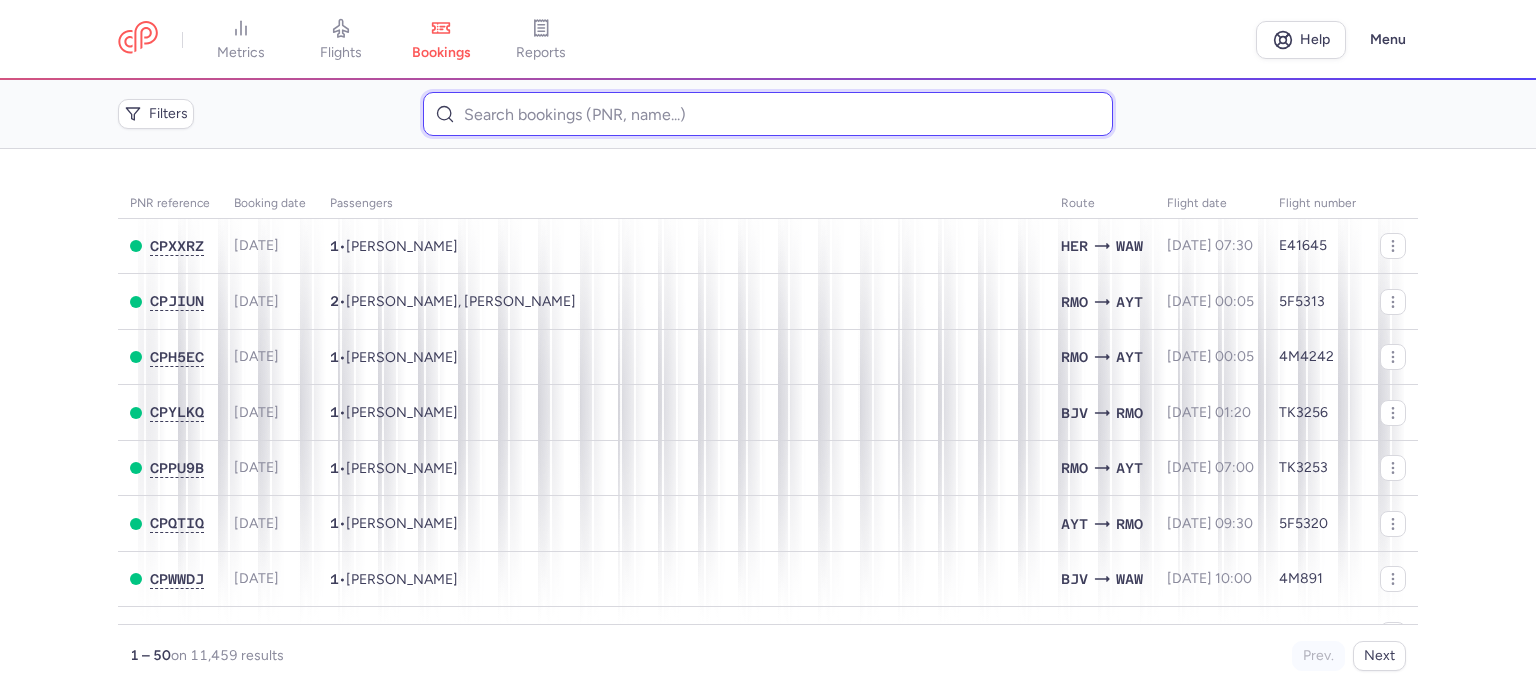 paste on "VANHOUTTEGHEM 	LIES" 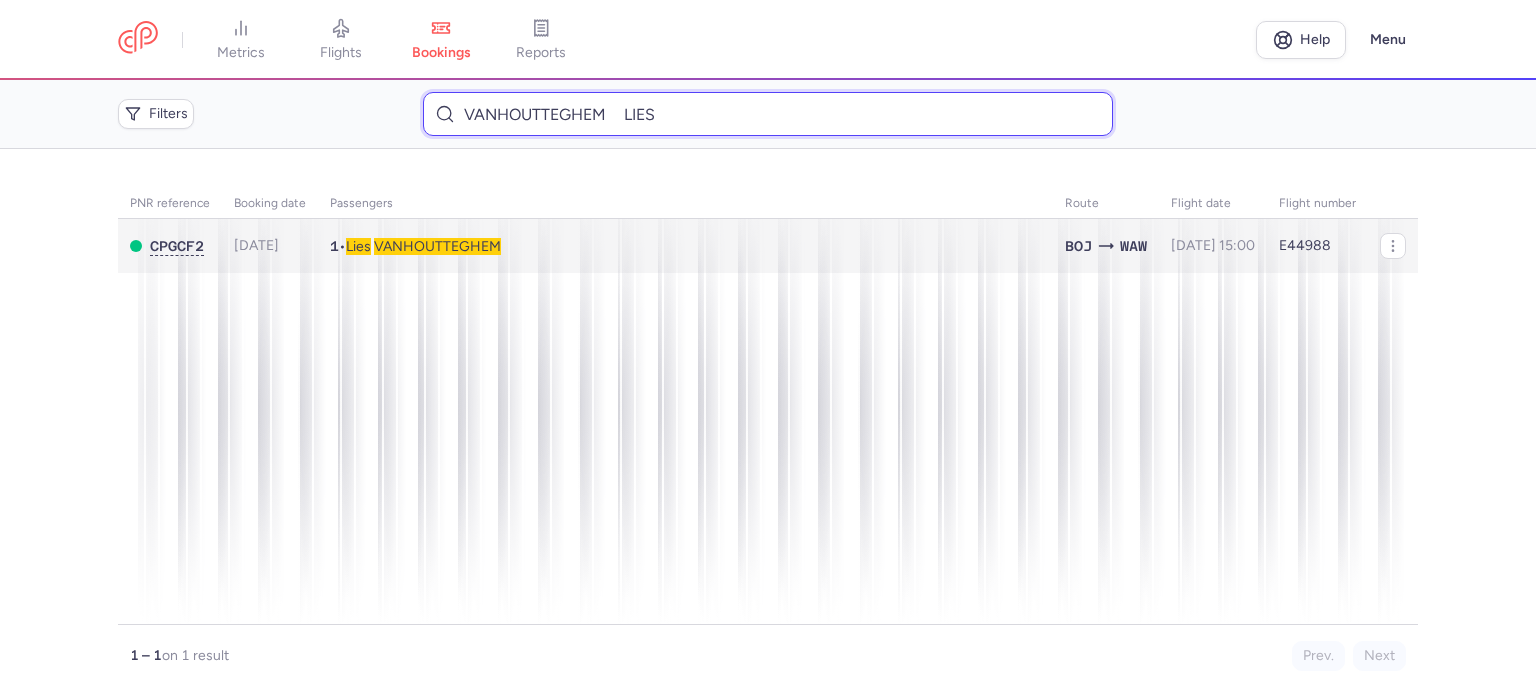 type on "VANHOUTTEGHEM 	LIES" 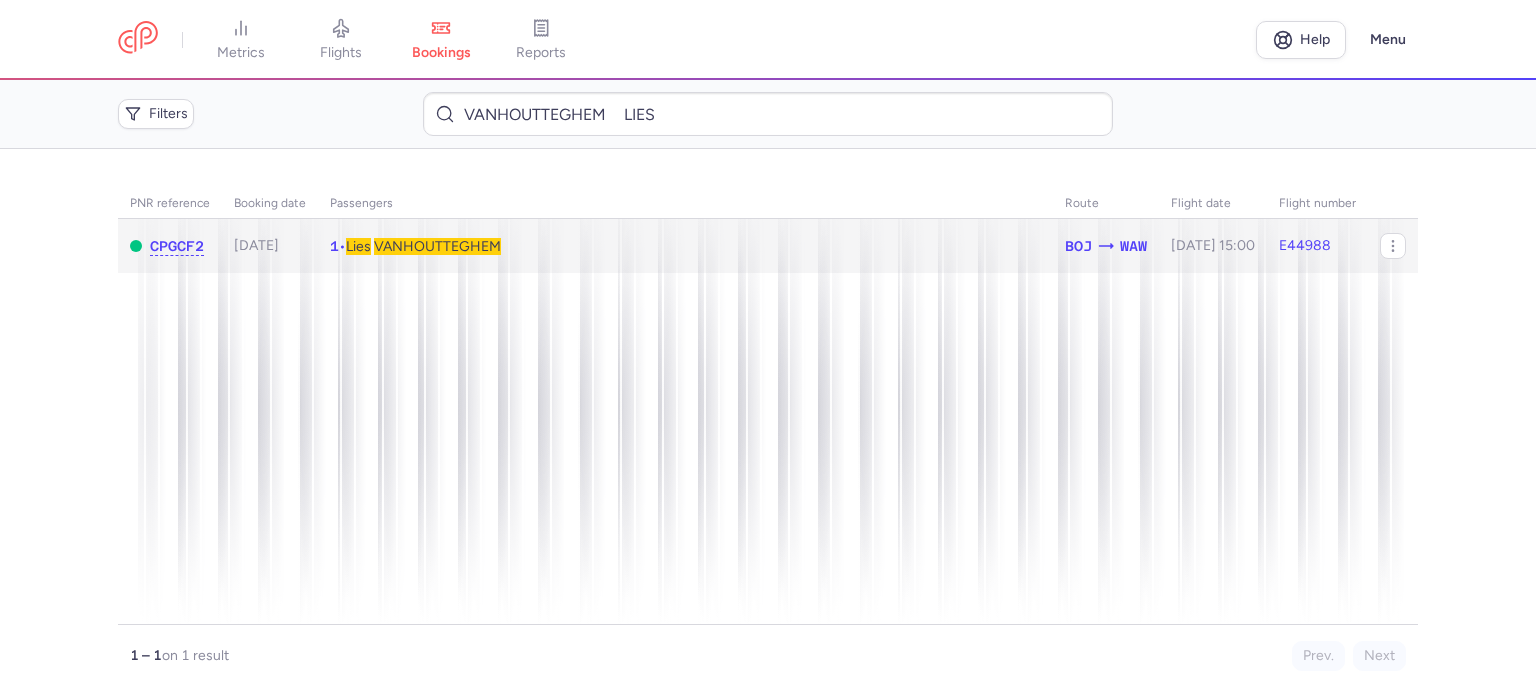 click on "1  •  Lies   VANHOUTTEGHEM" 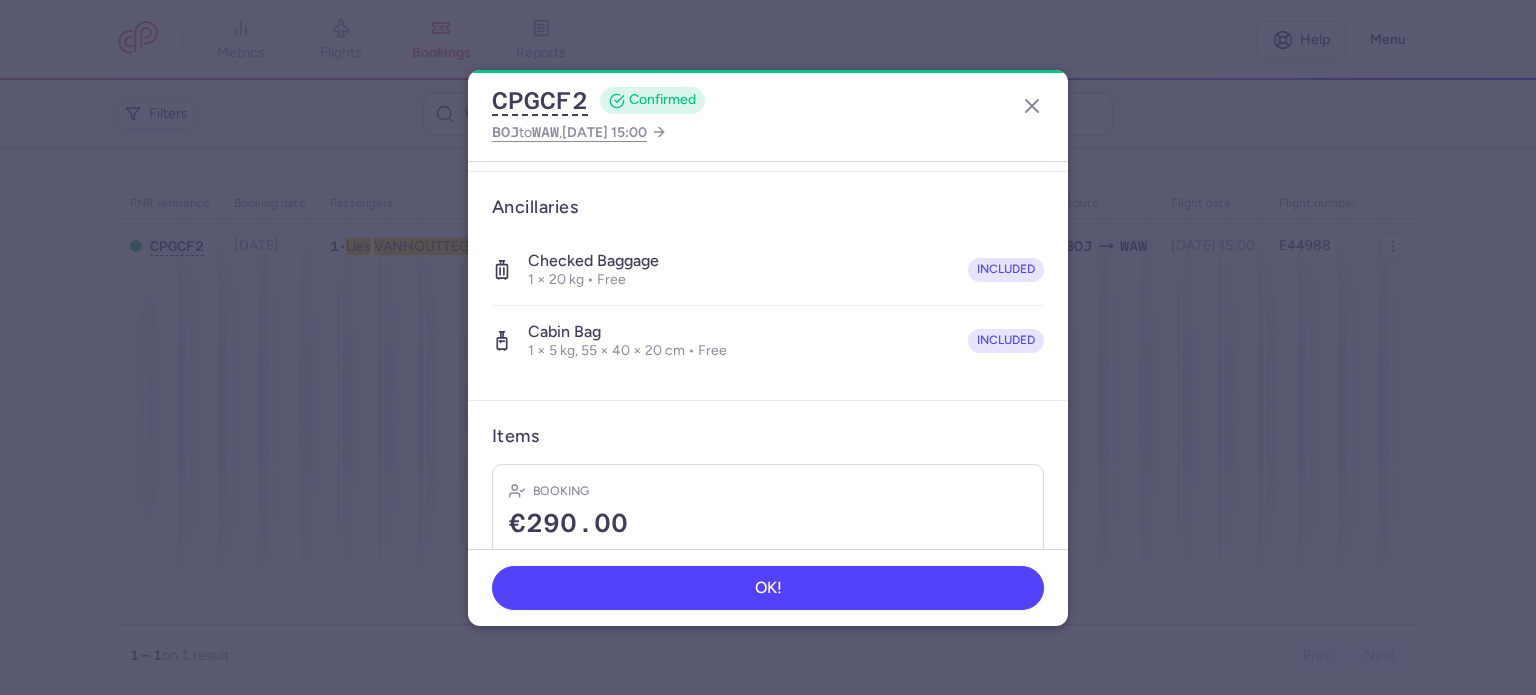 scroll, scrollTop: 423, scrollLeft: 0, axis: vertical 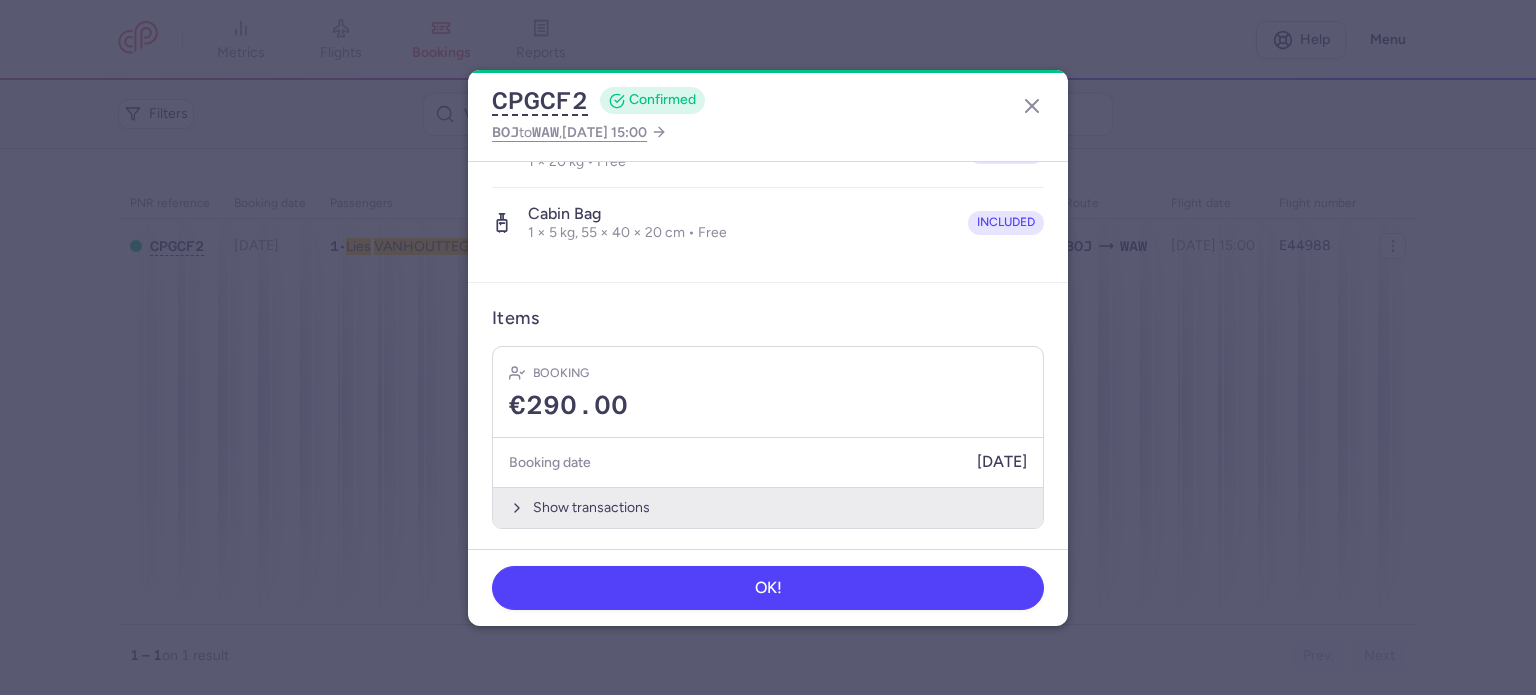 click on "Show transactions" at bounding box center [768, 507] 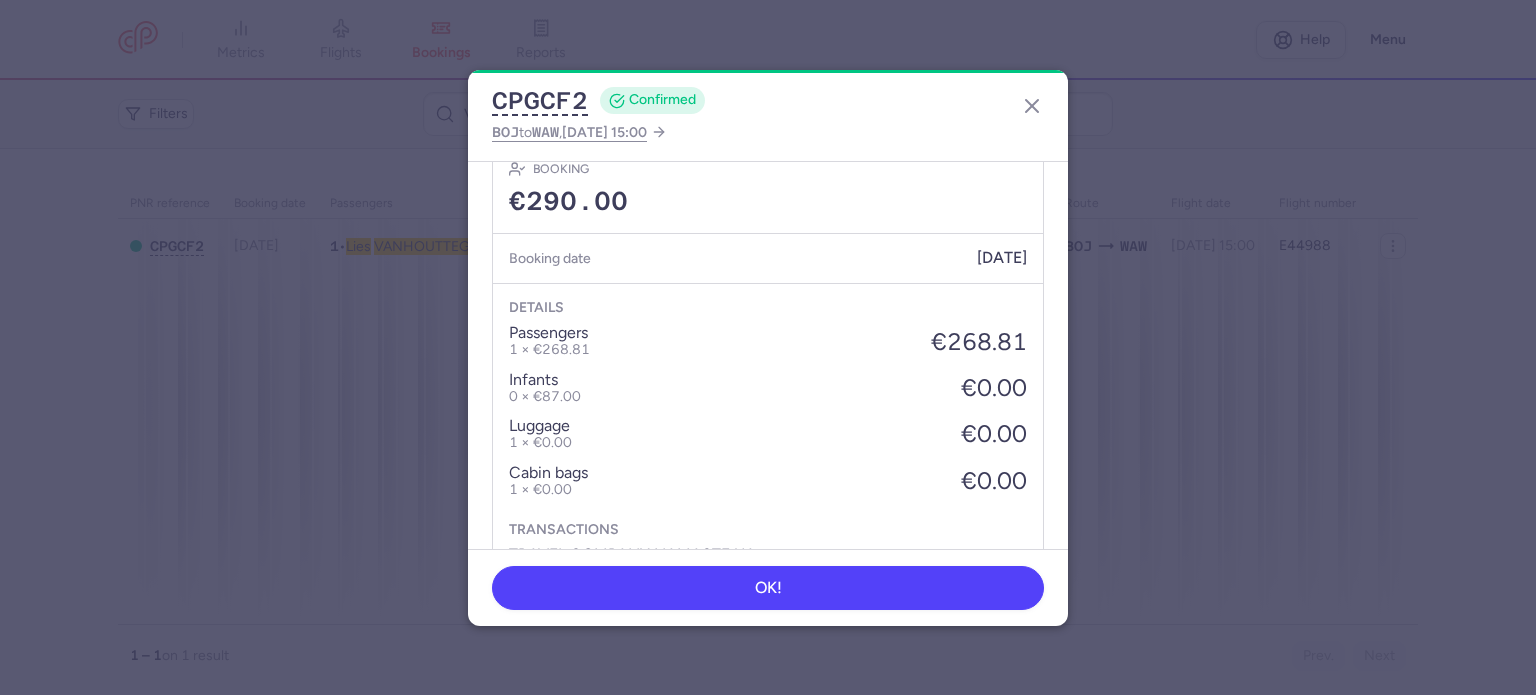 scroll, scrollTop: 739, scrollLeft: 0, axis: vertical 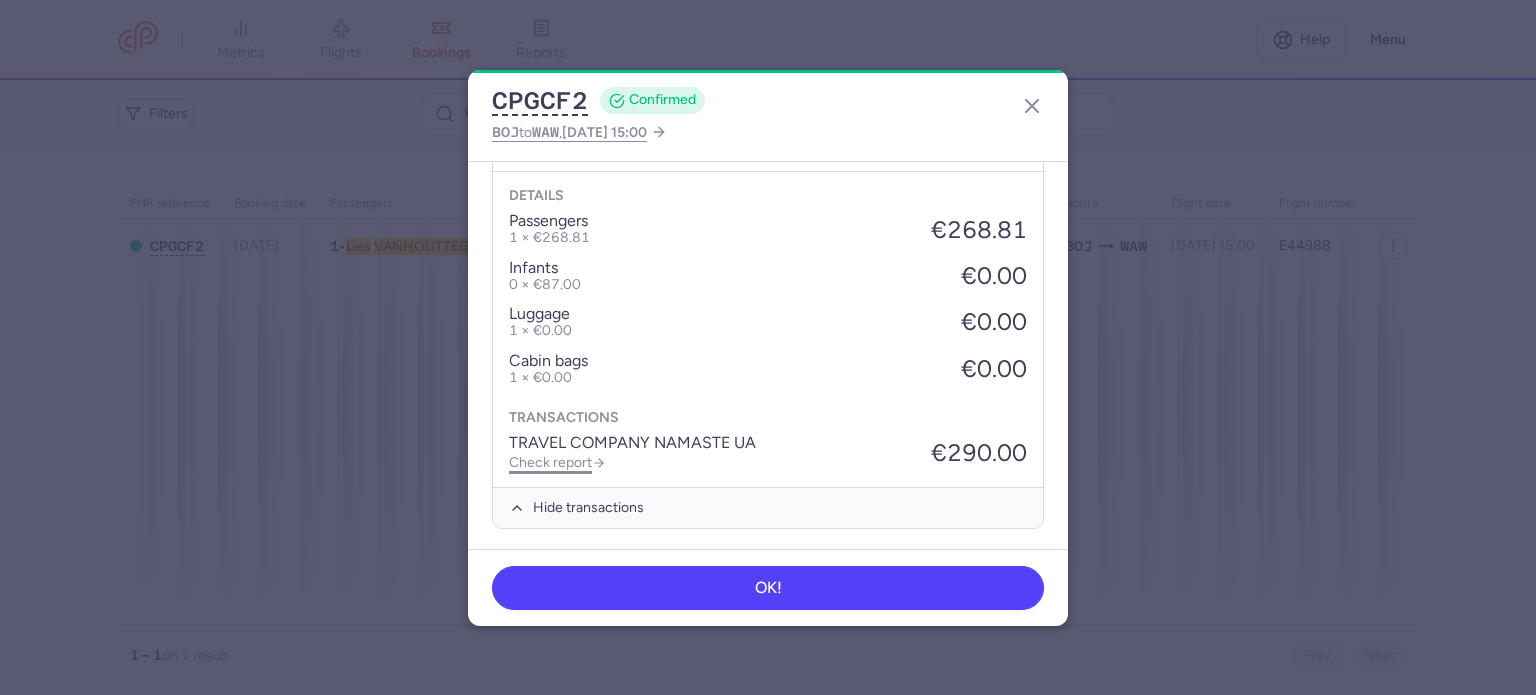 click on "Check report" 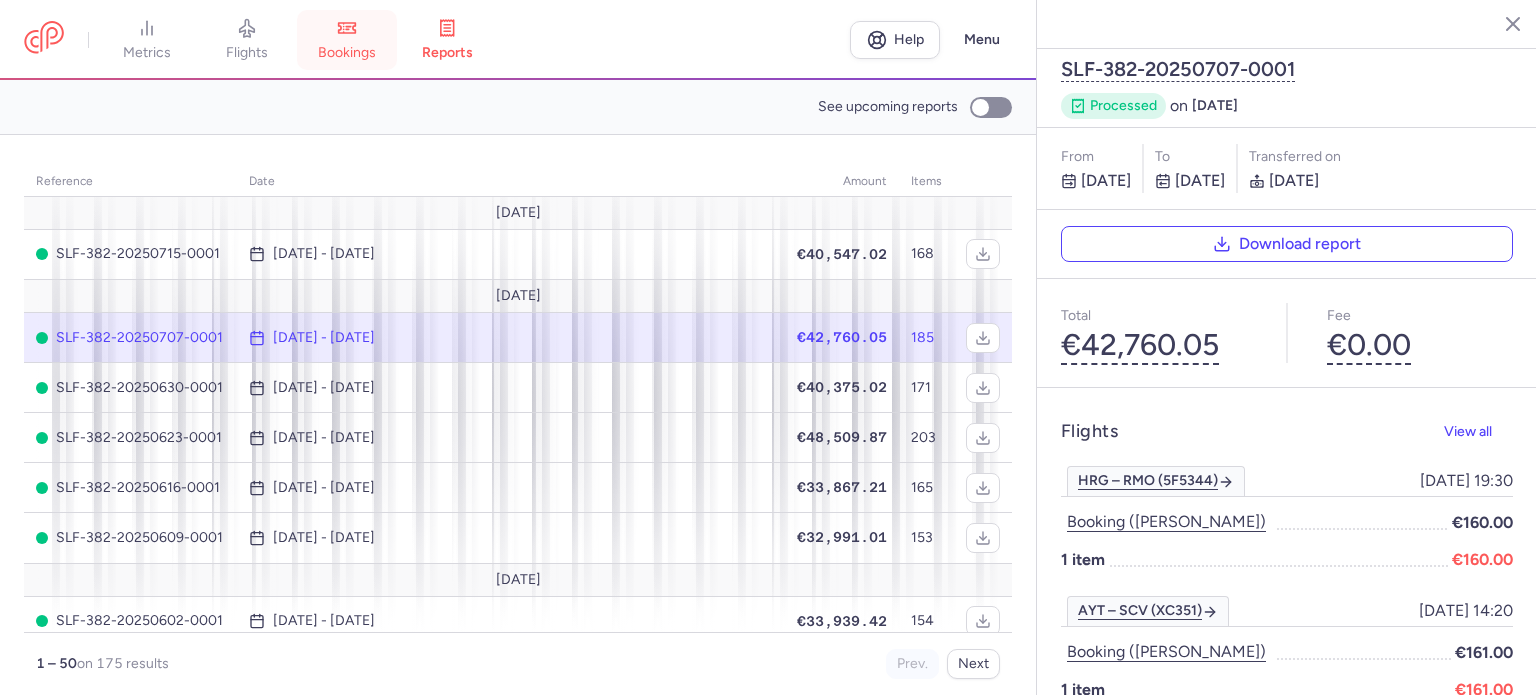click on "bookings" at bounding box center [347, 40] 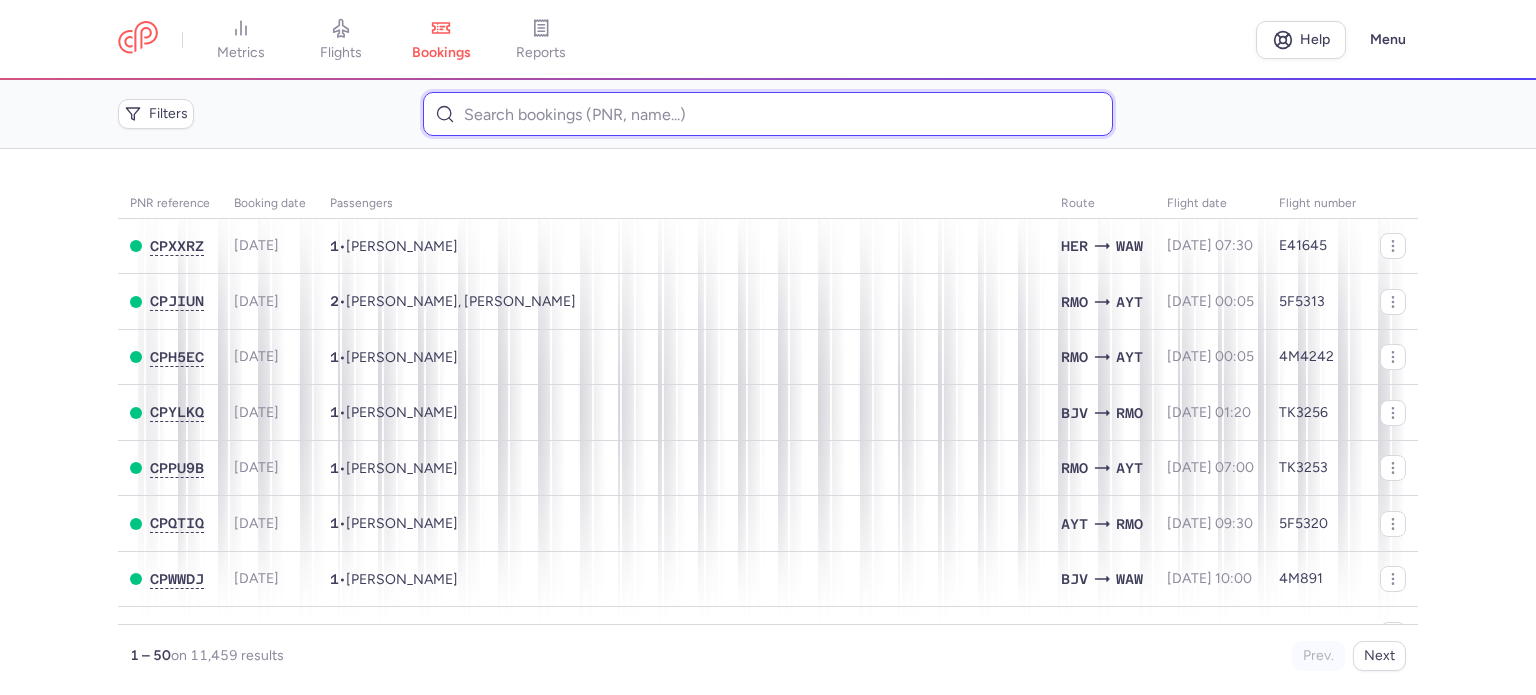 paste on "[PERSON_NAME] [PERSON_NAME]" 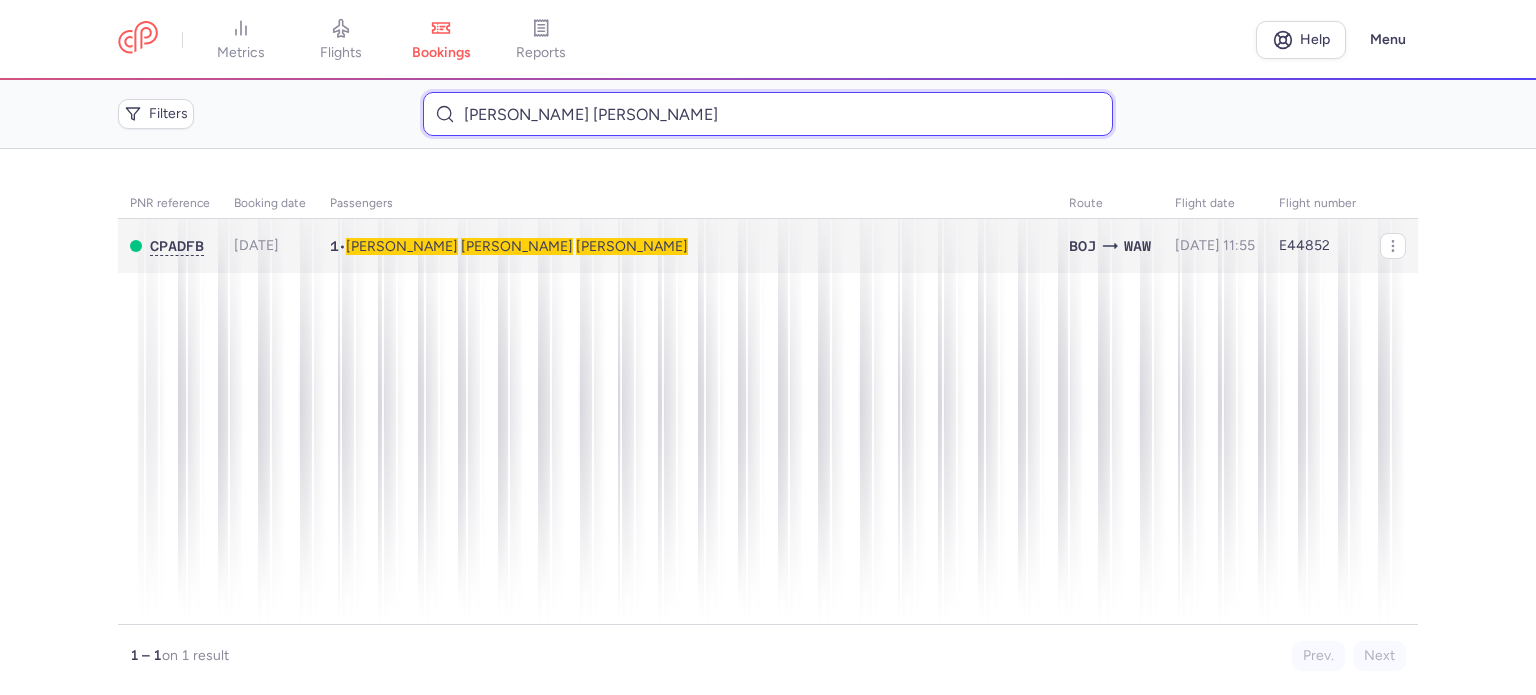 type on "[PERSON_NAME] [PERSON_NAME]" 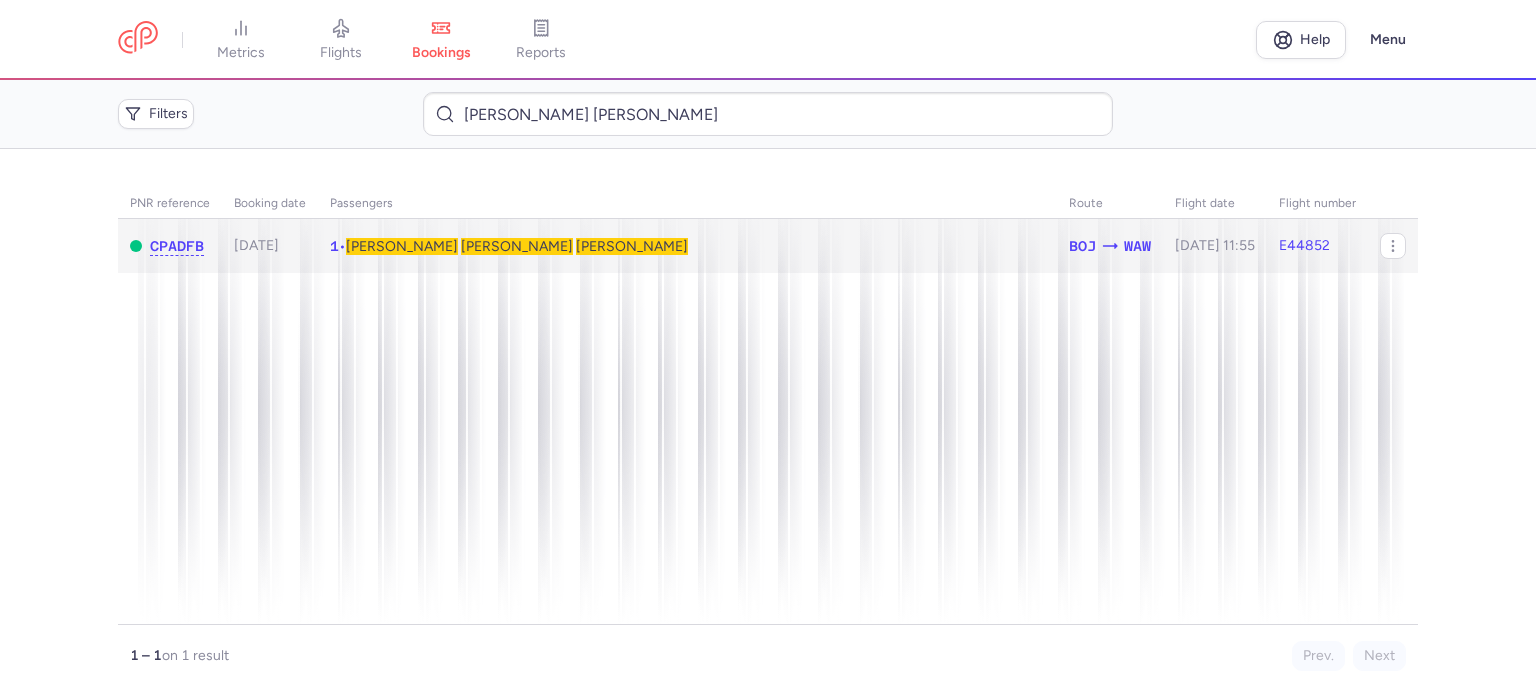 click on "[PERSON_NAME]" at bounding box center (517, 246) 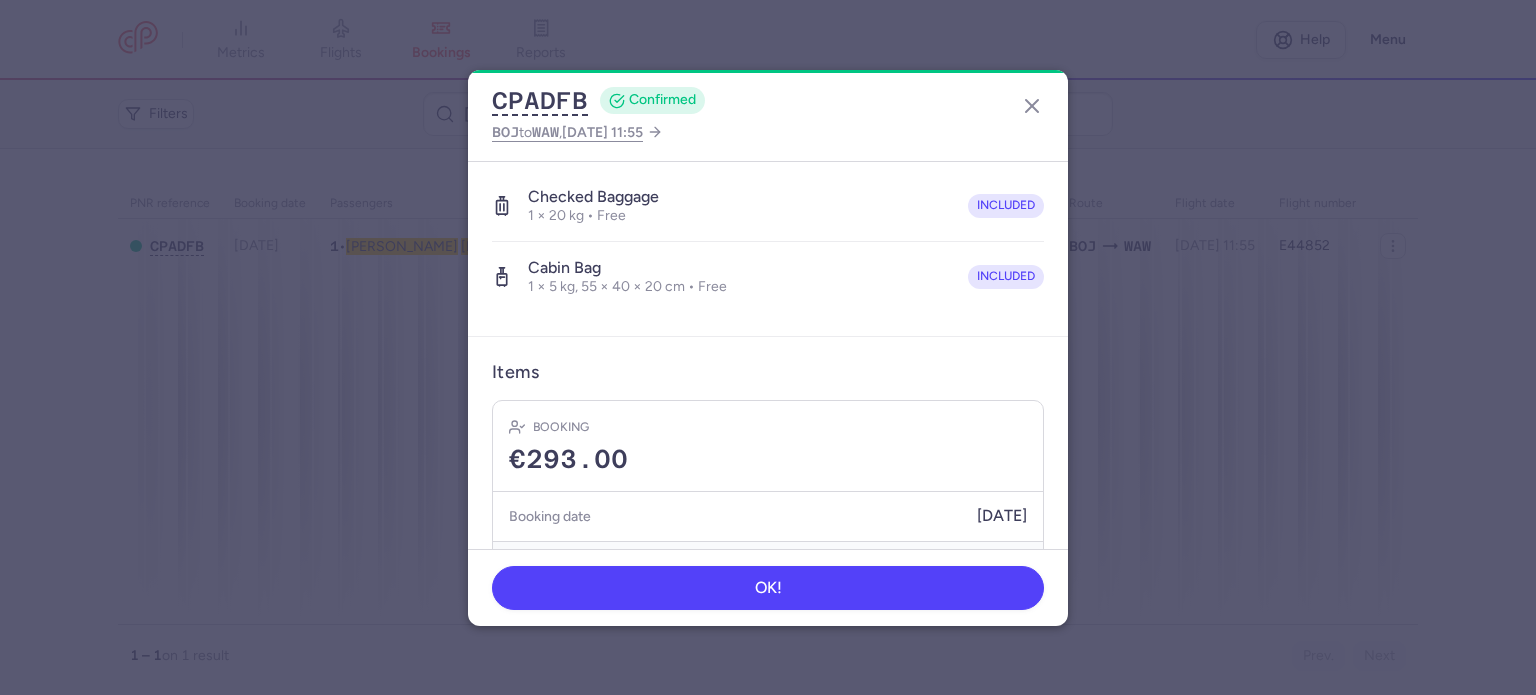 scroll, scrollTop: 423, scrollLeft: 0, axis: vertical 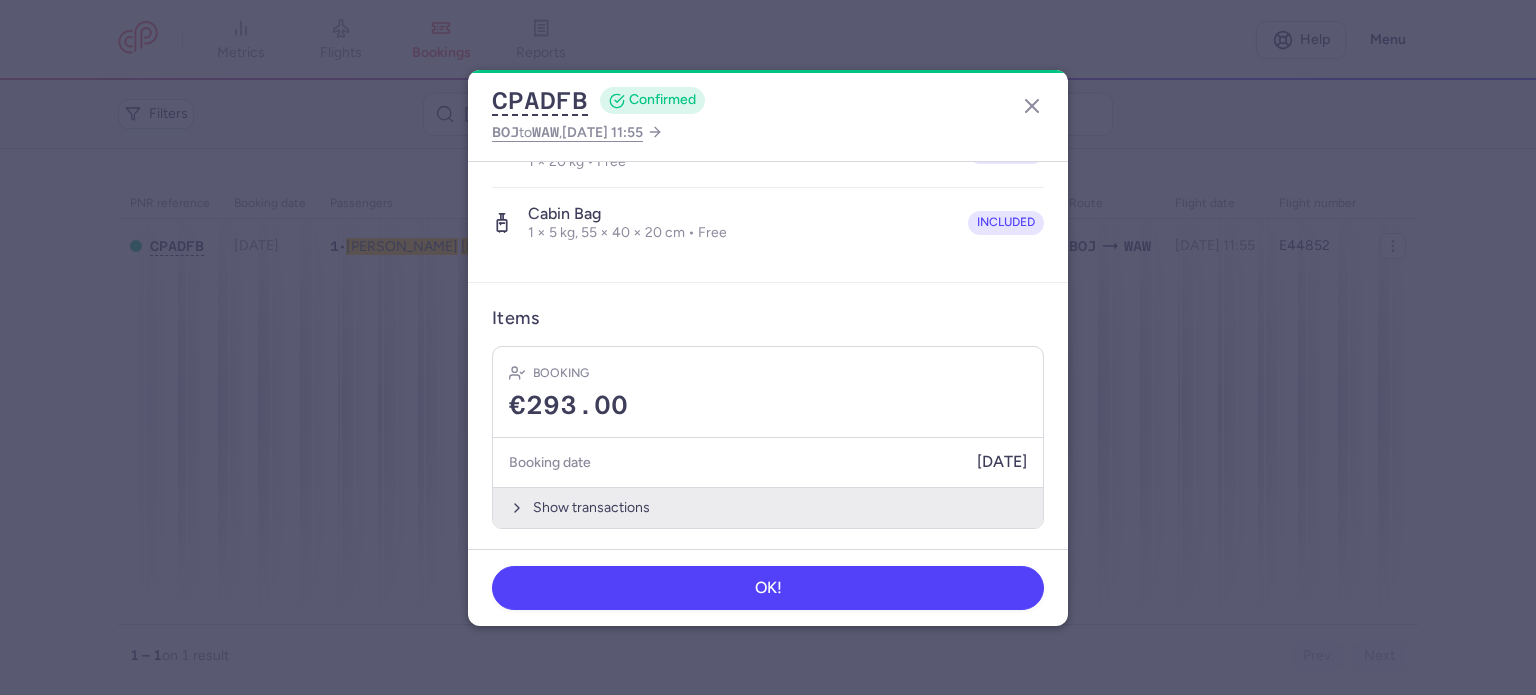 click on "Show transactions" at bounding box center (768, 507) 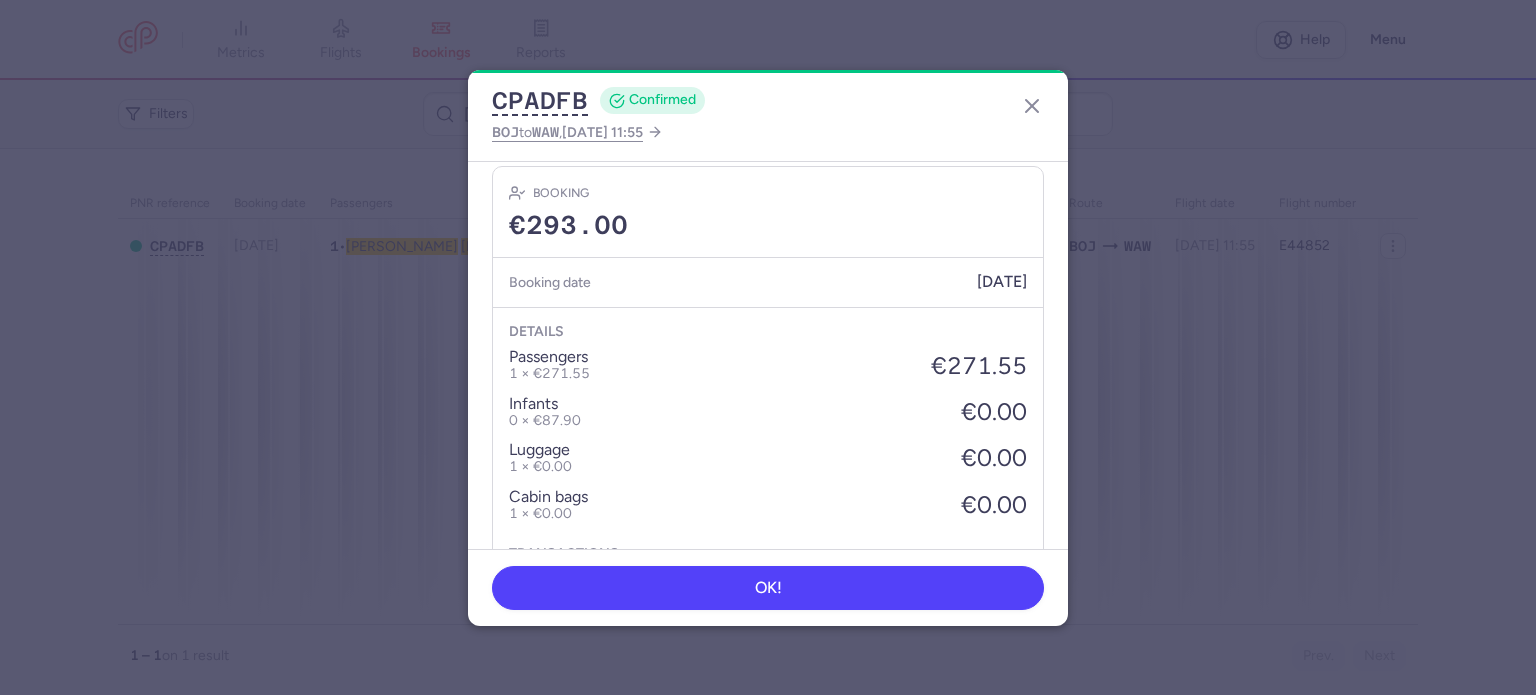 scroll, scrollTop: 739, scrollLeft: 0, axis: vertical 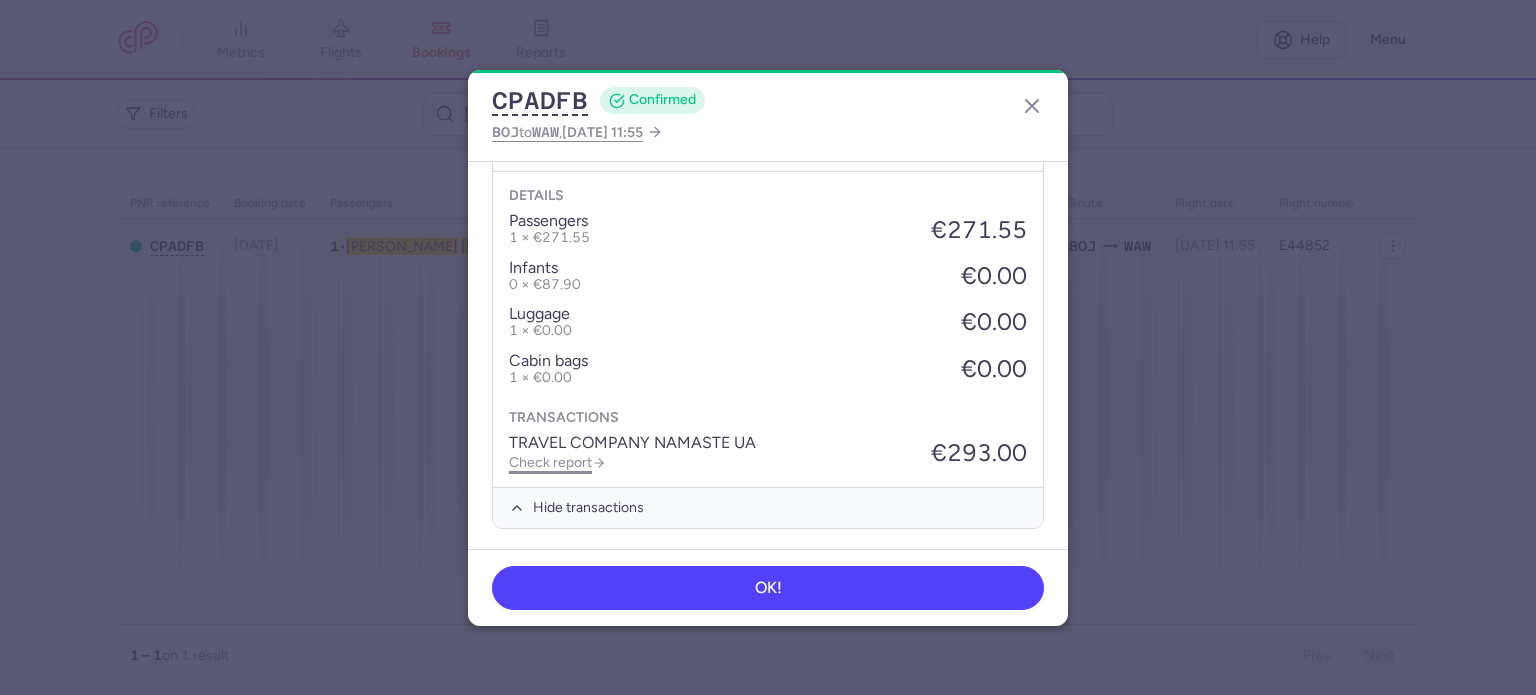 click on "Check report" 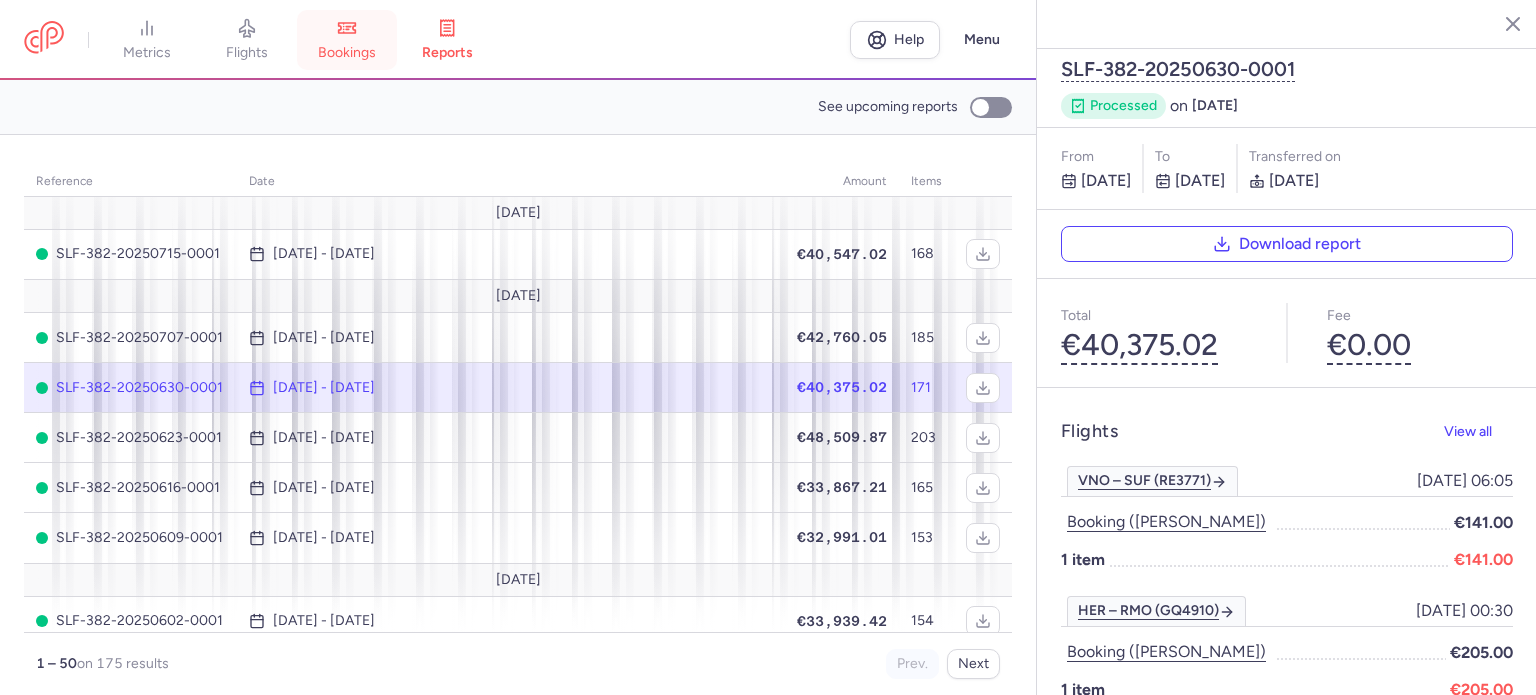 click on "bookings" at bounding box center (347, 53) 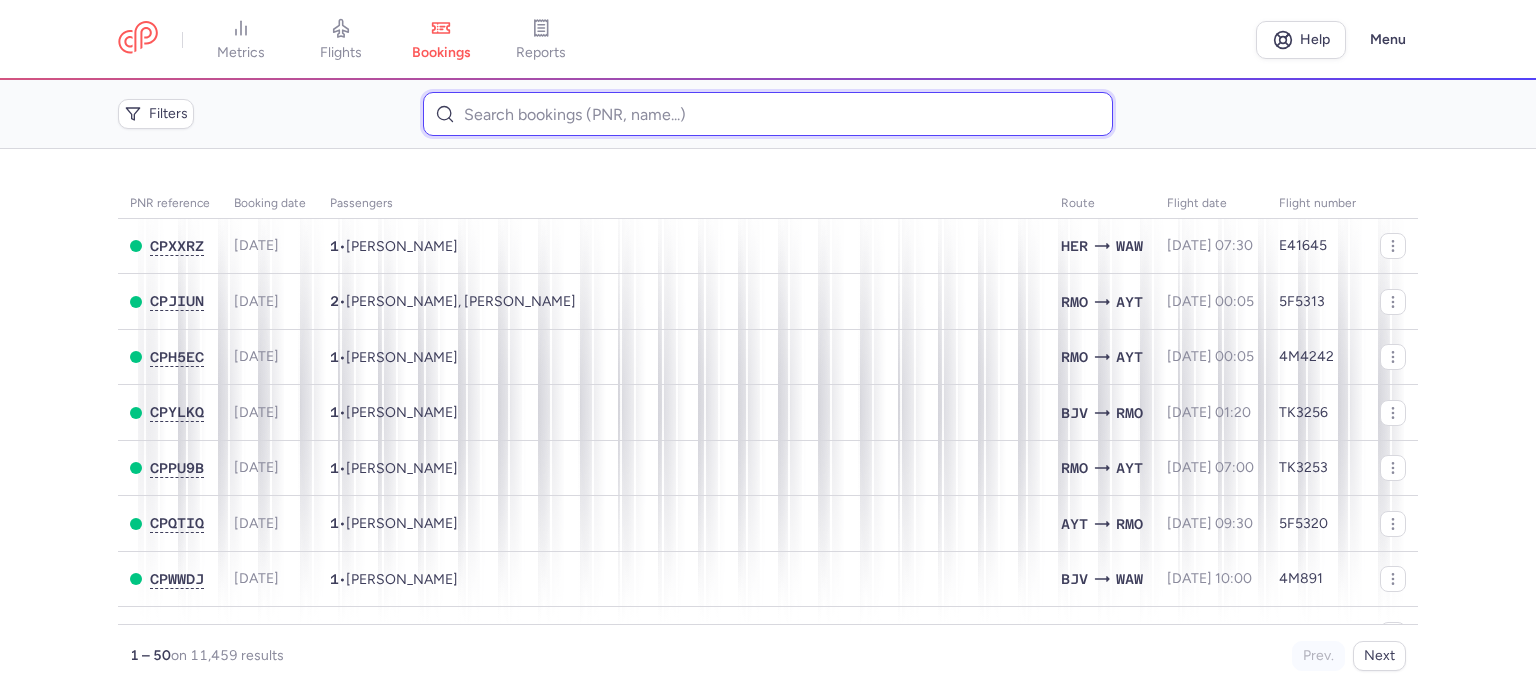 paste on "[PERSON_NAME]" 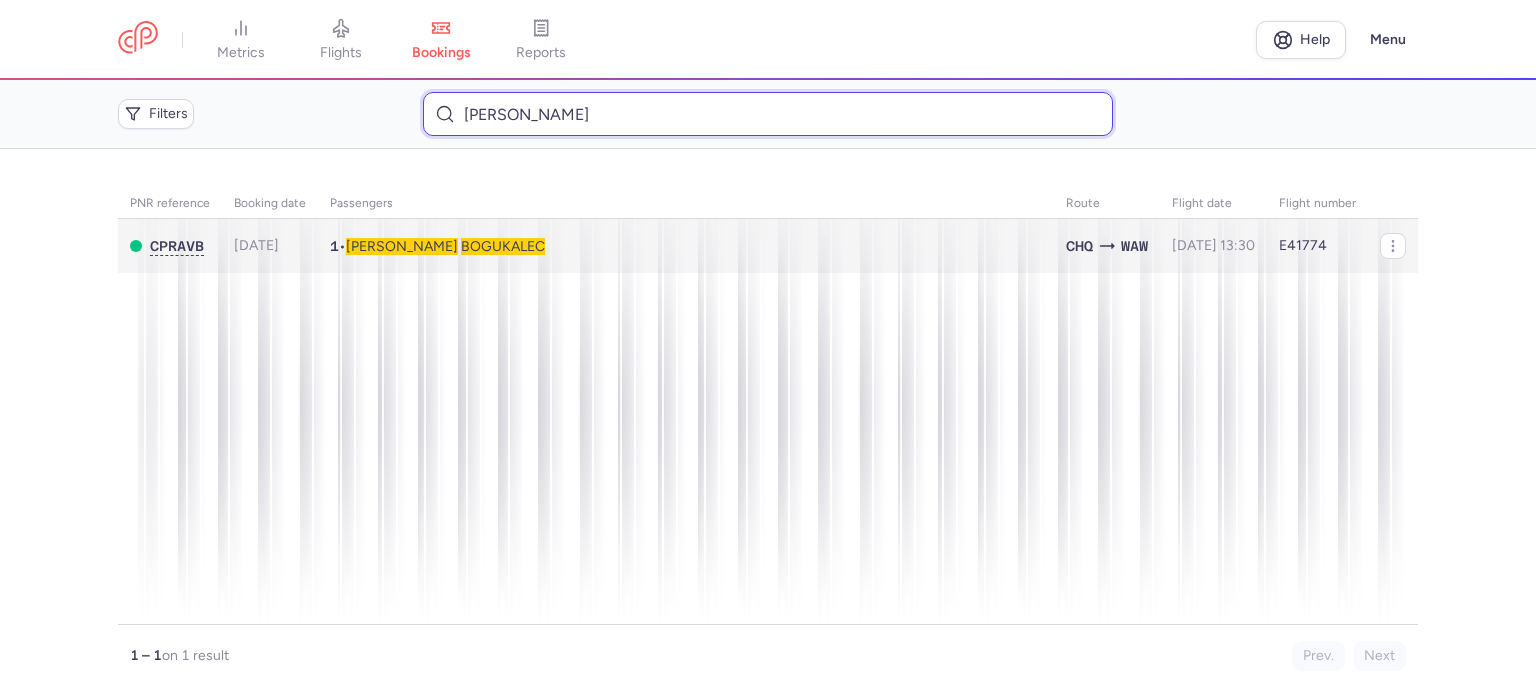 type on "[PERSON_NAME]" 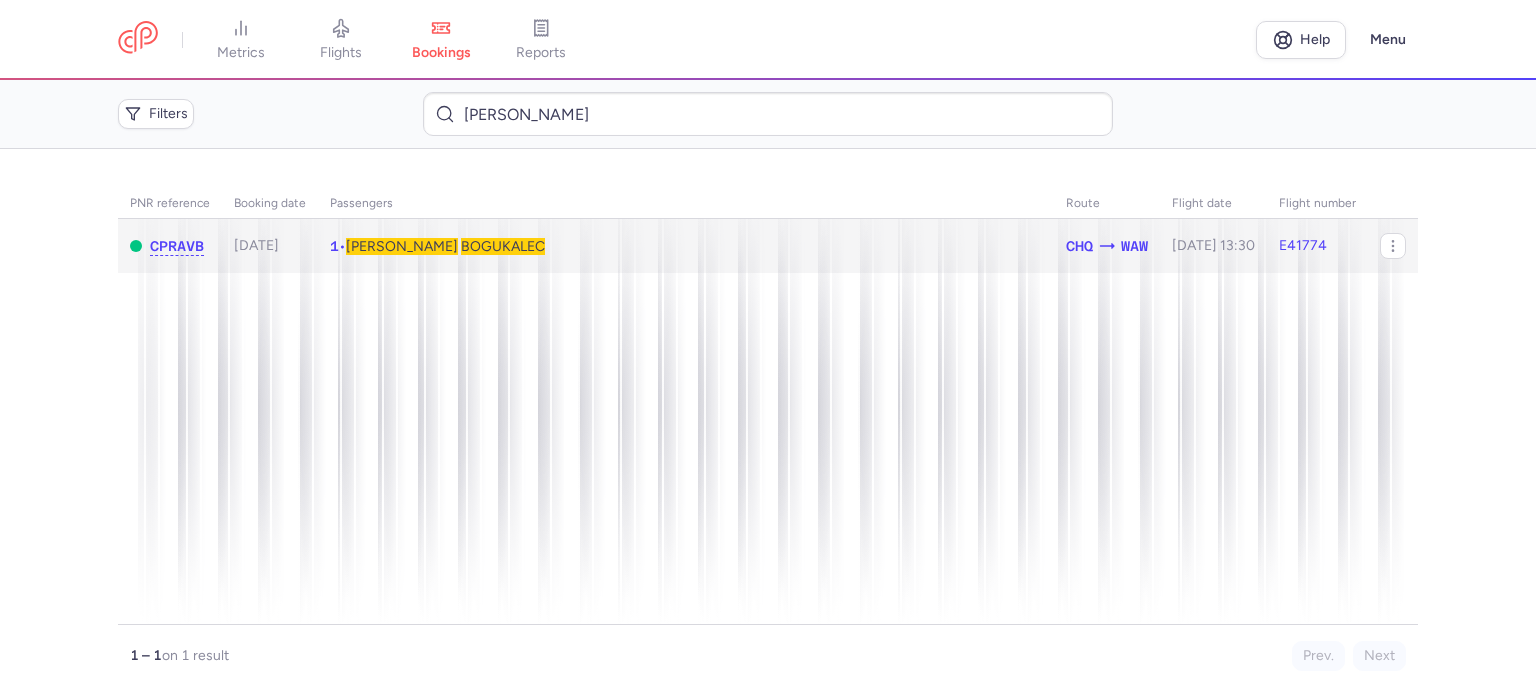 click on "BOGUKALEC" at bounding box center [503, 246] 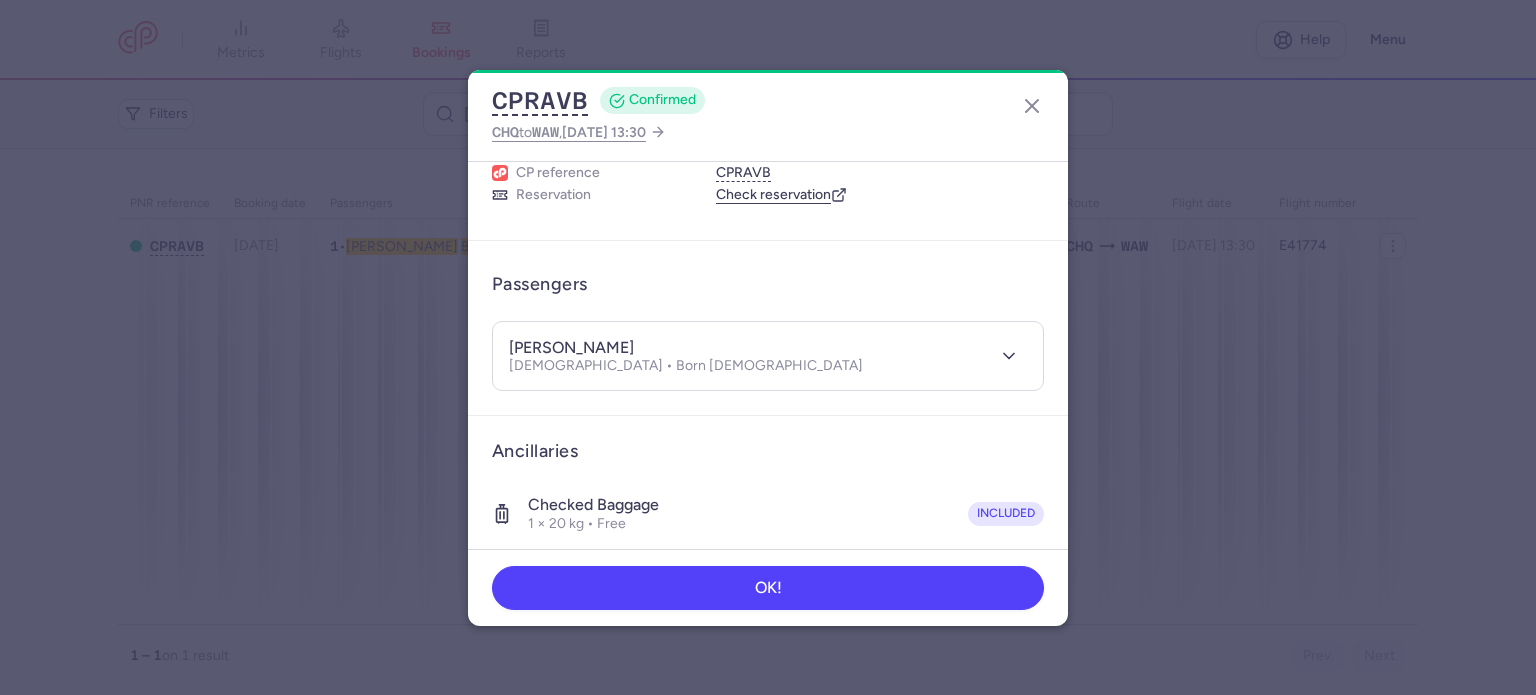 scroll, scrollTop: 423, scrollLeft: 0, axis: vertical 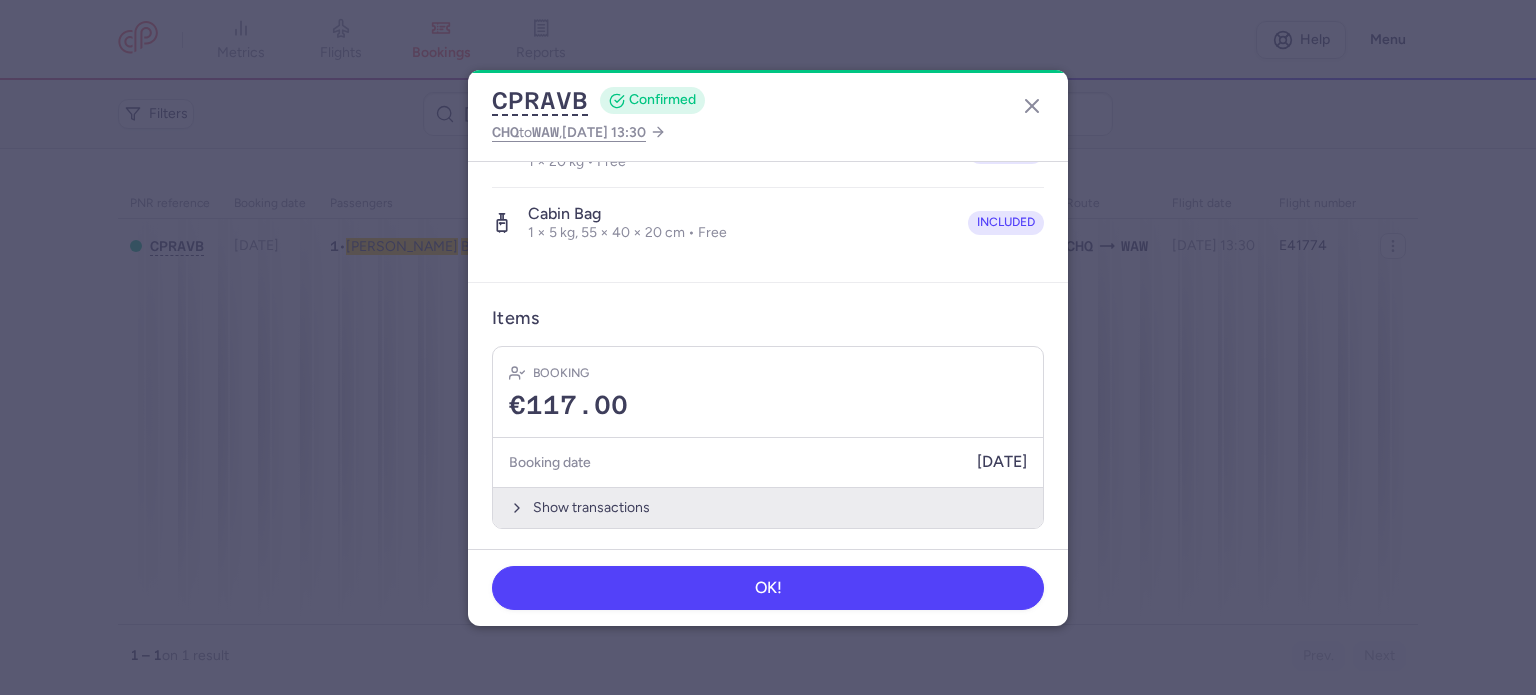 click on "Show transactions" at bounding box center [768, 507] 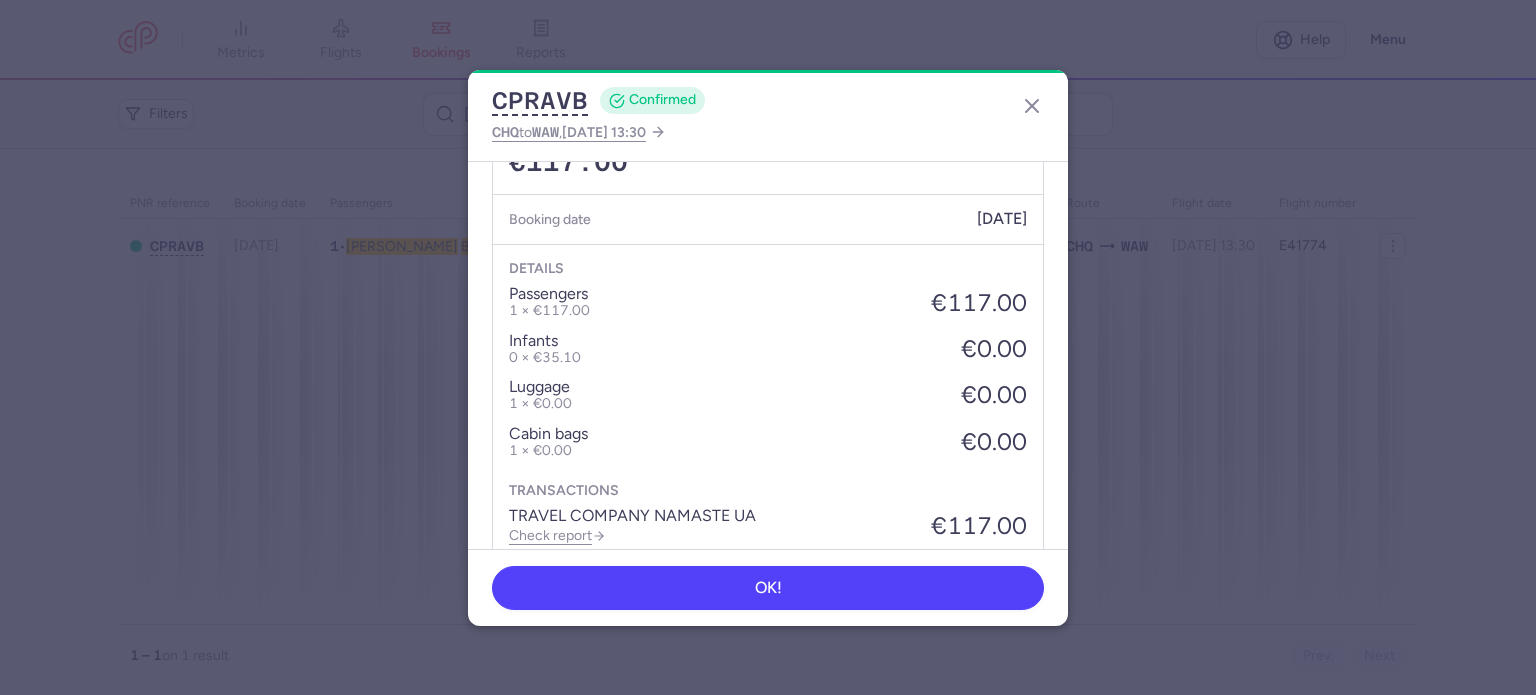 scroll, scrollTop: 739, scrollLeft: 0, axis: vertical 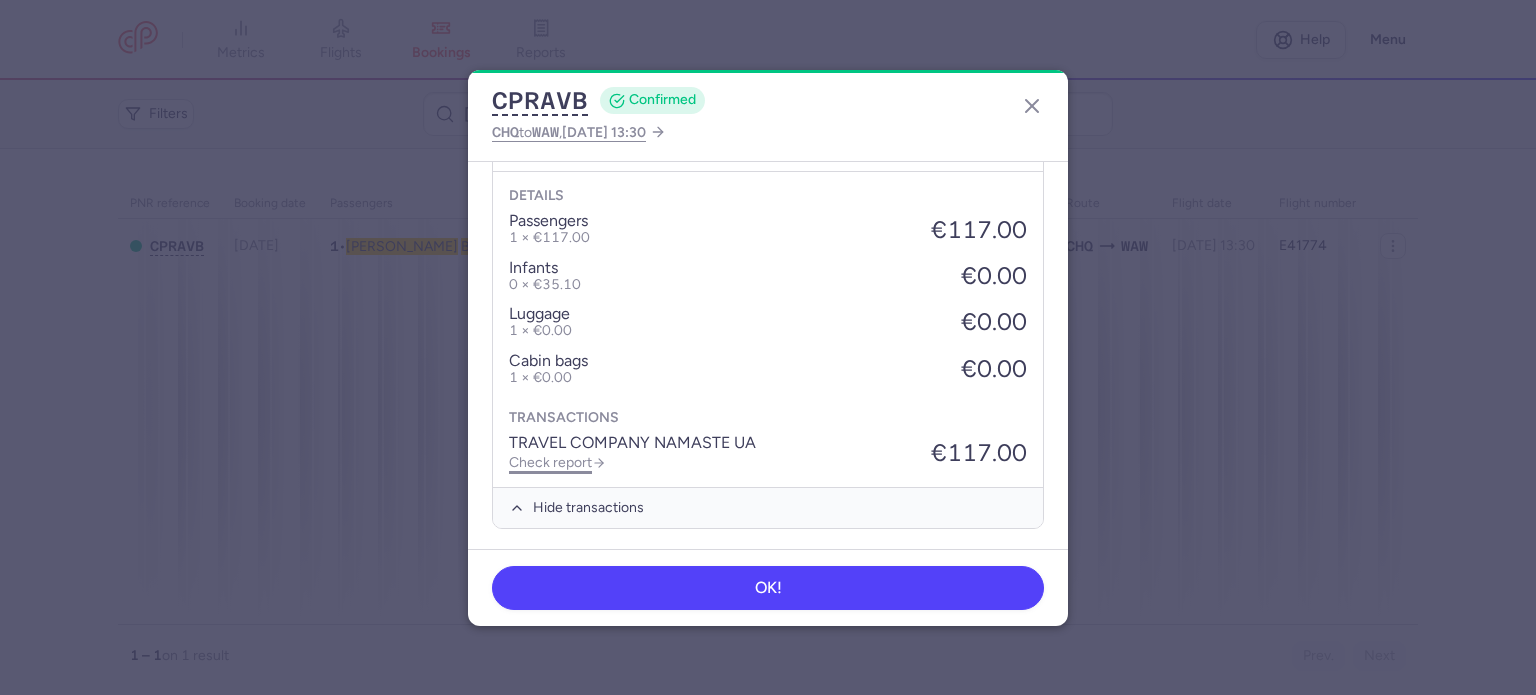 click on "Check report" 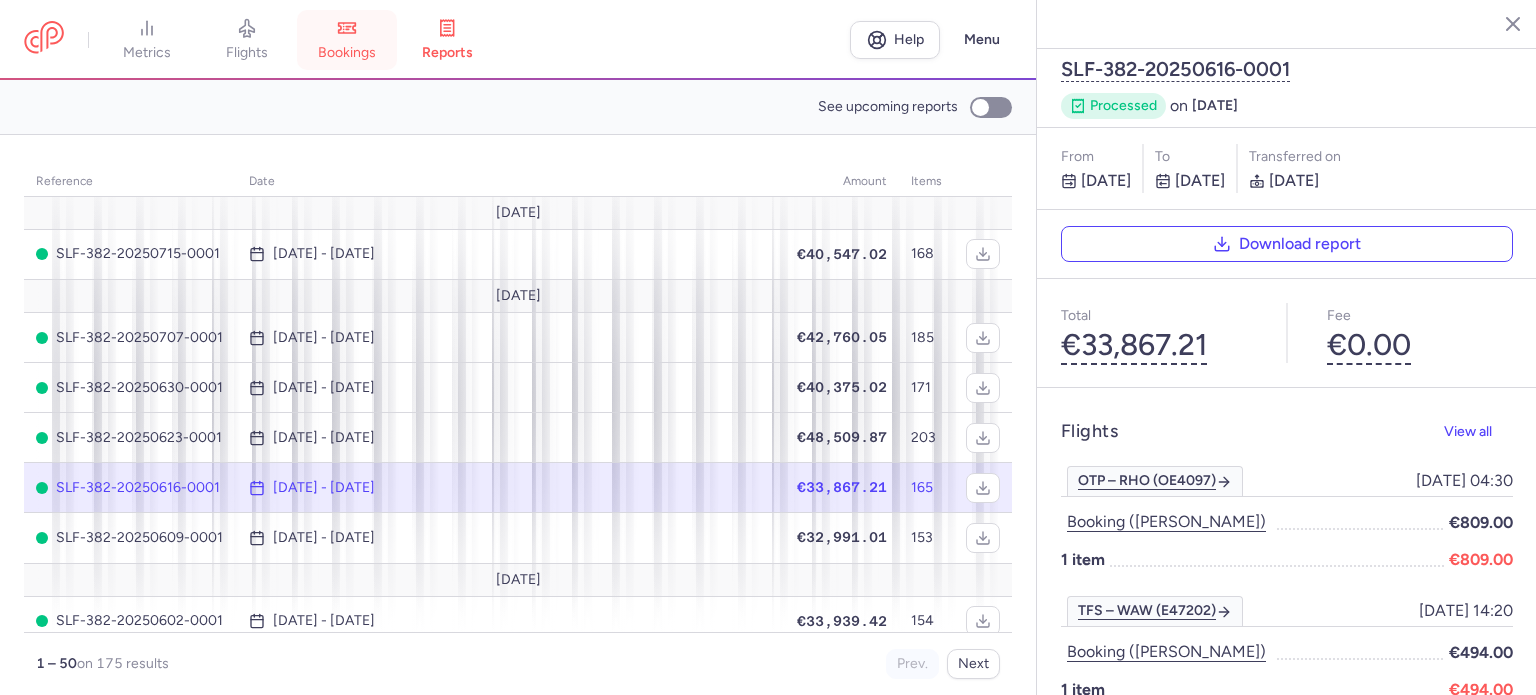 click on "bookings" at bounding box center (347, 53) 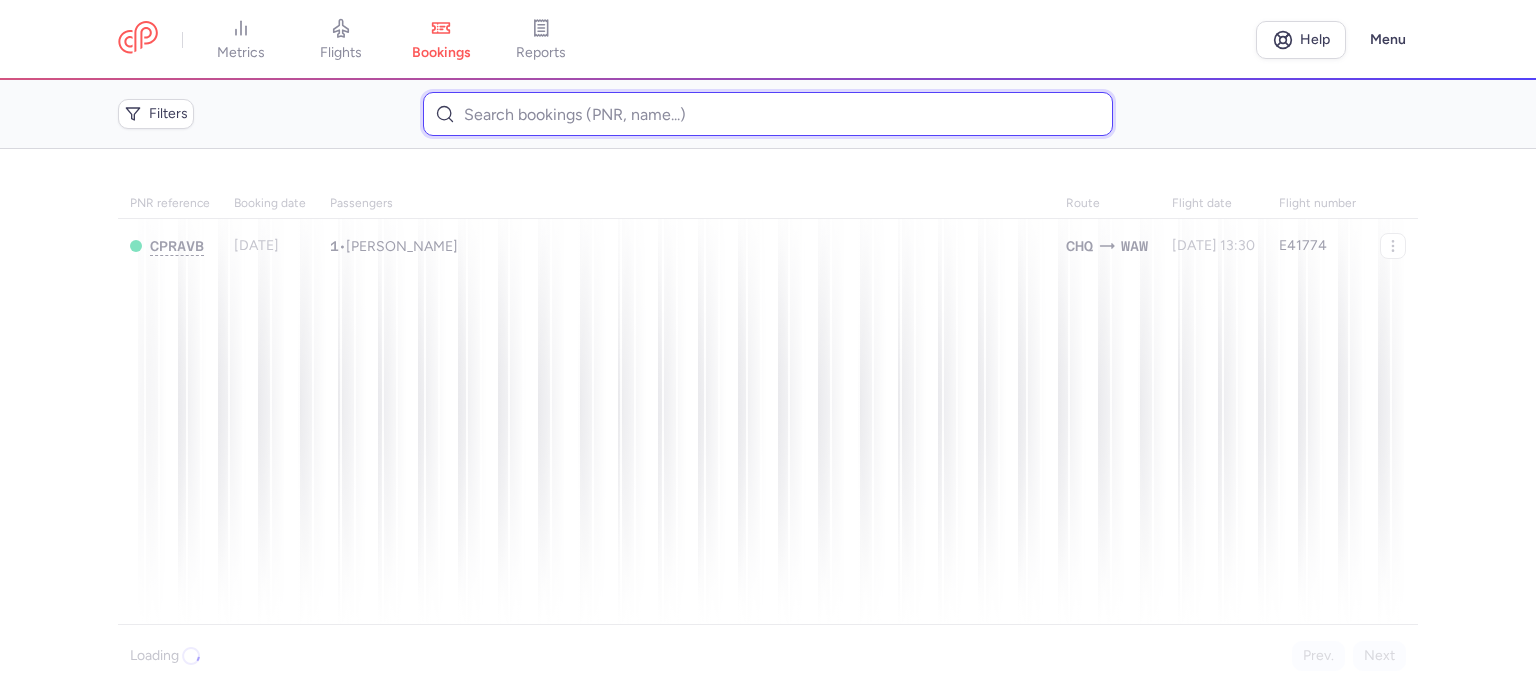 click at bounding box center [767, 114] 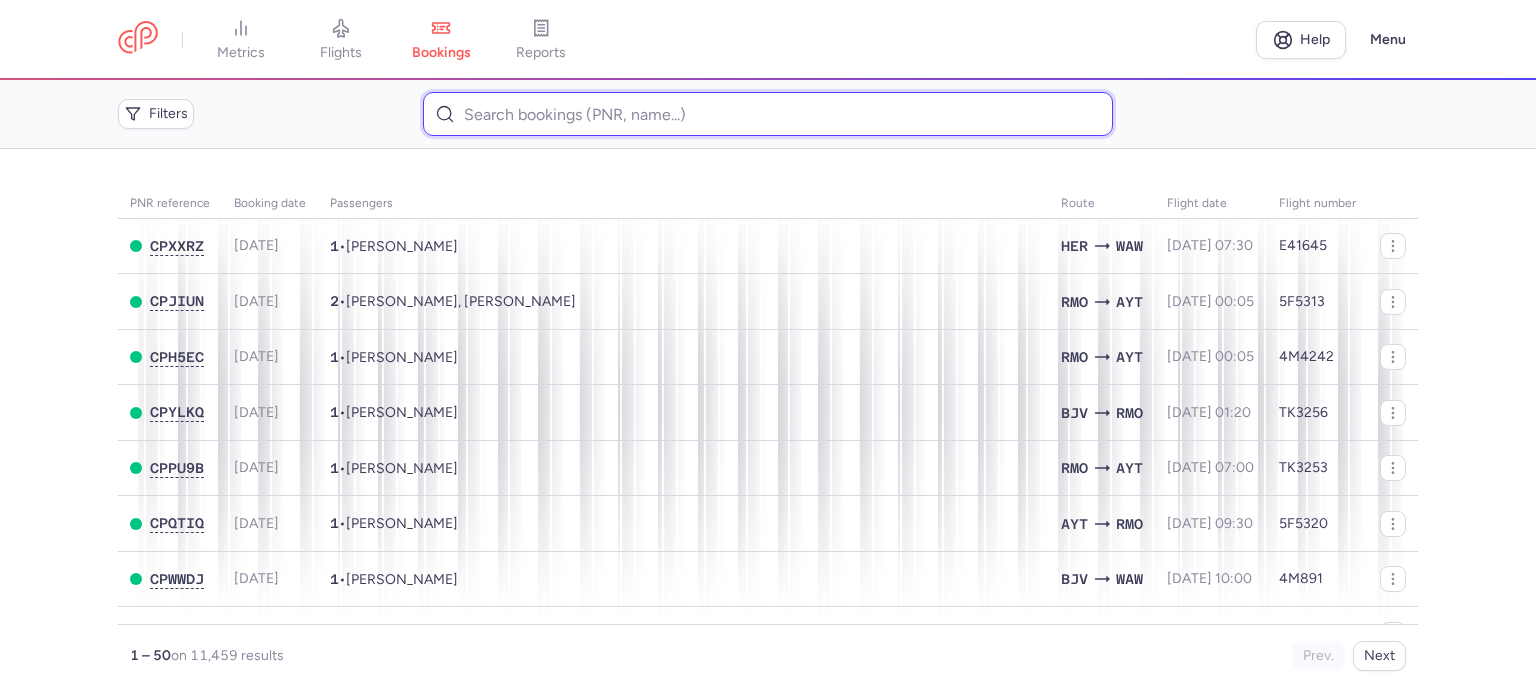 paste on "SOLBAKKEN 	KJETIL AADNE" 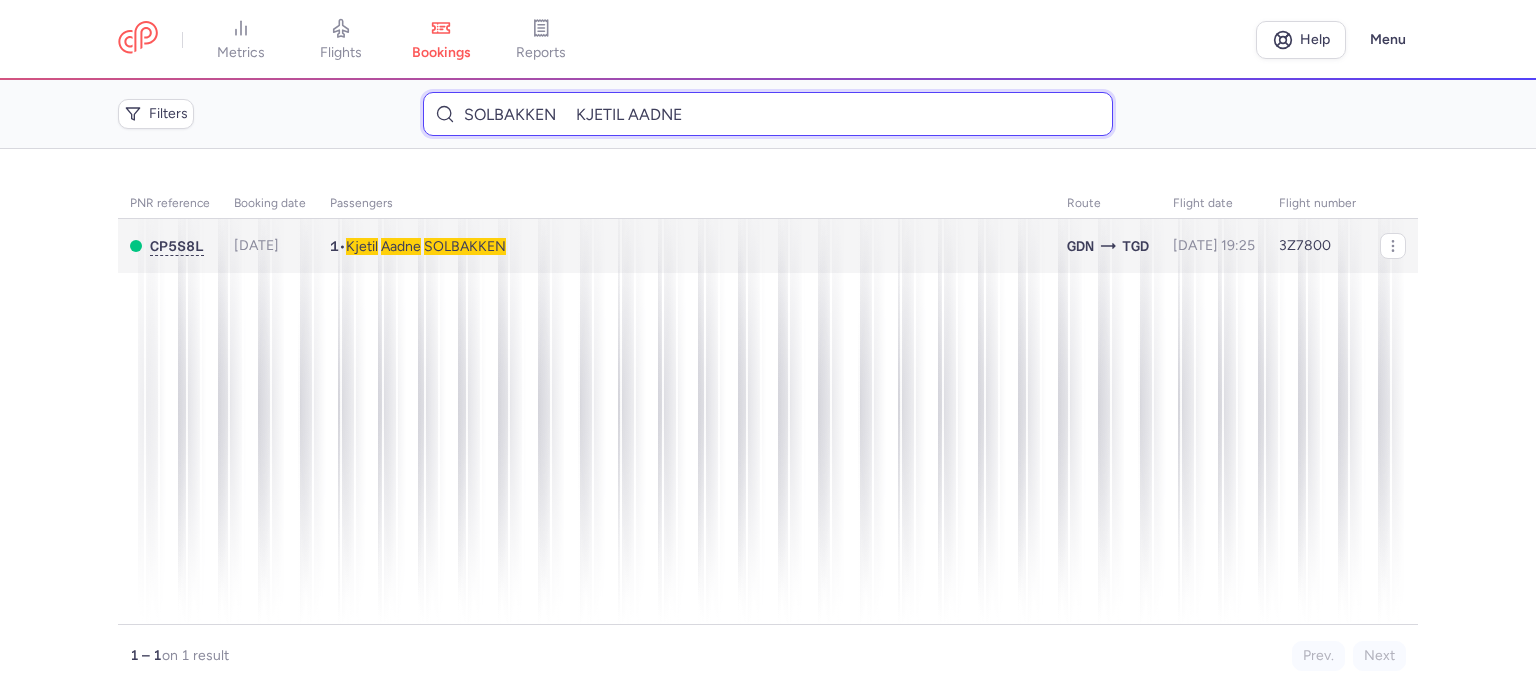 type on "SOLBAKKEN 	KJETIL AADNE" 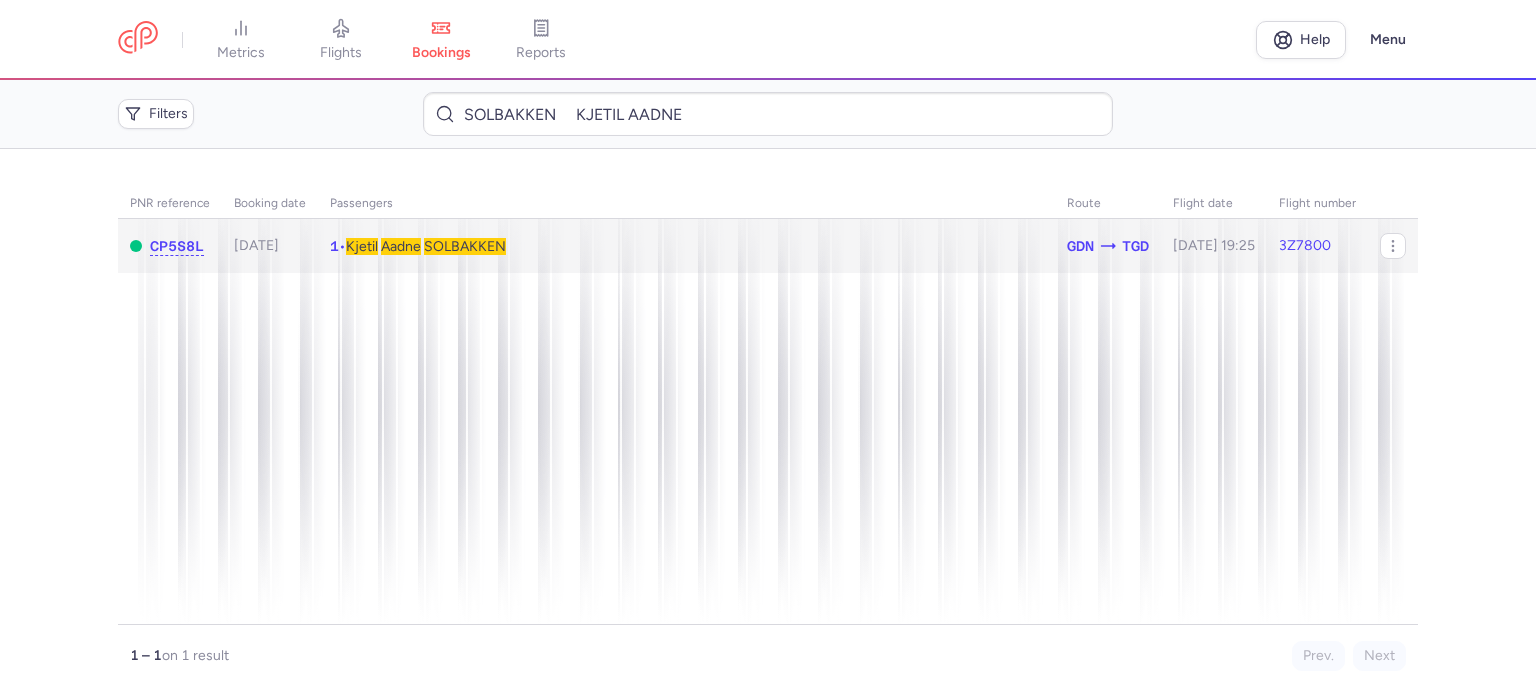 click on "SOLBAKKEN" at bounding box center [465, 246] 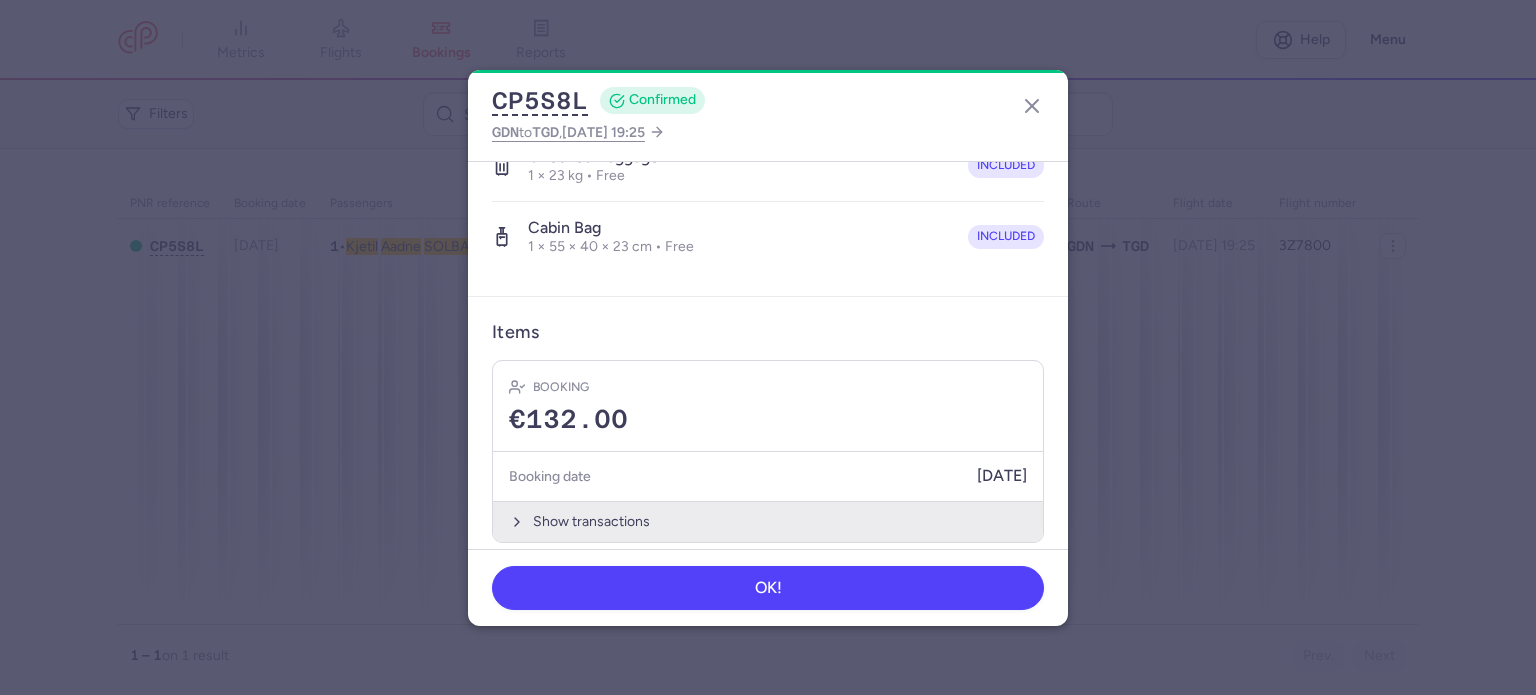 scroll, scrollTop: 423, scrollLeft: 0, axis: vertical 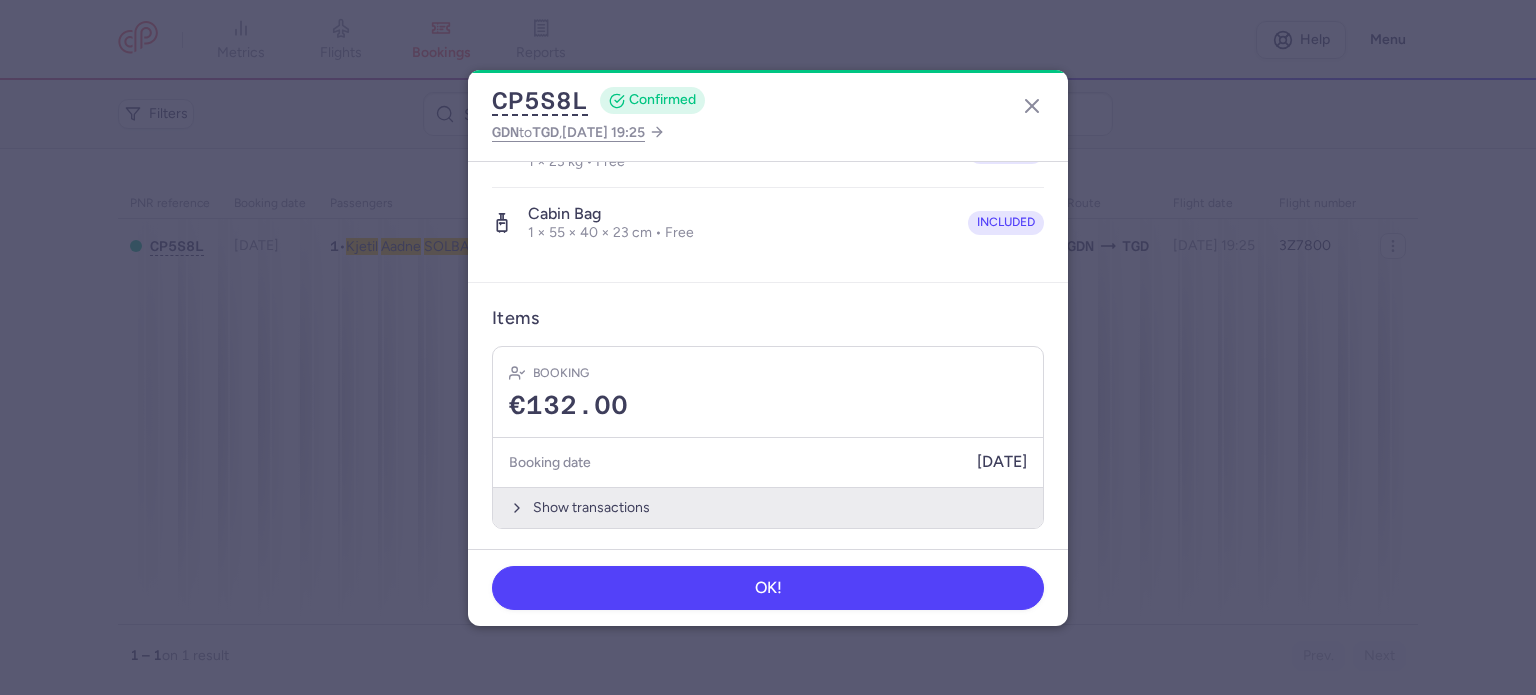 click on "Show transactions" at bounding box center [768, 507] 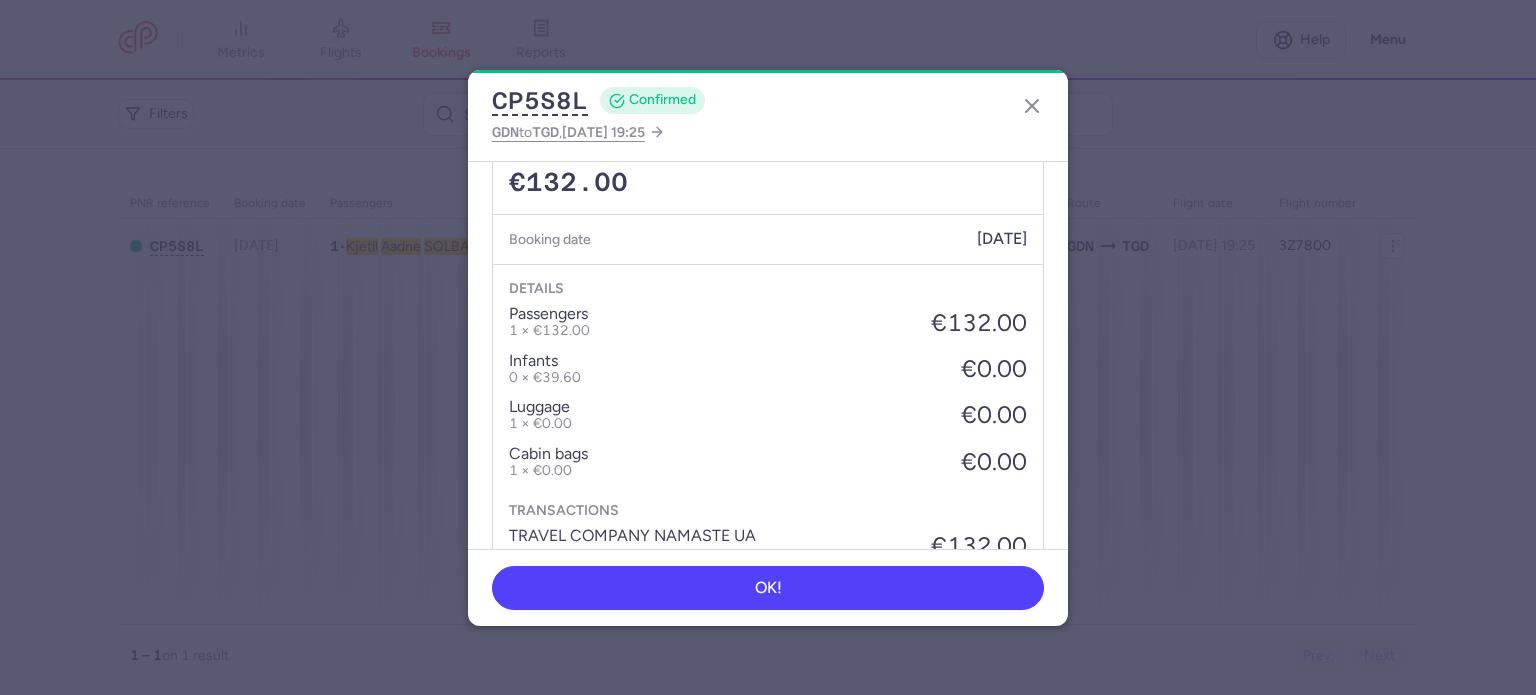scroll, scrollTop: 739, scrollLeft: 0, axis: vertical 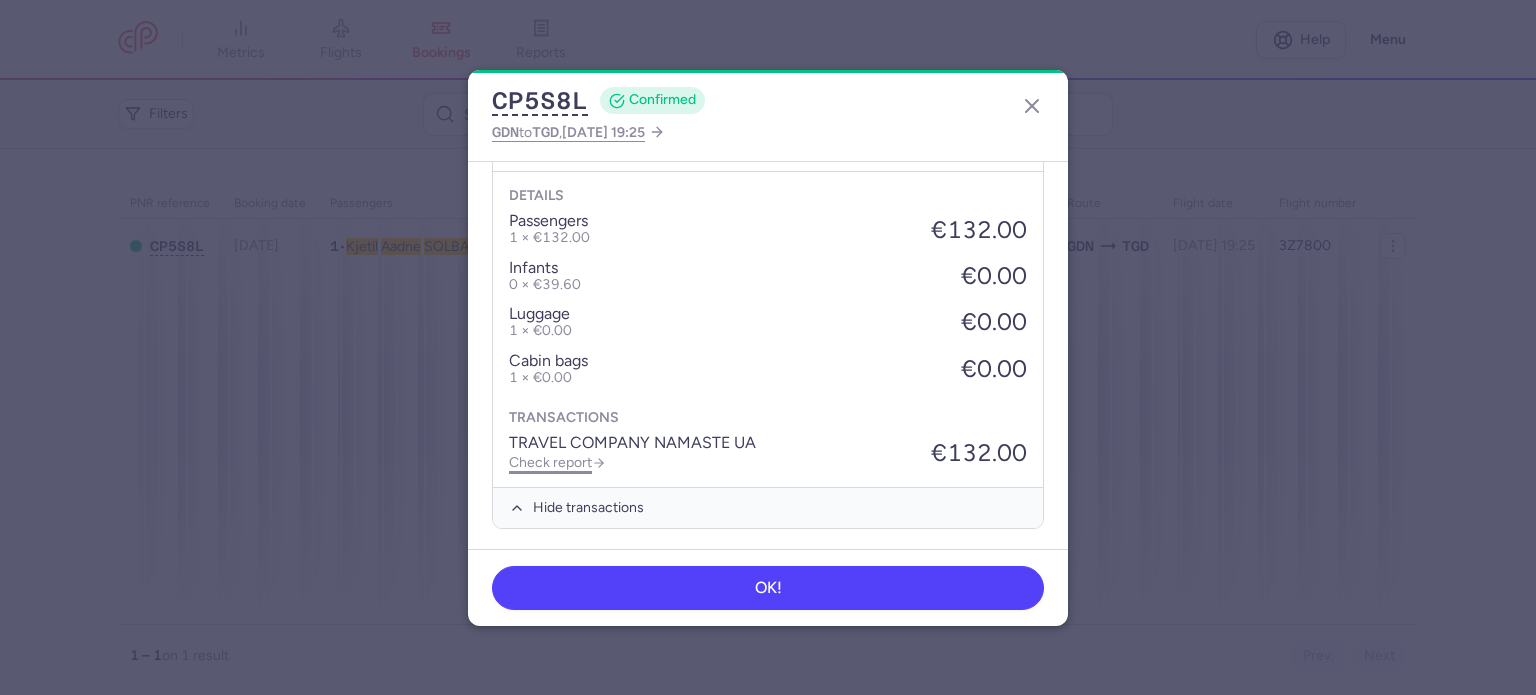 click on "Check report" 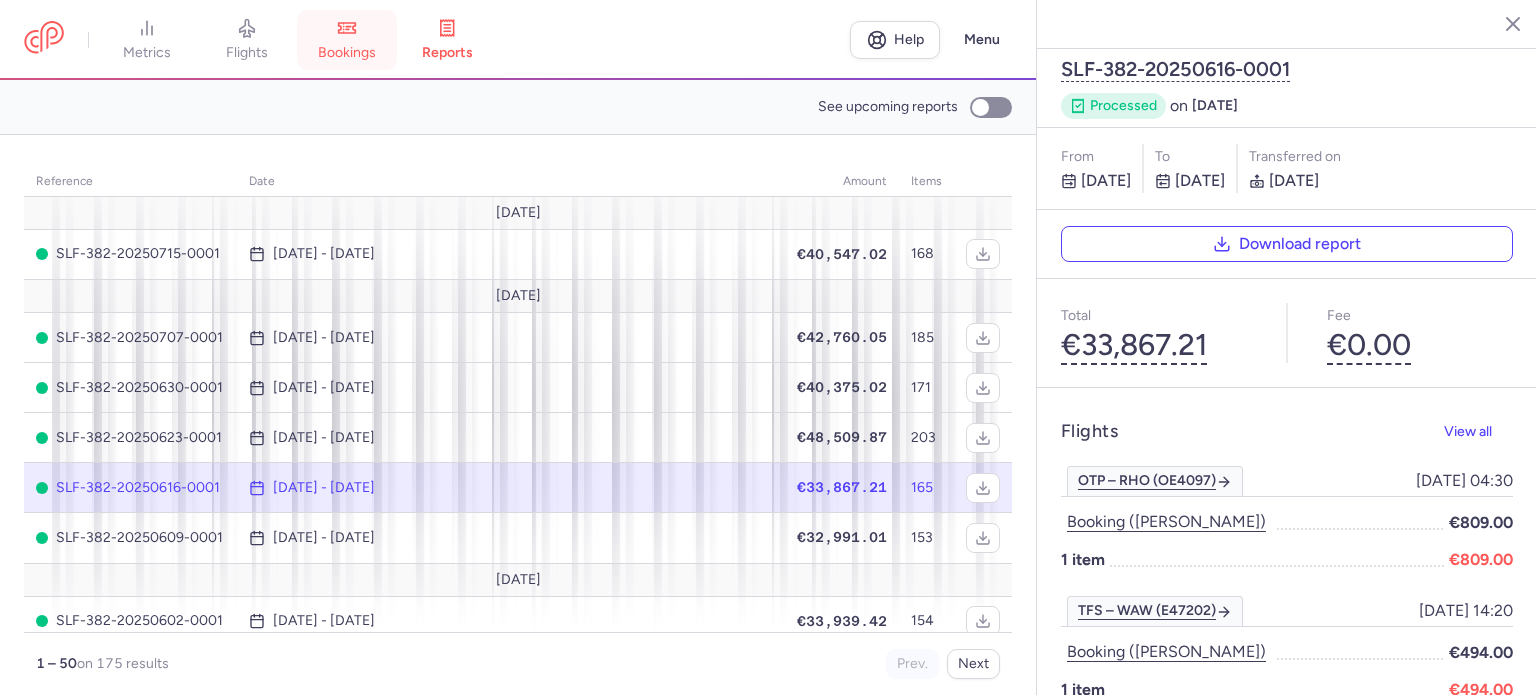 click on "bookings" at bounding box center (347, 40) 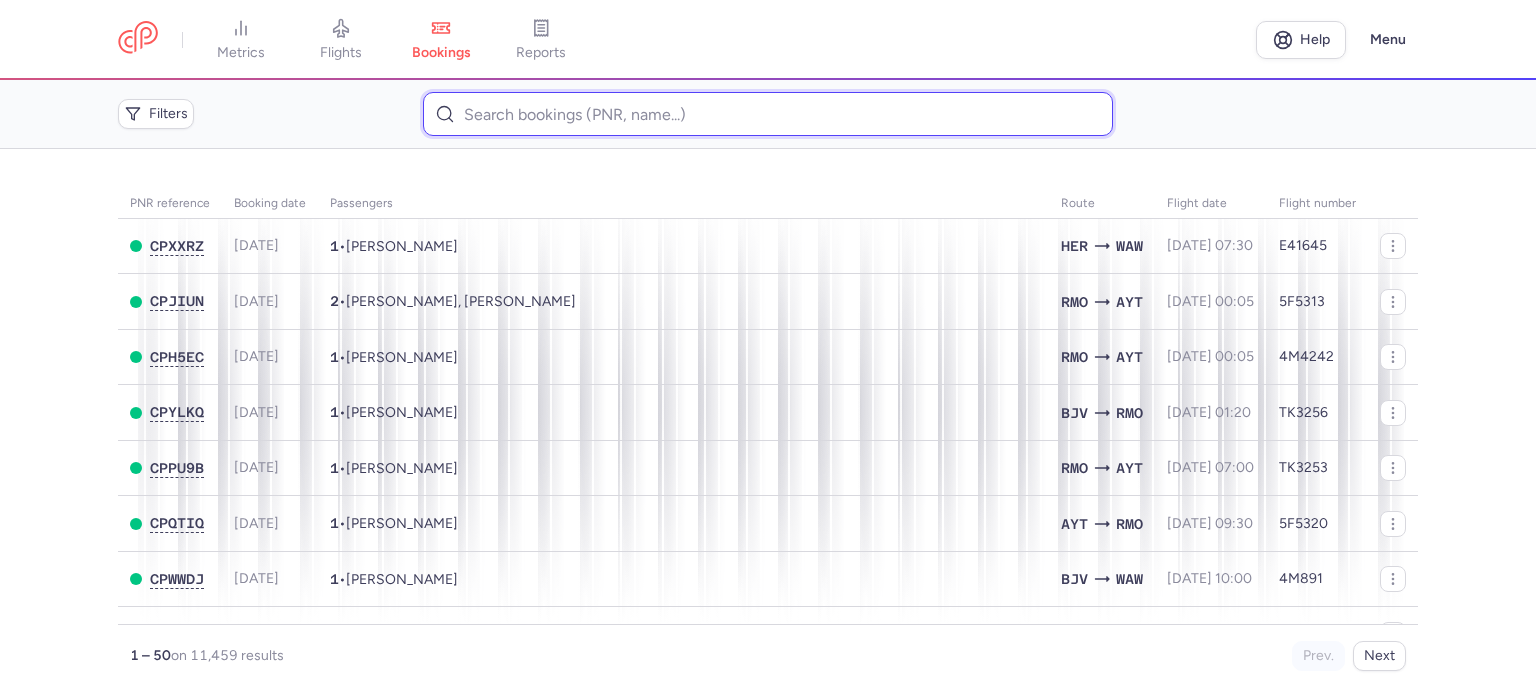 paste on "SHILABJE 	PALESA [PERSON_NAME]" 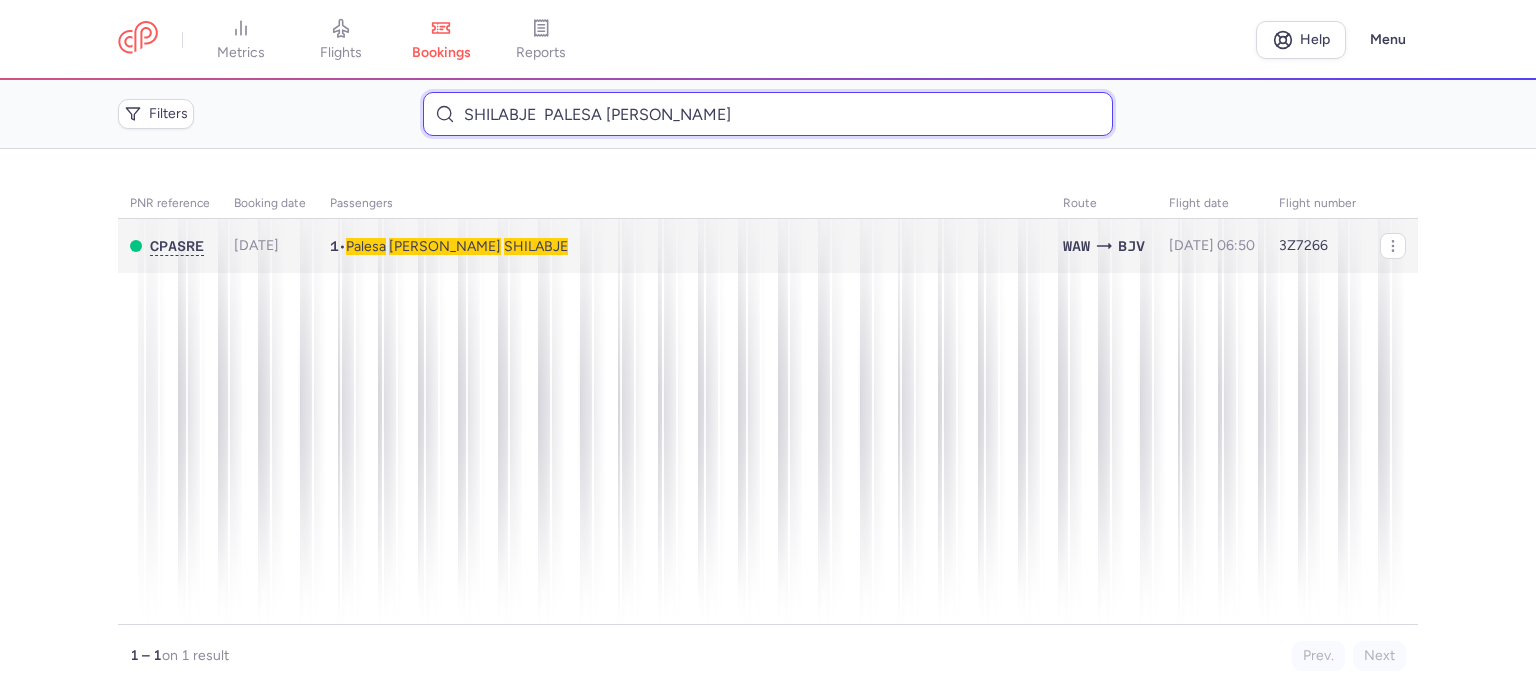 type on "SHILABJE 	PALESA [PERSON_NAME]" 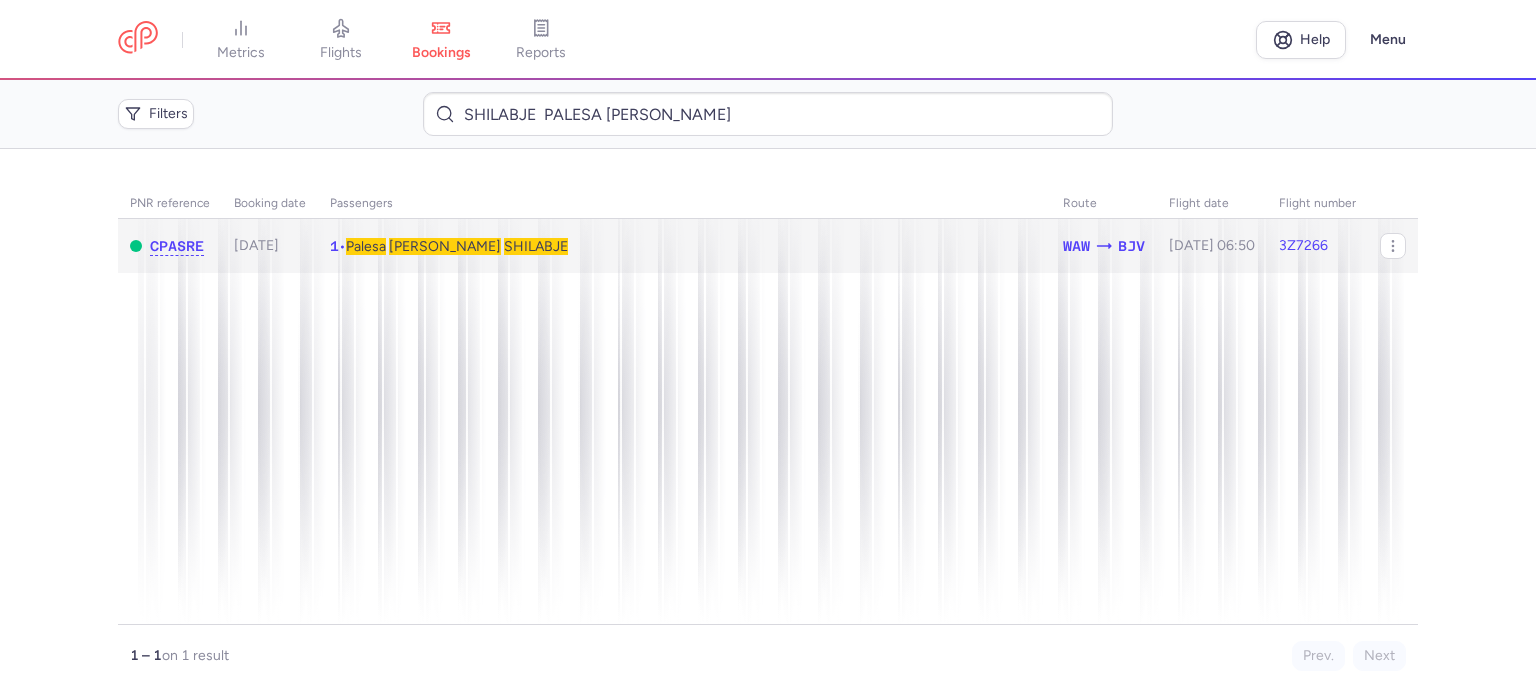 click on "[PERSON_NAME]" at bounding box center [445, 246] 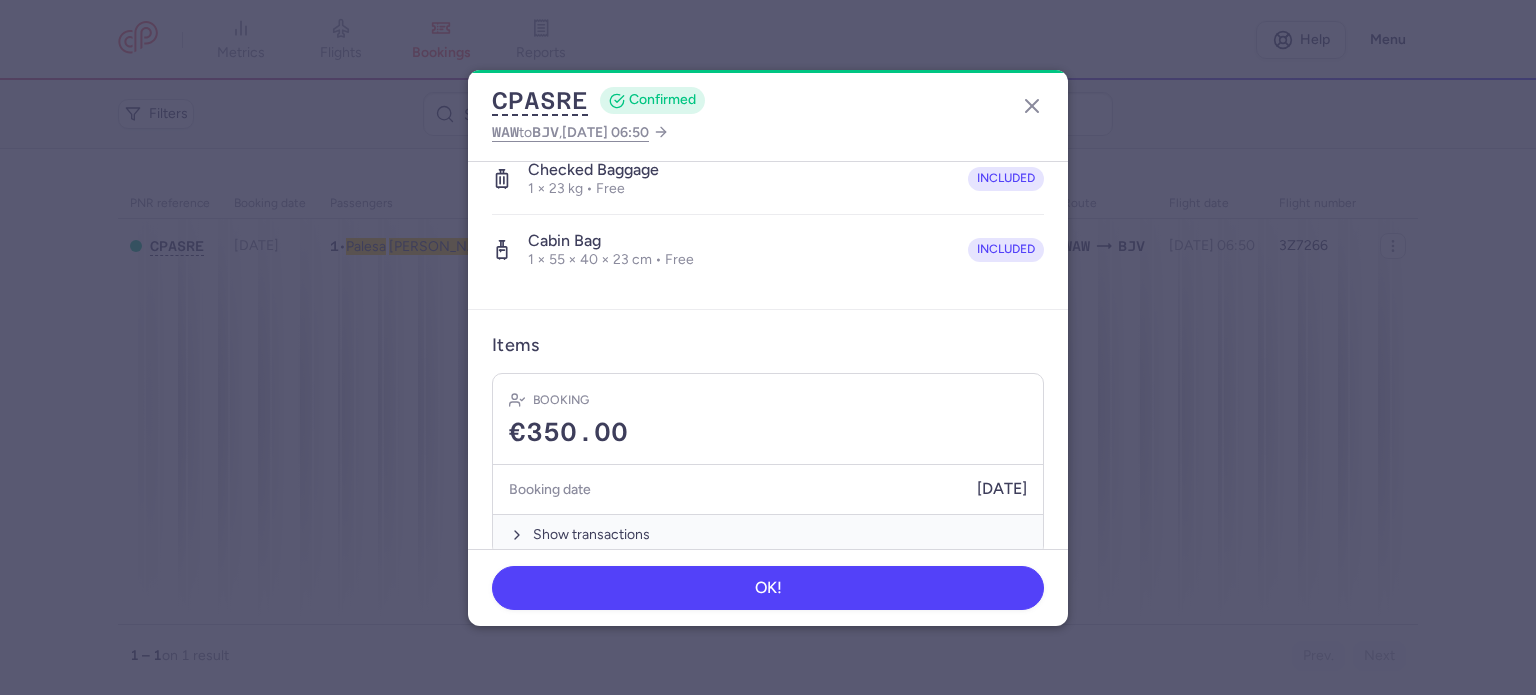 scroll, scrollTop: 423, scrollLeft: 0, axis: vertical 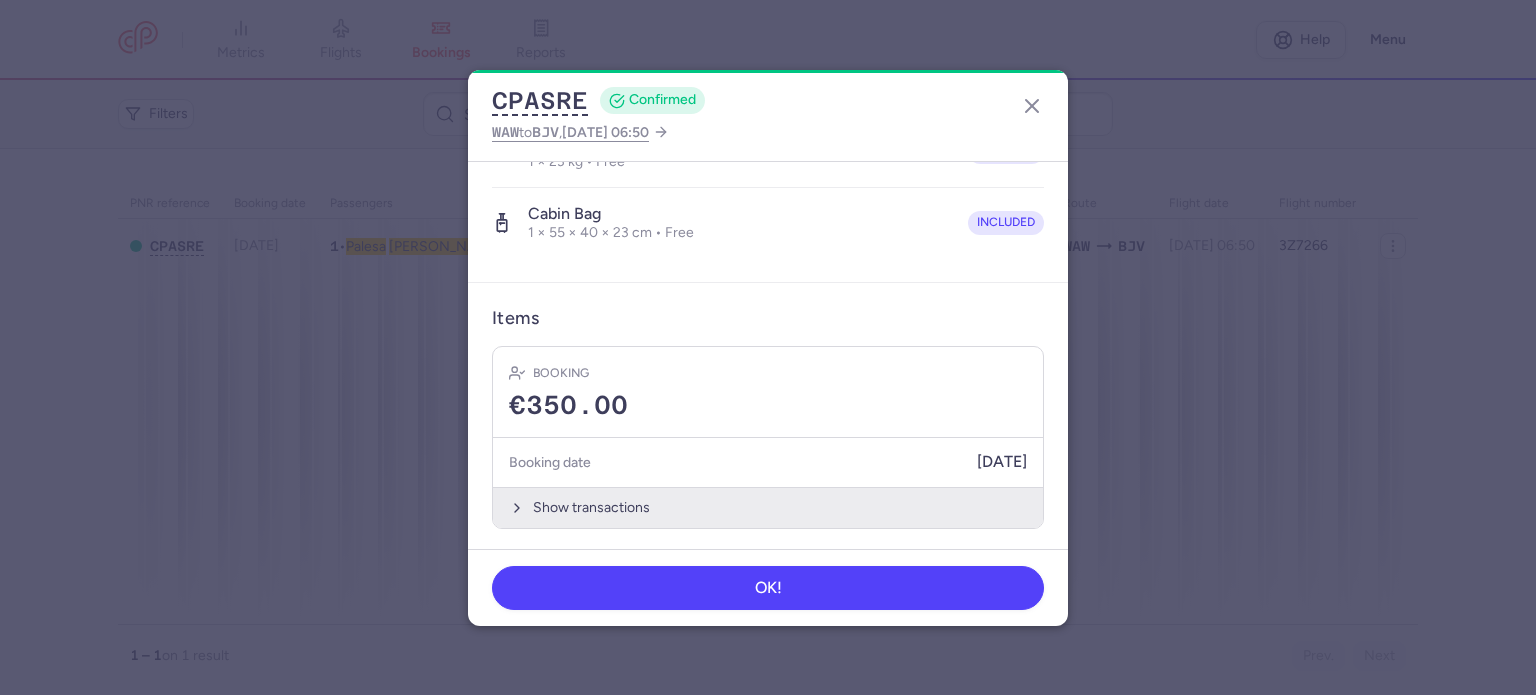 click on "Show transactions" at bounding box center [768, 507] 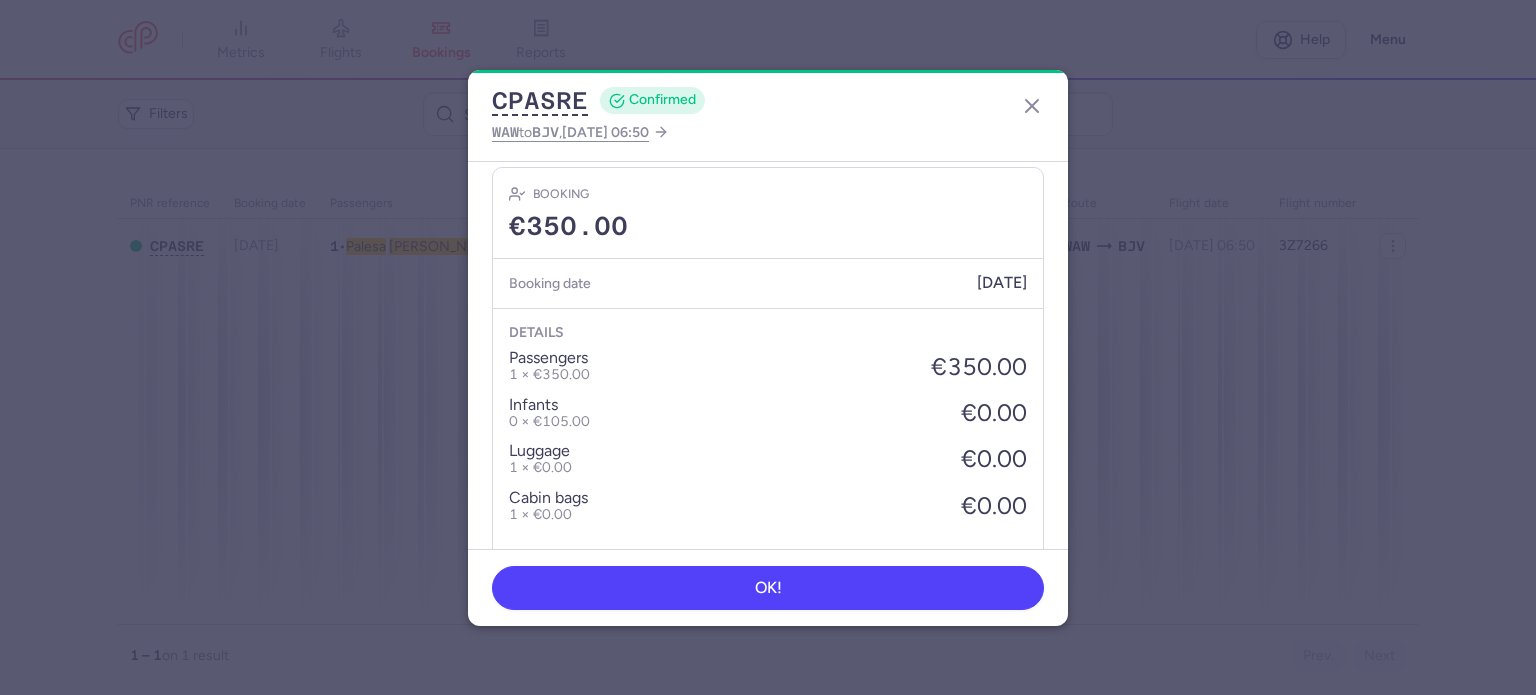 scroll, scrollTop: 739, scrollLeft: 0, axis: vertical 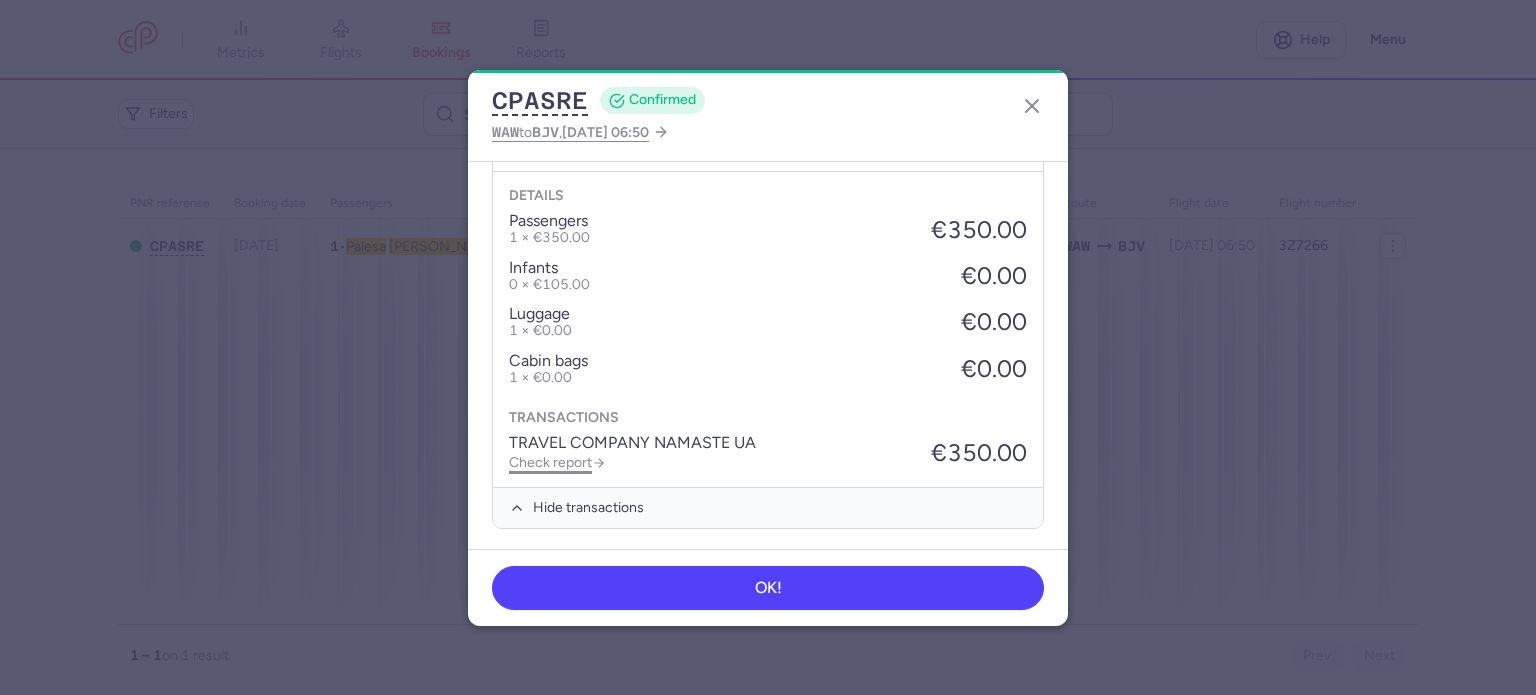 click on "Check report" 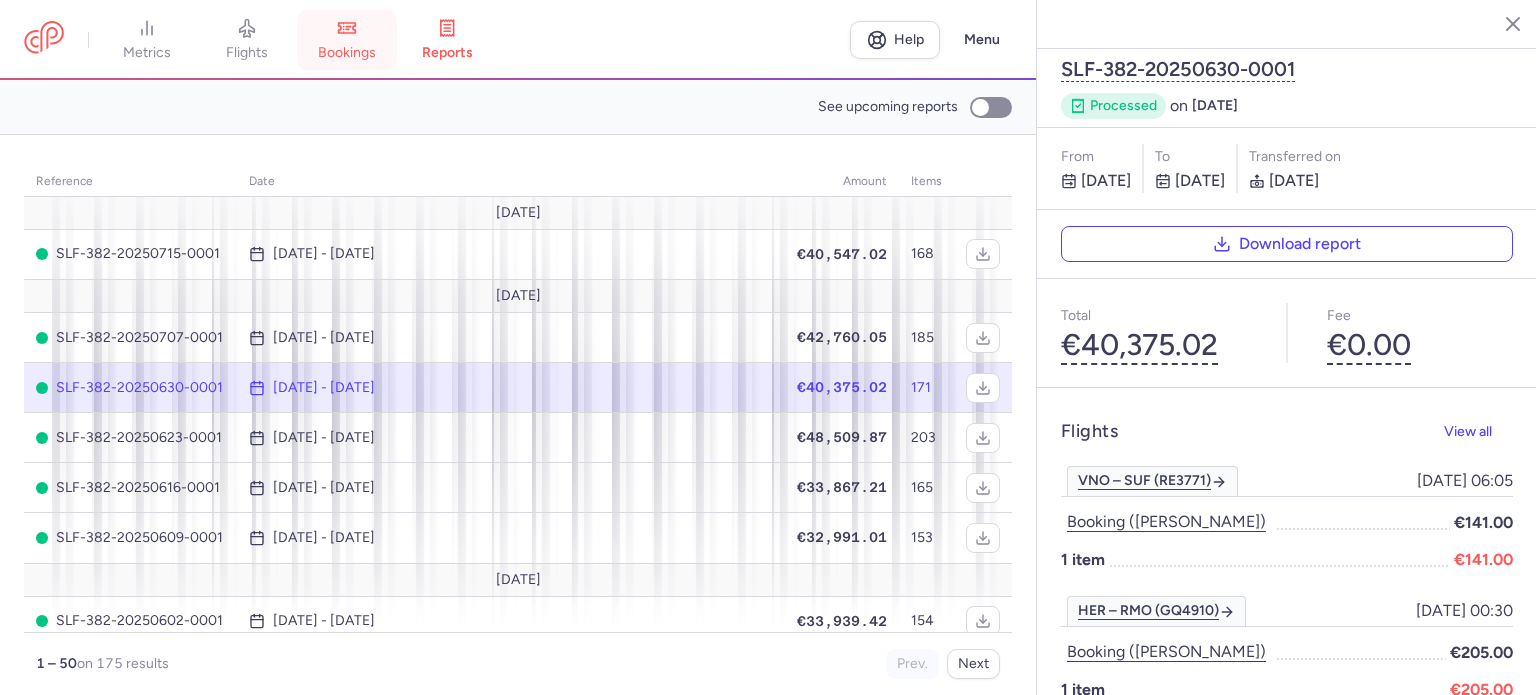 click on "bookings" at bounding box center [347, 53] 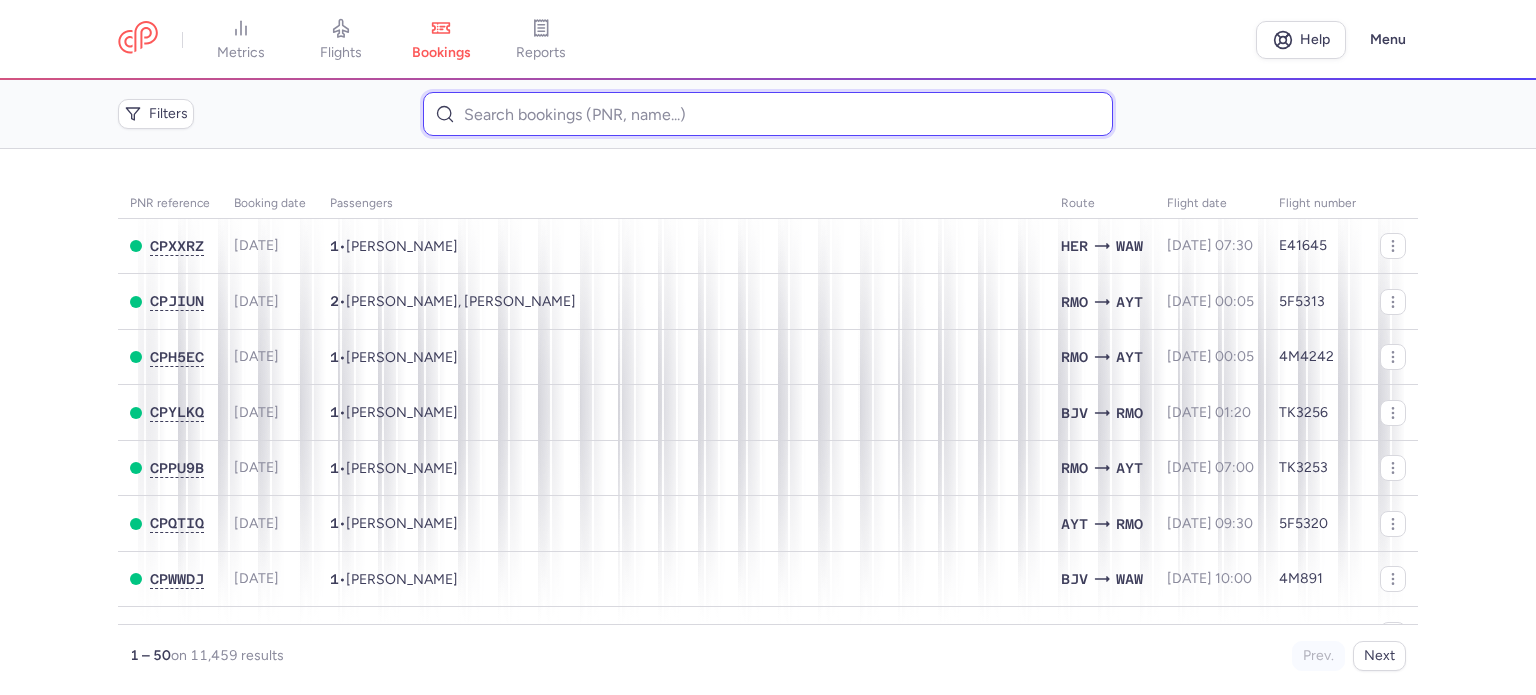 paste on "[PERSON_NAME]" 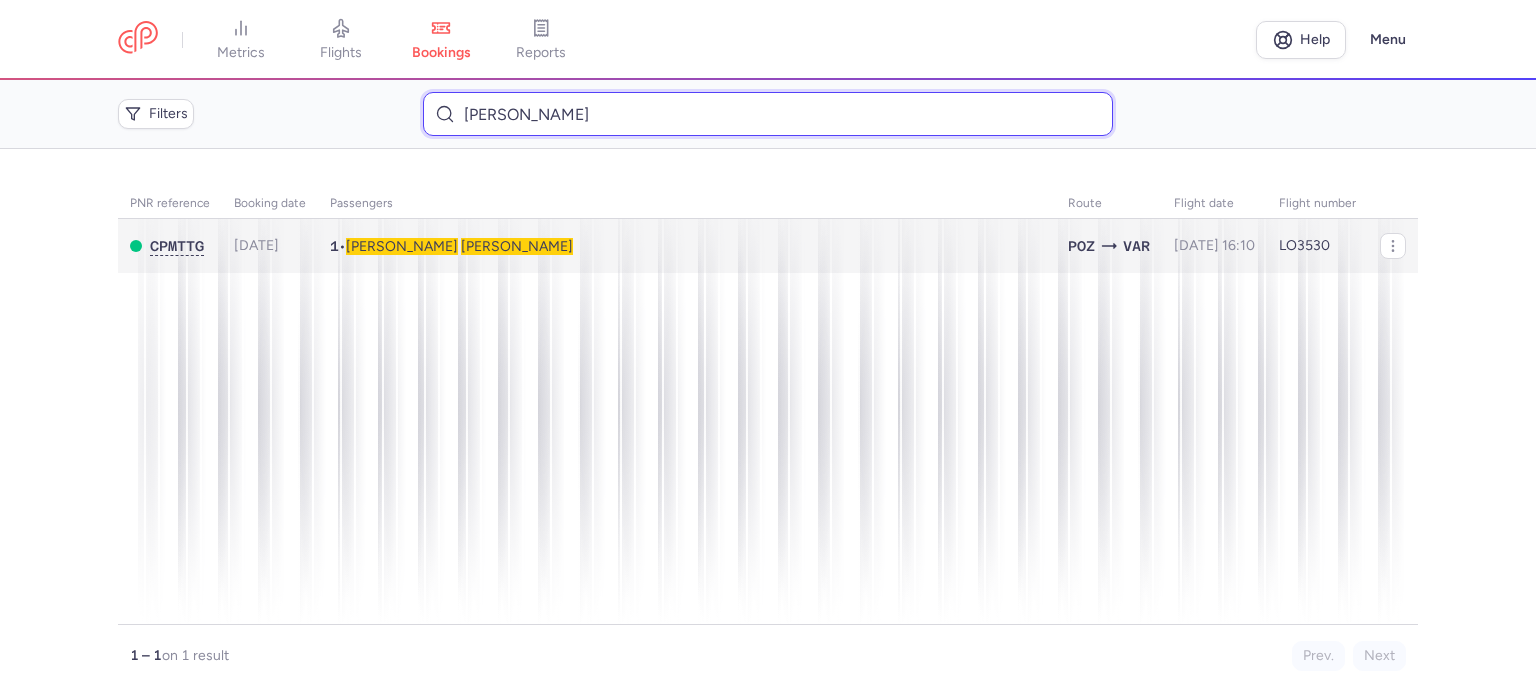 type on "[PERSON_NAME]" 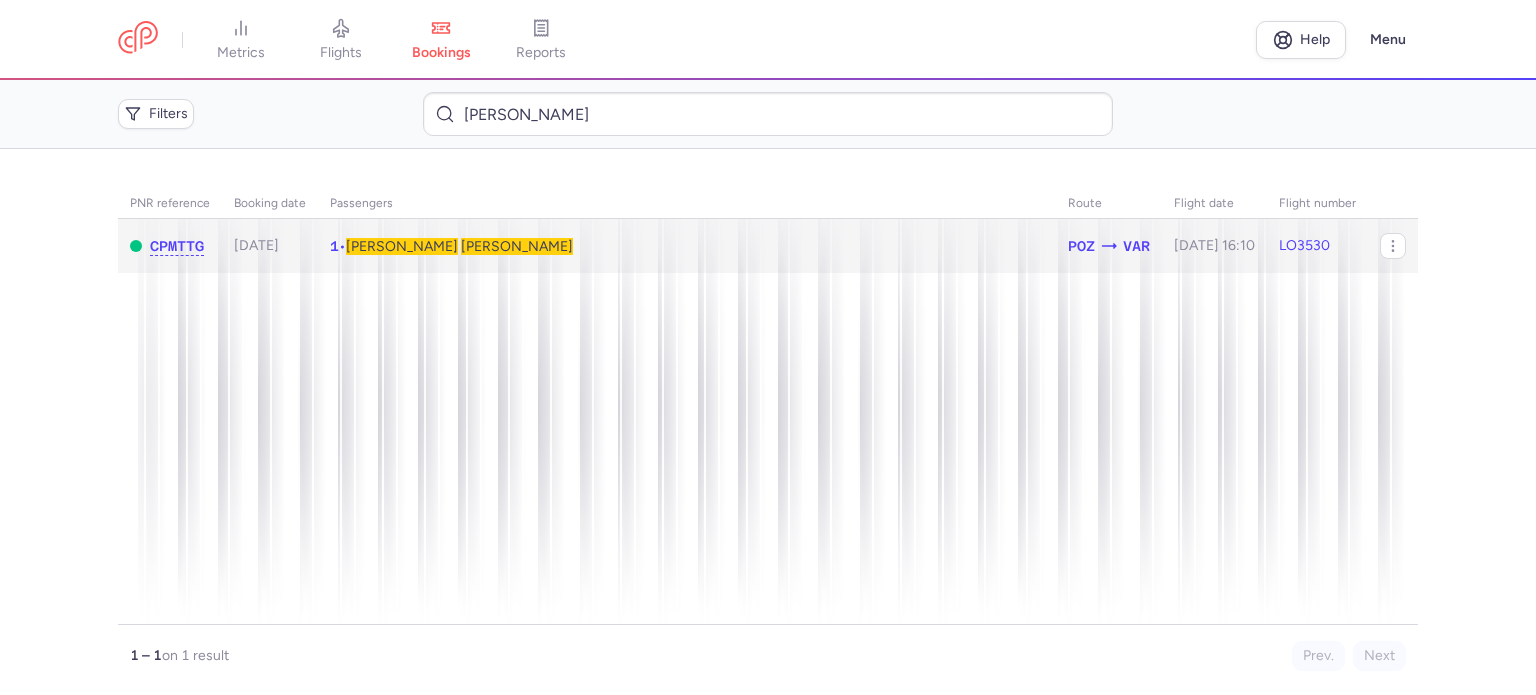 click on "1  •  [PERSON_NAME]" 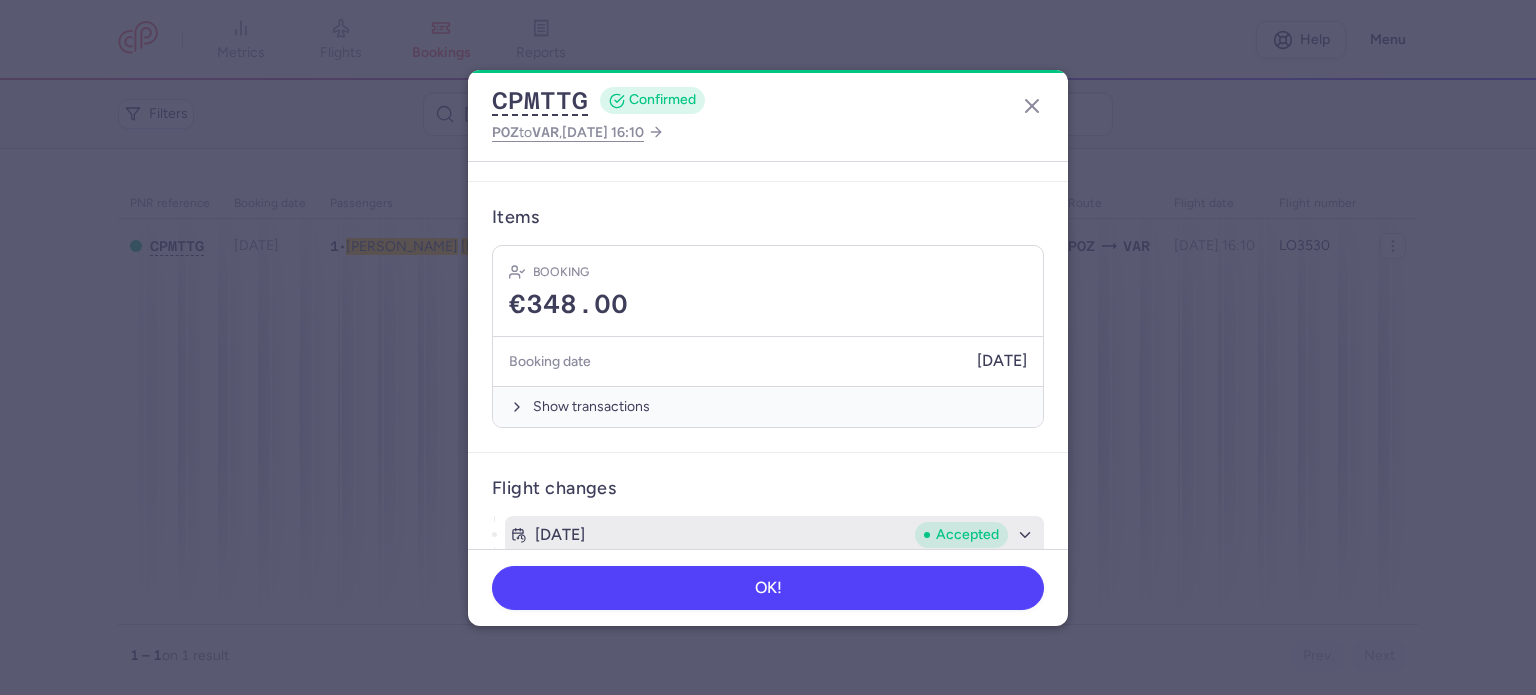 scroll, scrollTop: 569, scrollLeft: 0, axis: vertical 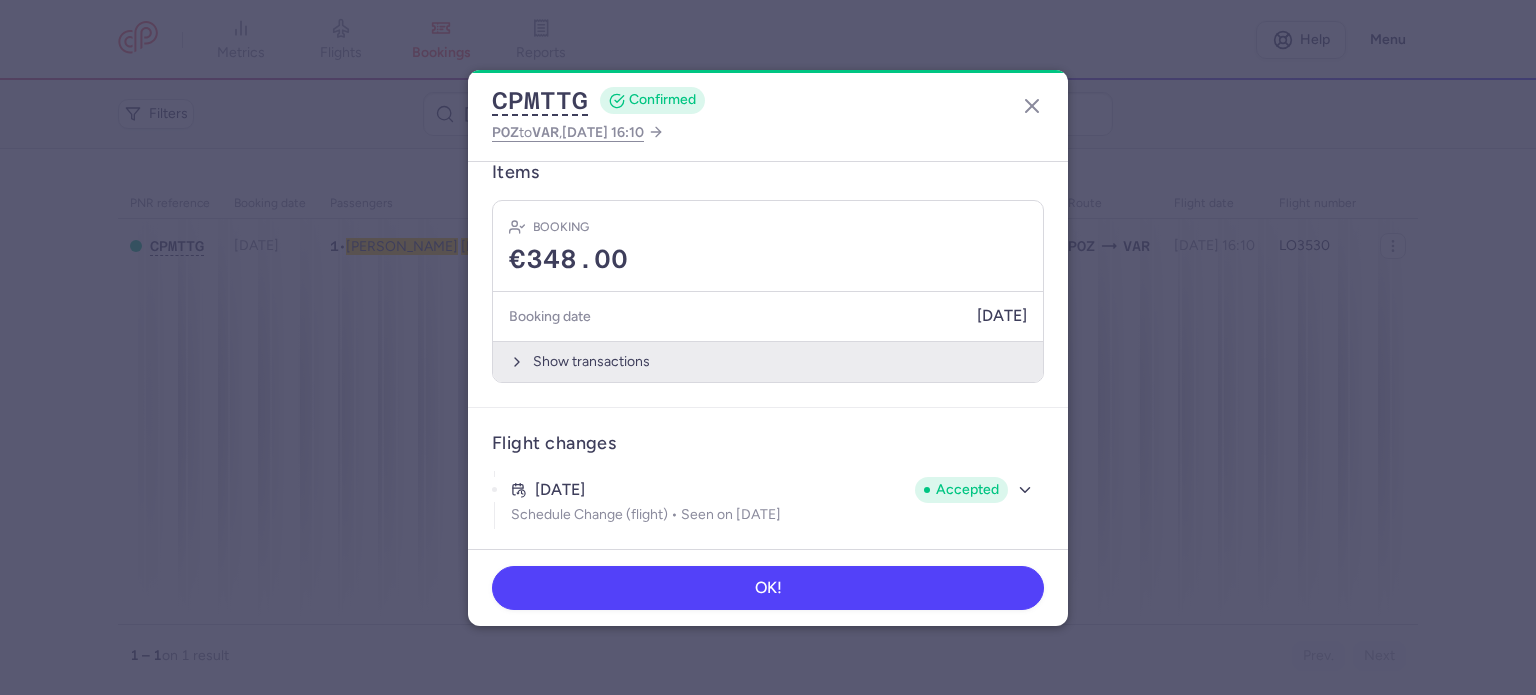 click on "Show transactions" at bounding box center (768, 361) 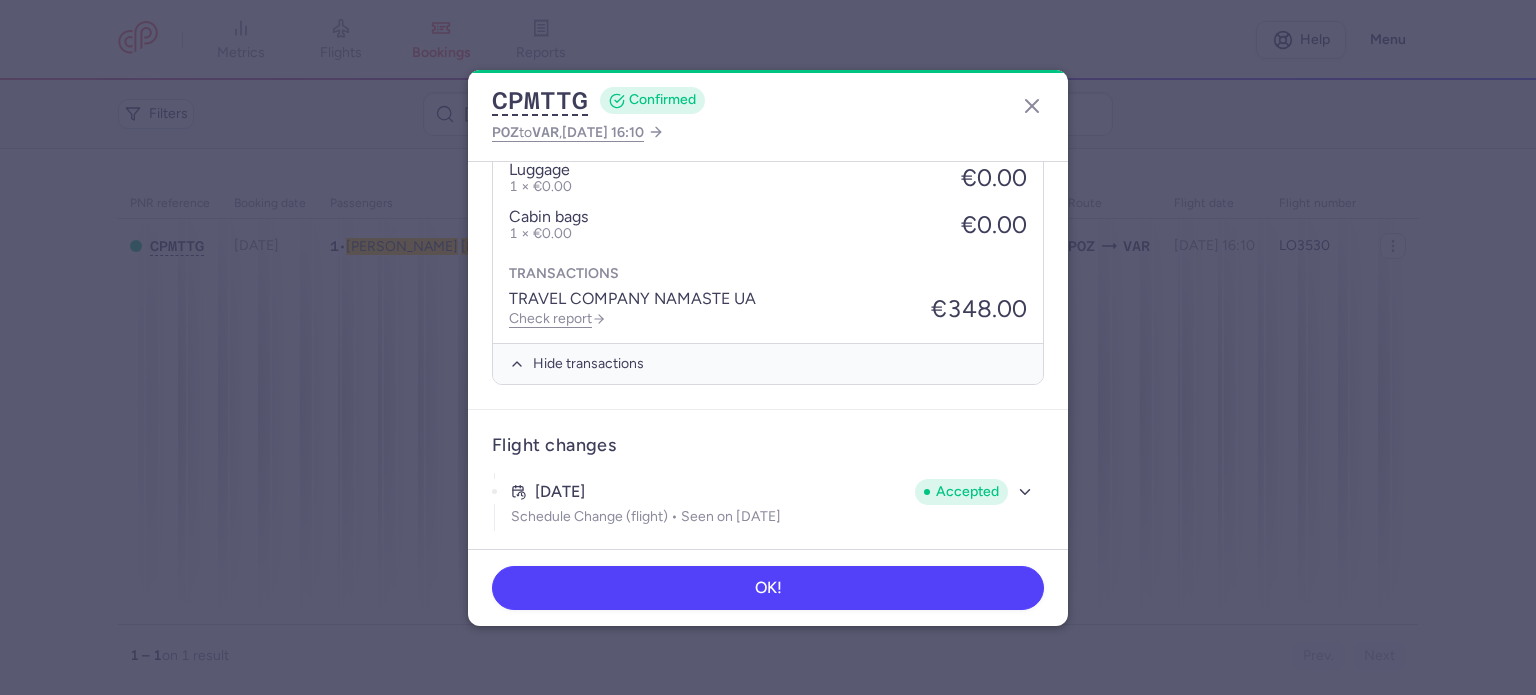 scroll, scrollTop: 884, scrollLeft: 0, axis: vertical 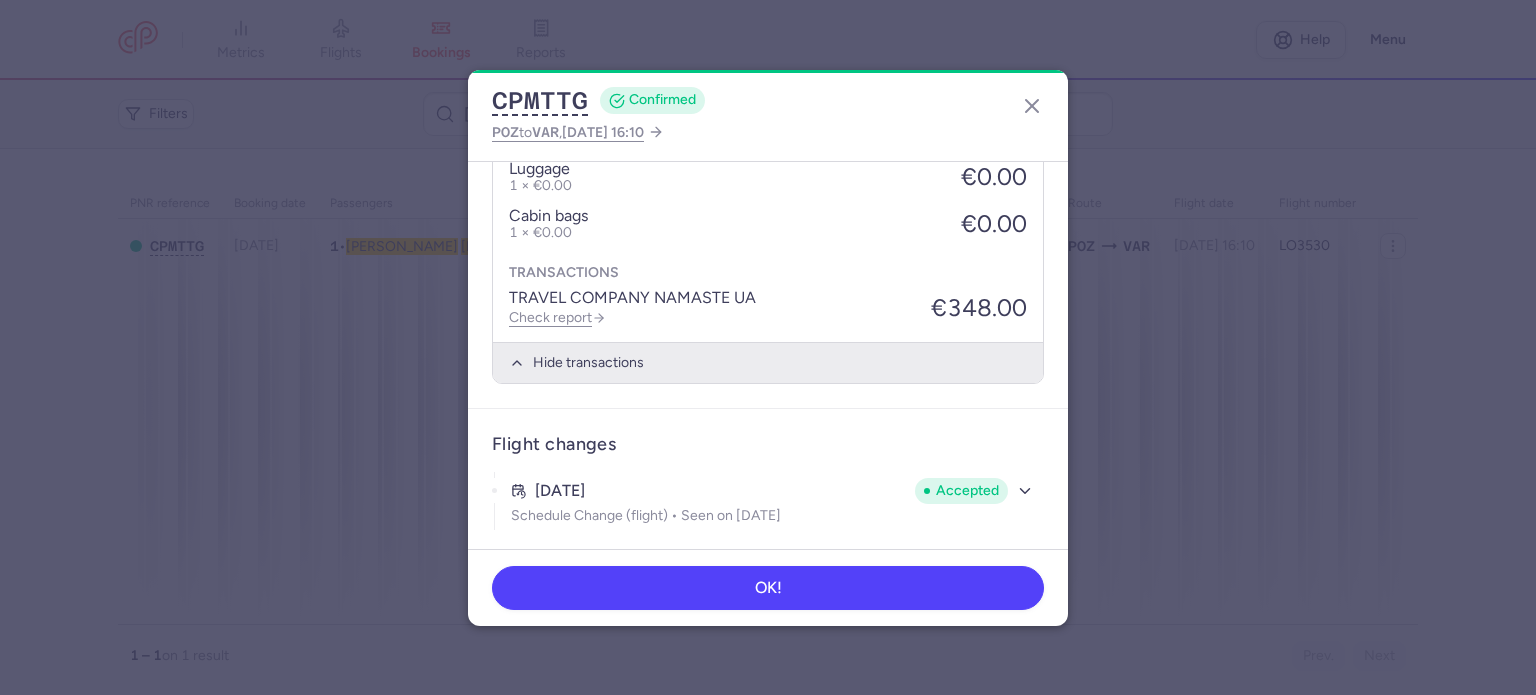 click on "Hide transactions" at bounding box center (768, 362) 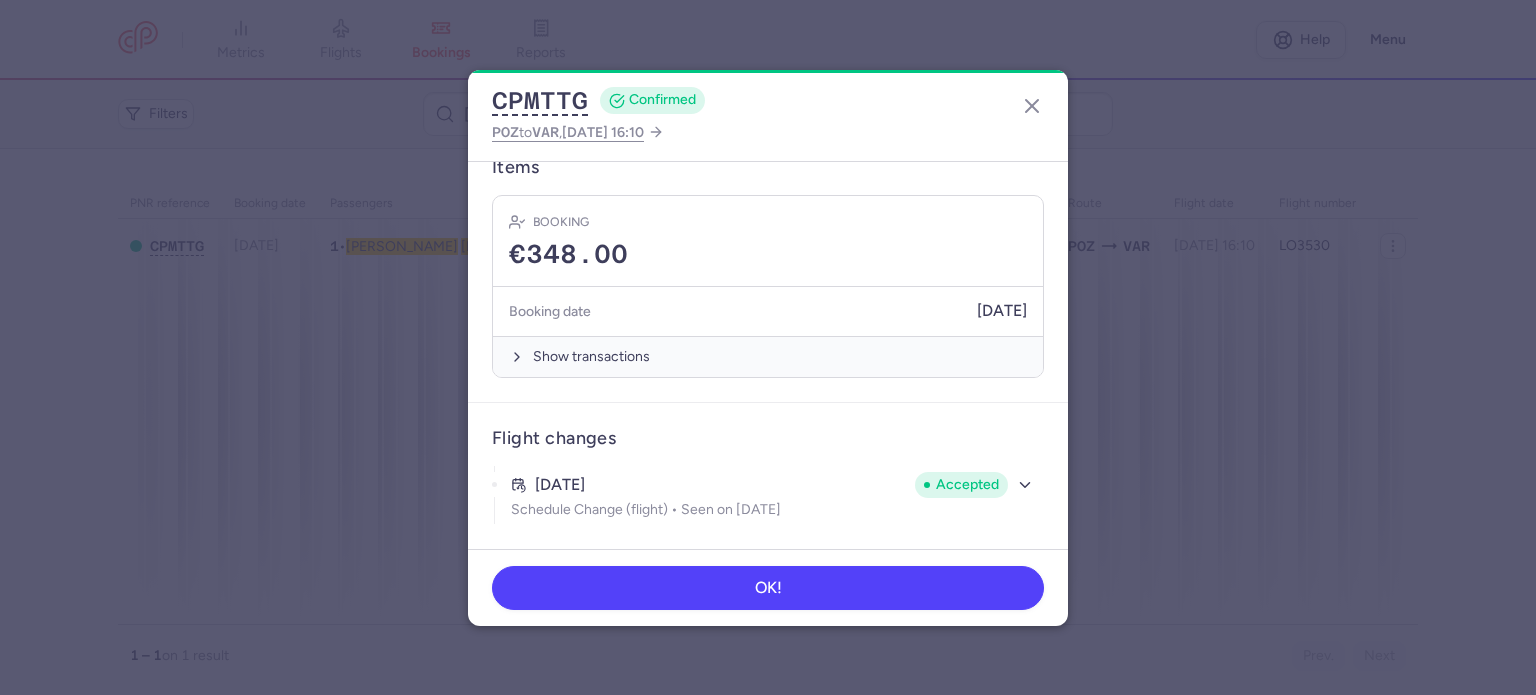 scroll, scrollTop: 569, scrollLeft: 0, axis: vertical 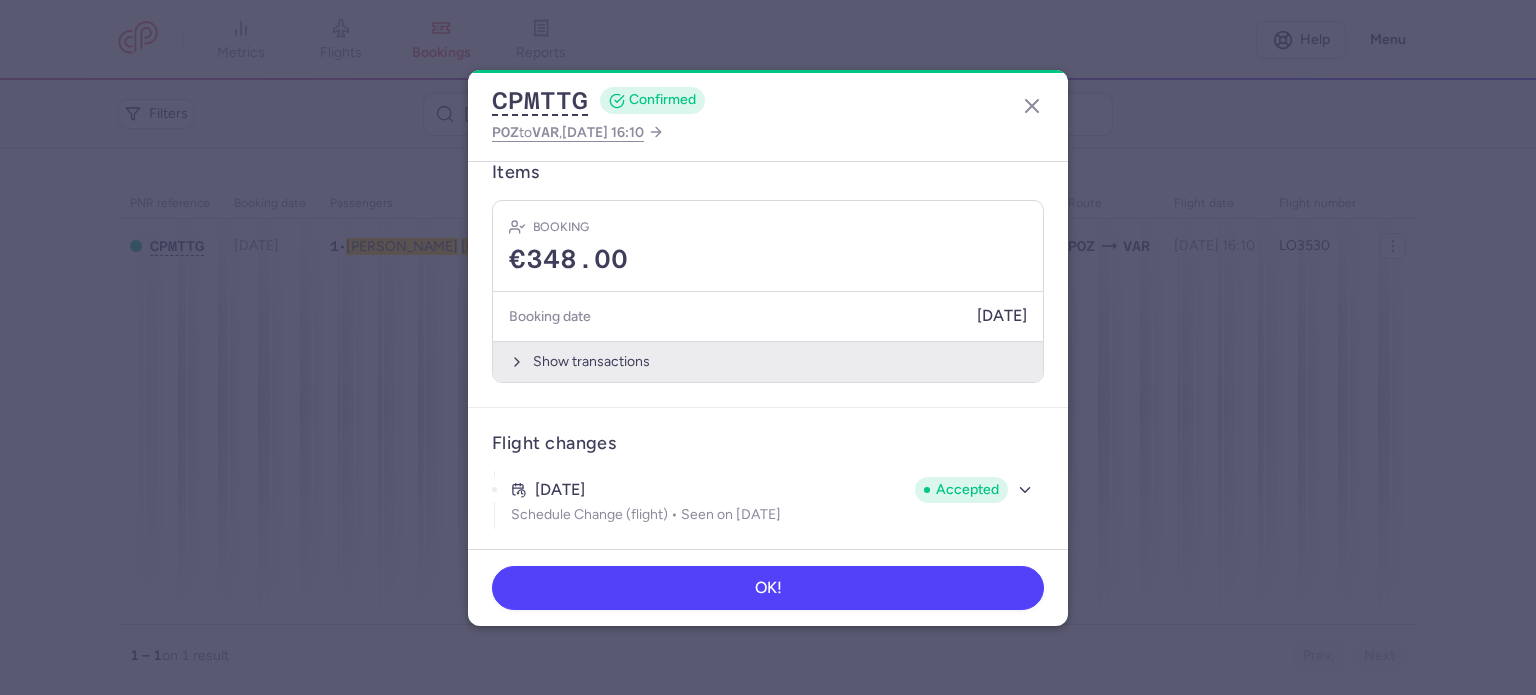 click on "Show transactions" at bounding box center (768, 361) 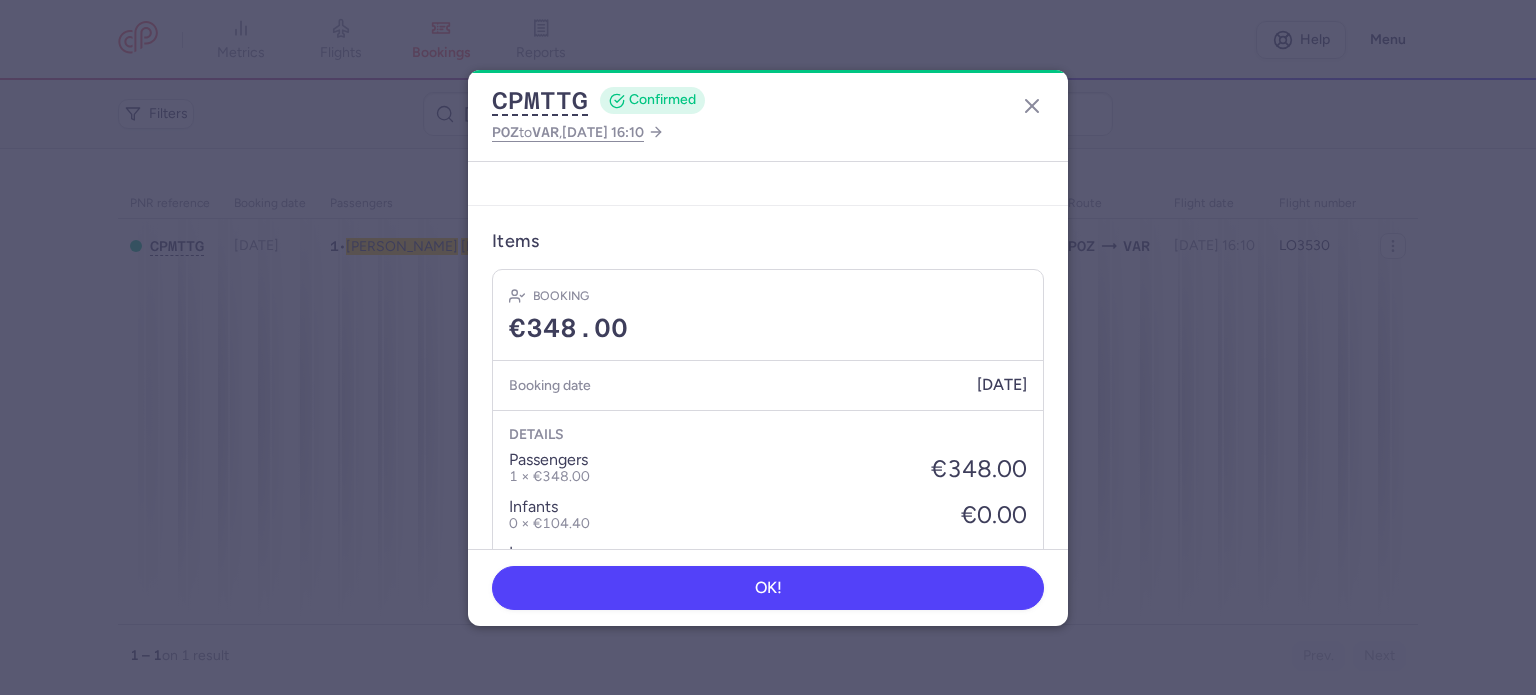 scroll, scrollTop: 884, scrollLeft: 0, axis: vertical 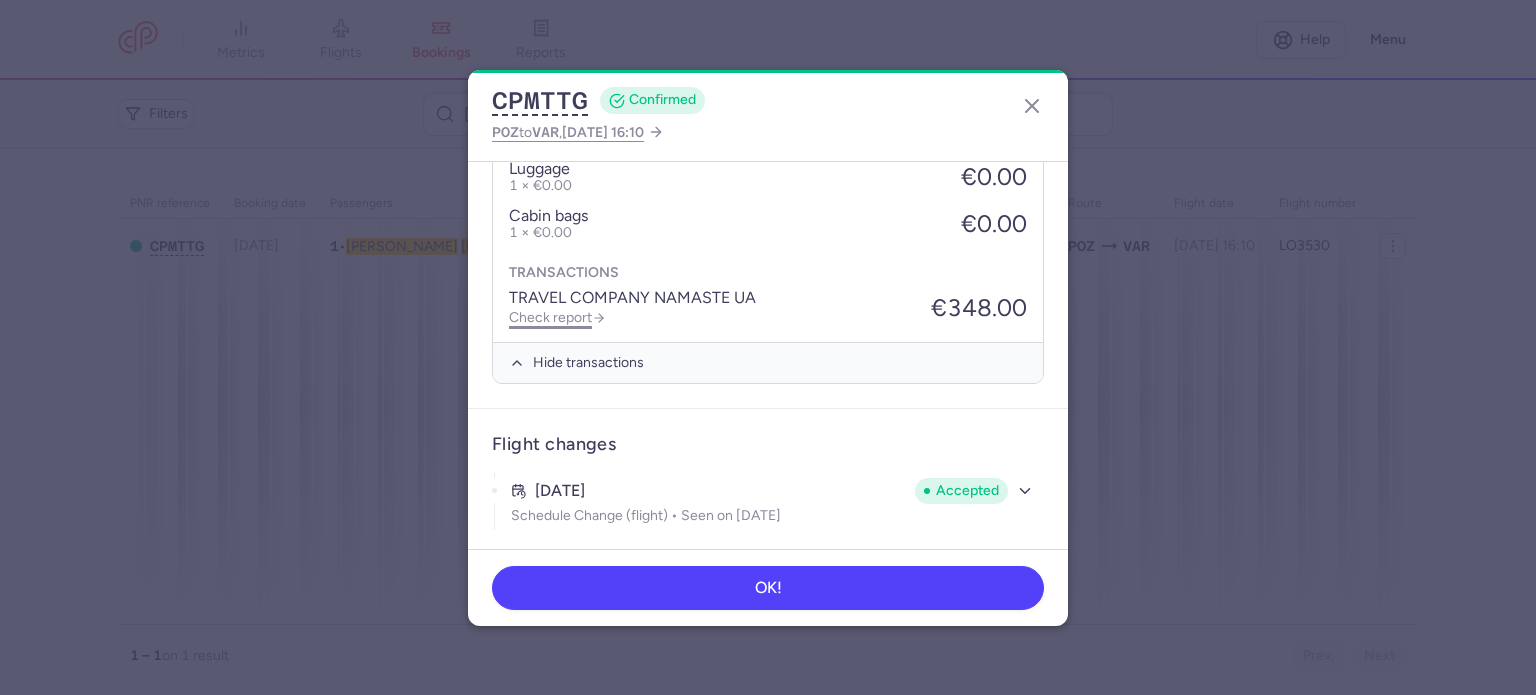 click on "Check report" 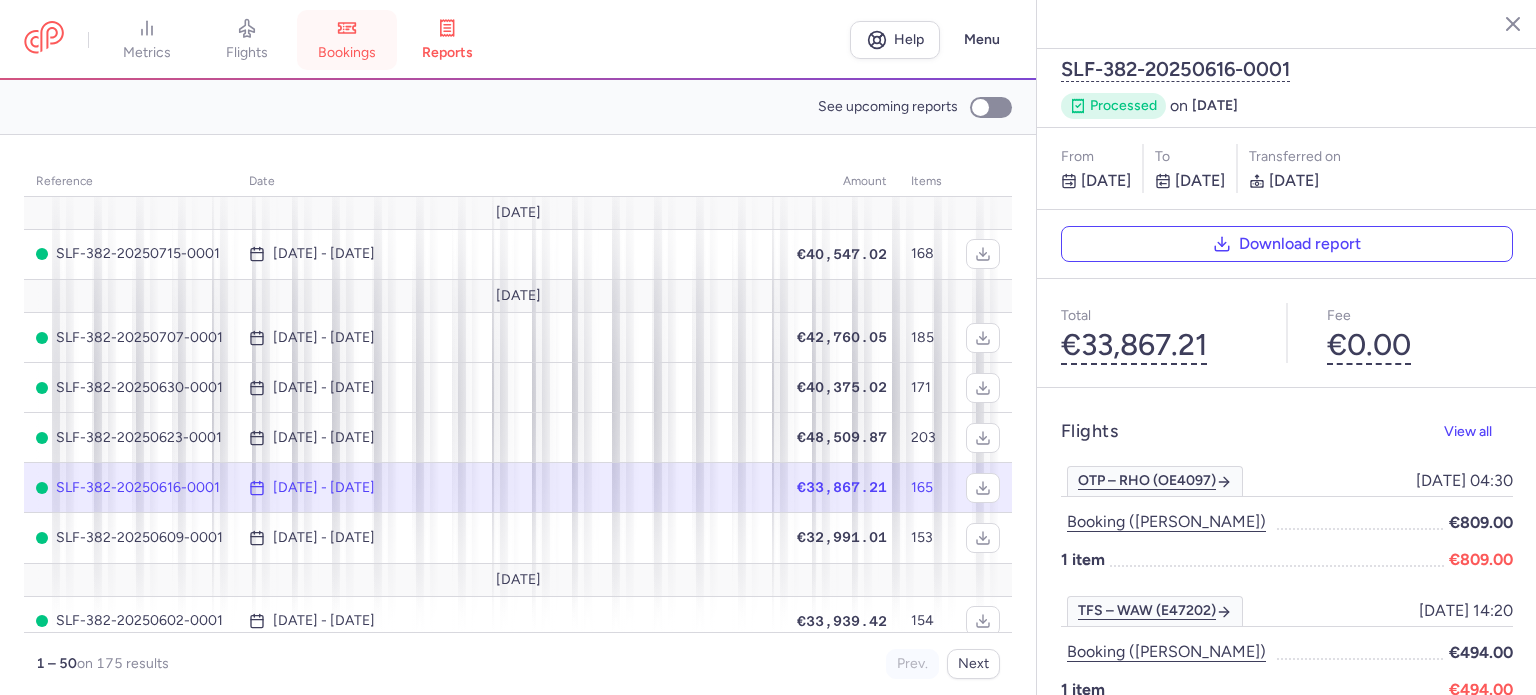 click on "bookings" at bounding box center [347, 53] 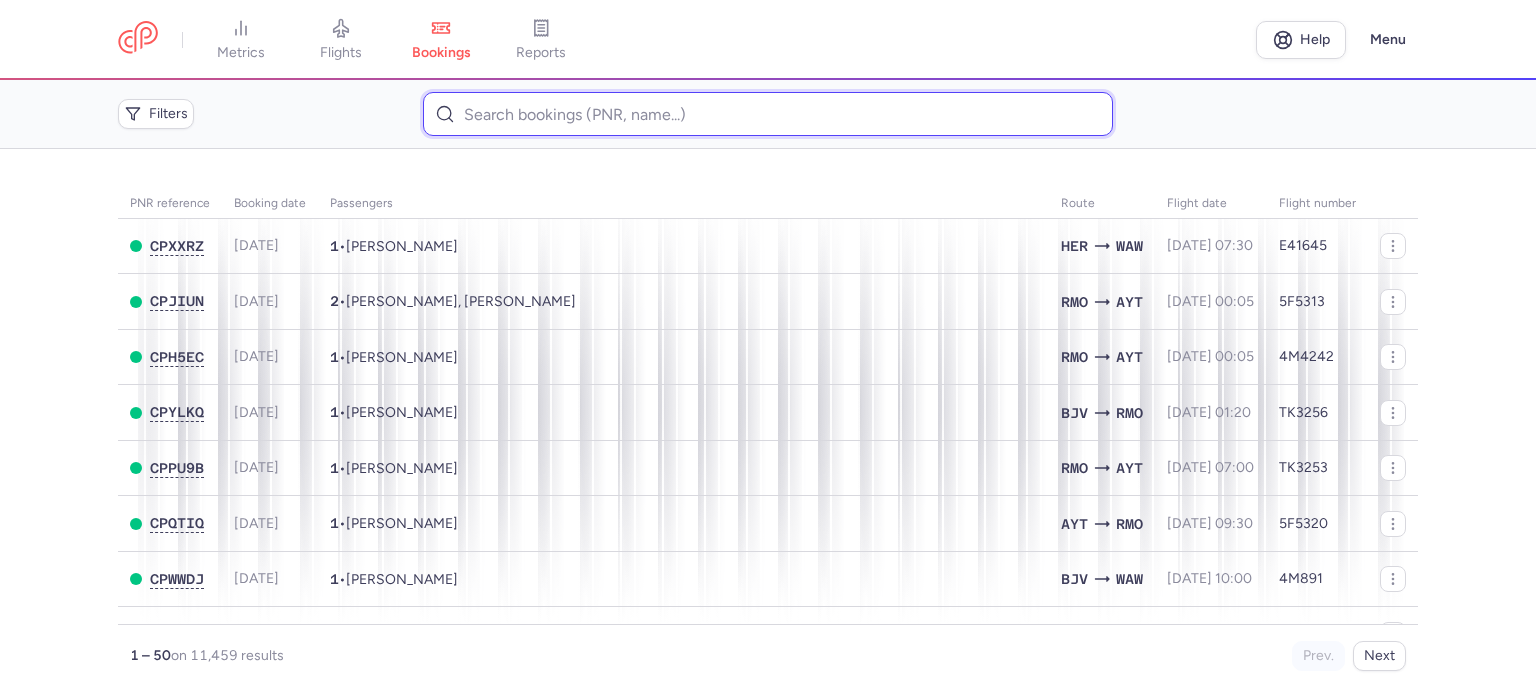 paste on "[PERSON_NAME]" 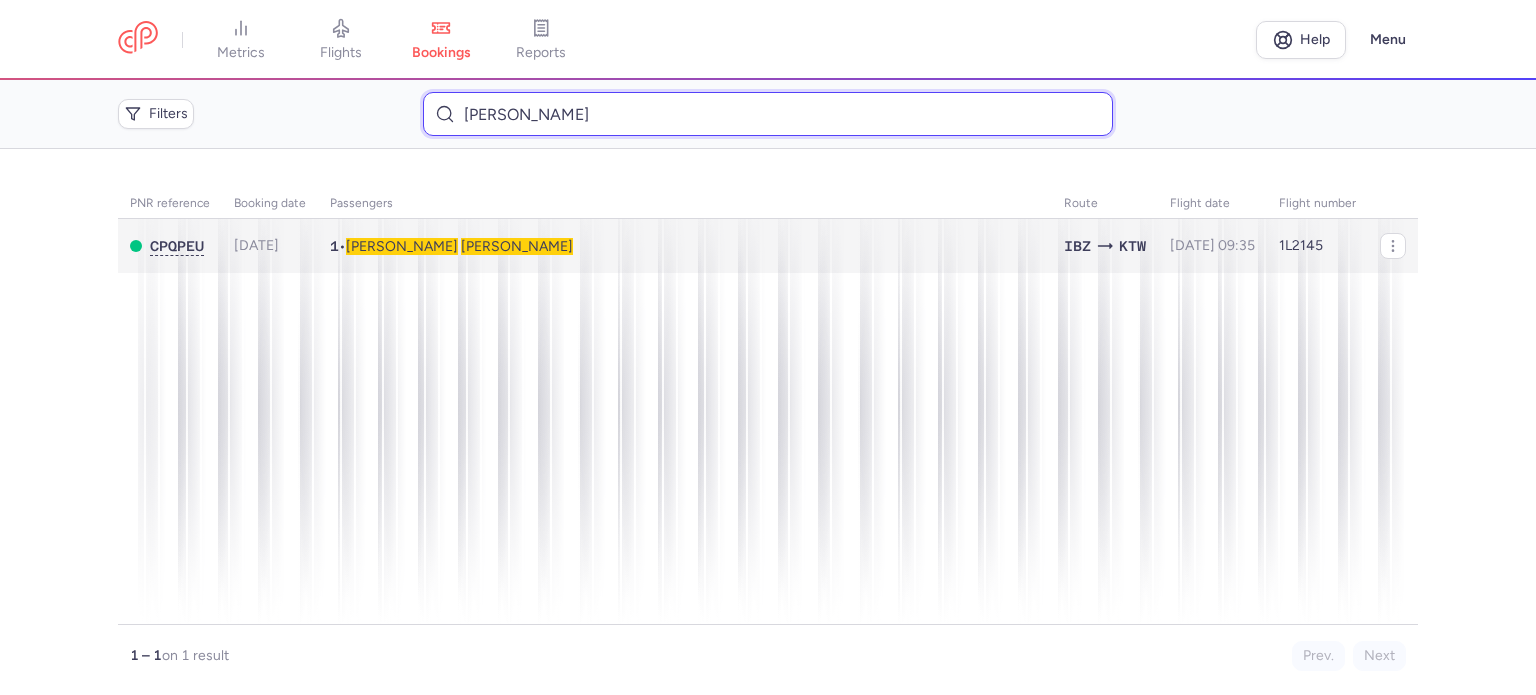 type on "[PERSON_NAME]" 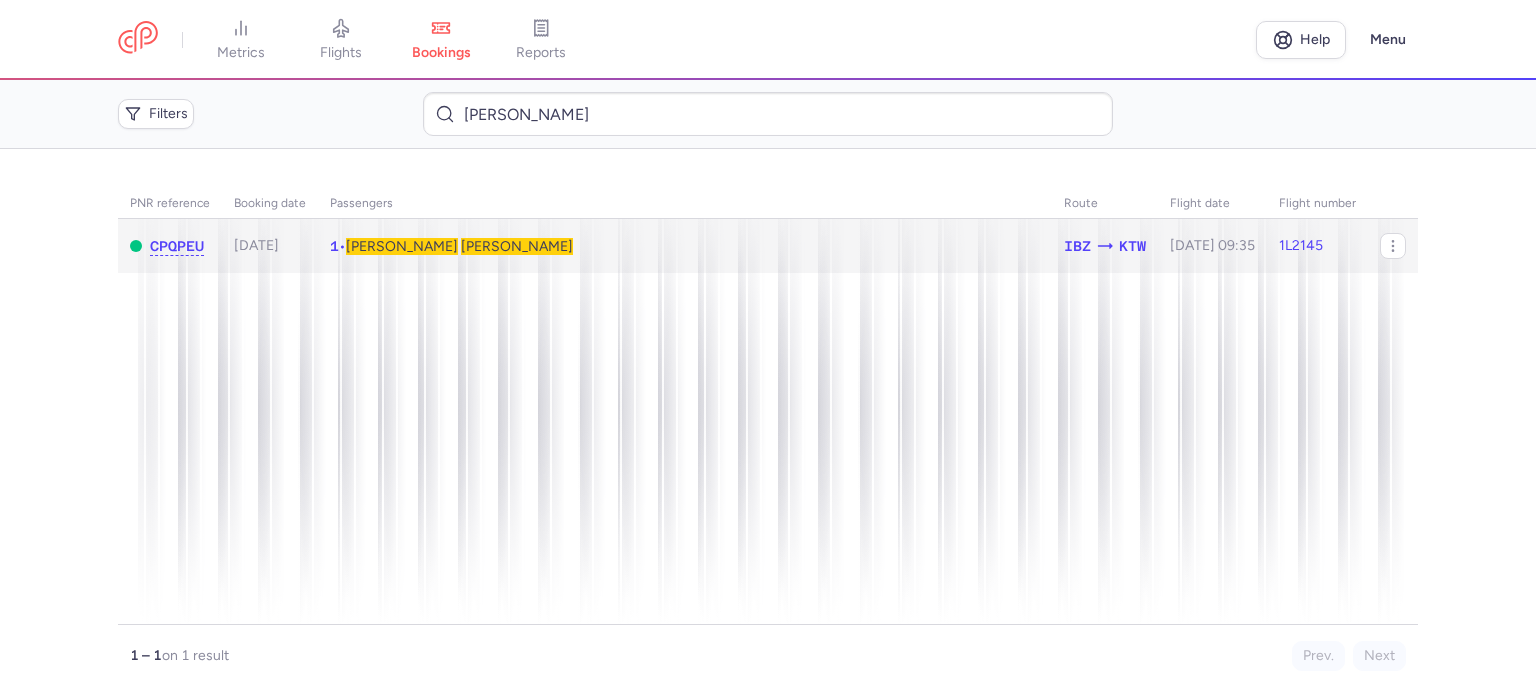 click on "[PERSON_NAME]" at bounding box center [517, 246] 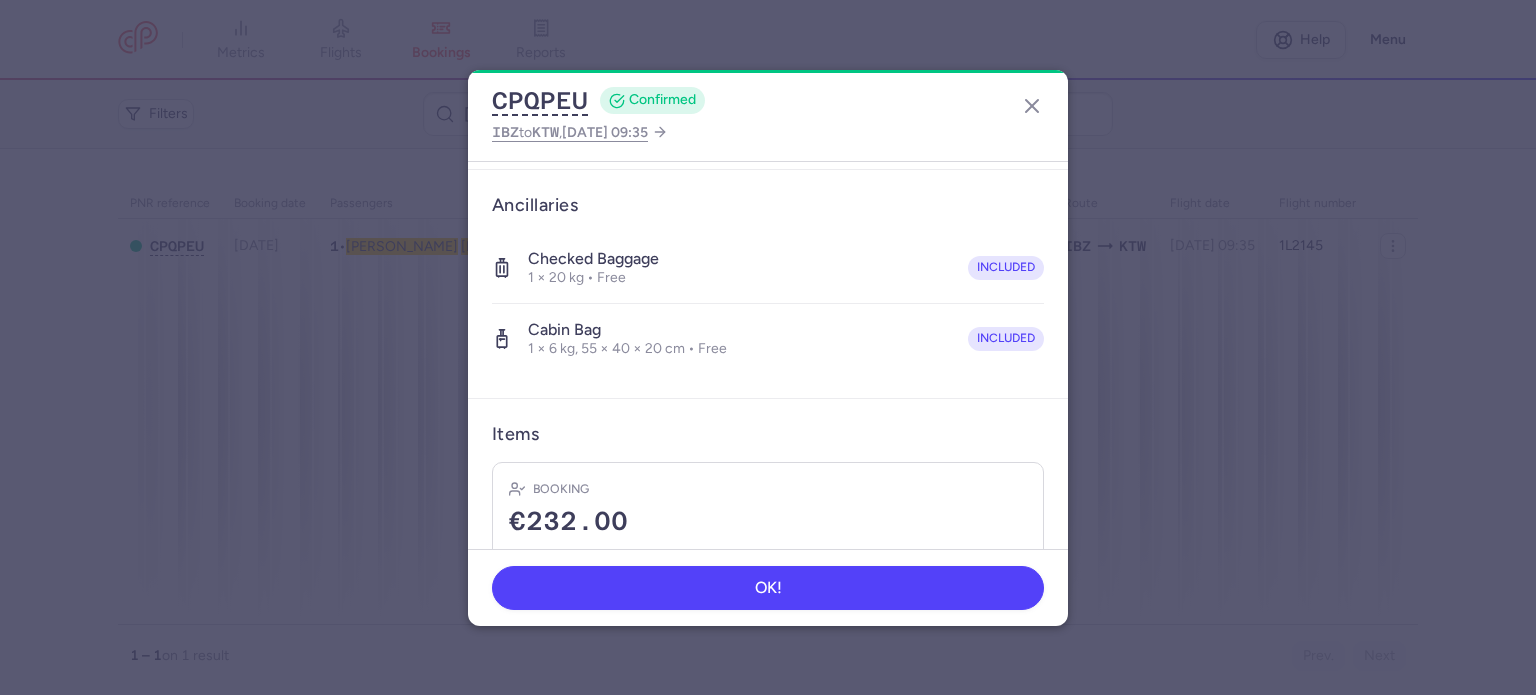 scroll, scrollTop: 500, scrollLeft: 0, axis: vertical 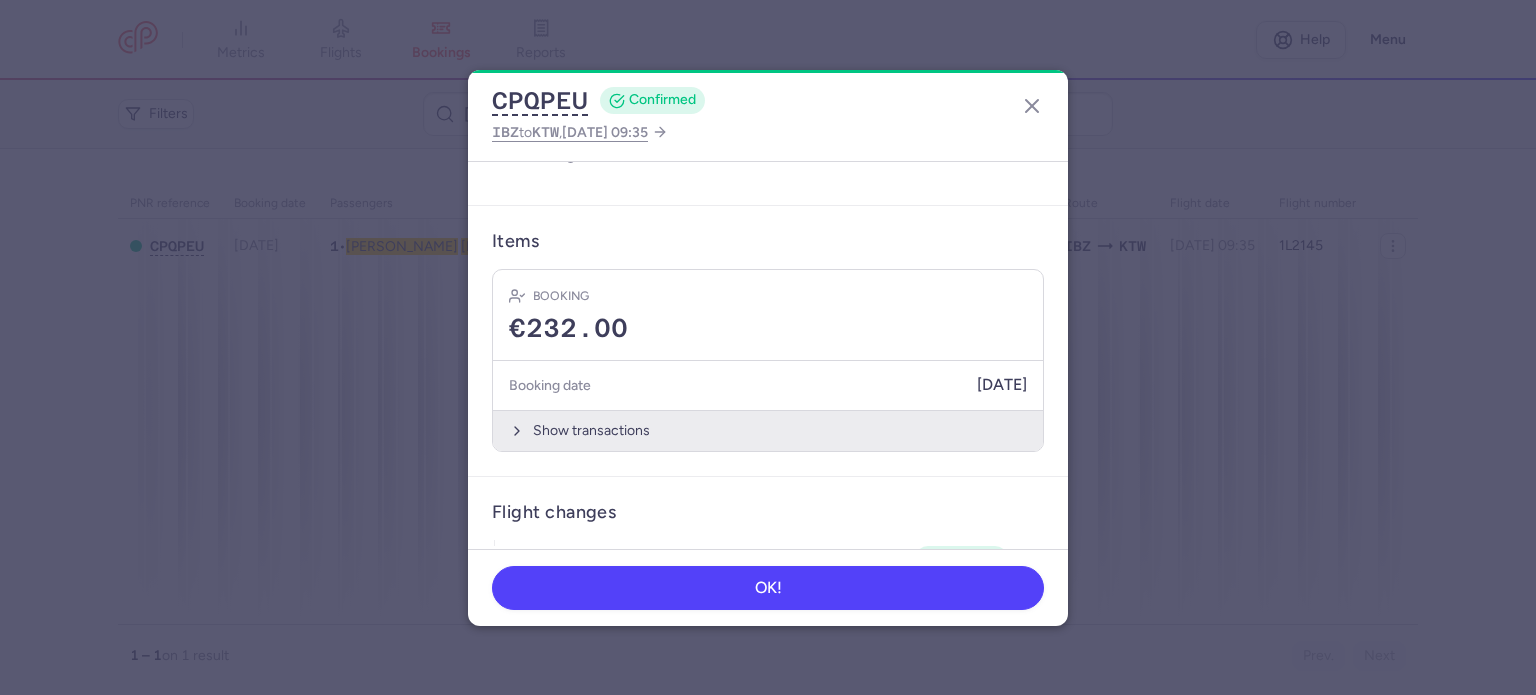click on "Show transactions" at bounding box center (768, 430) 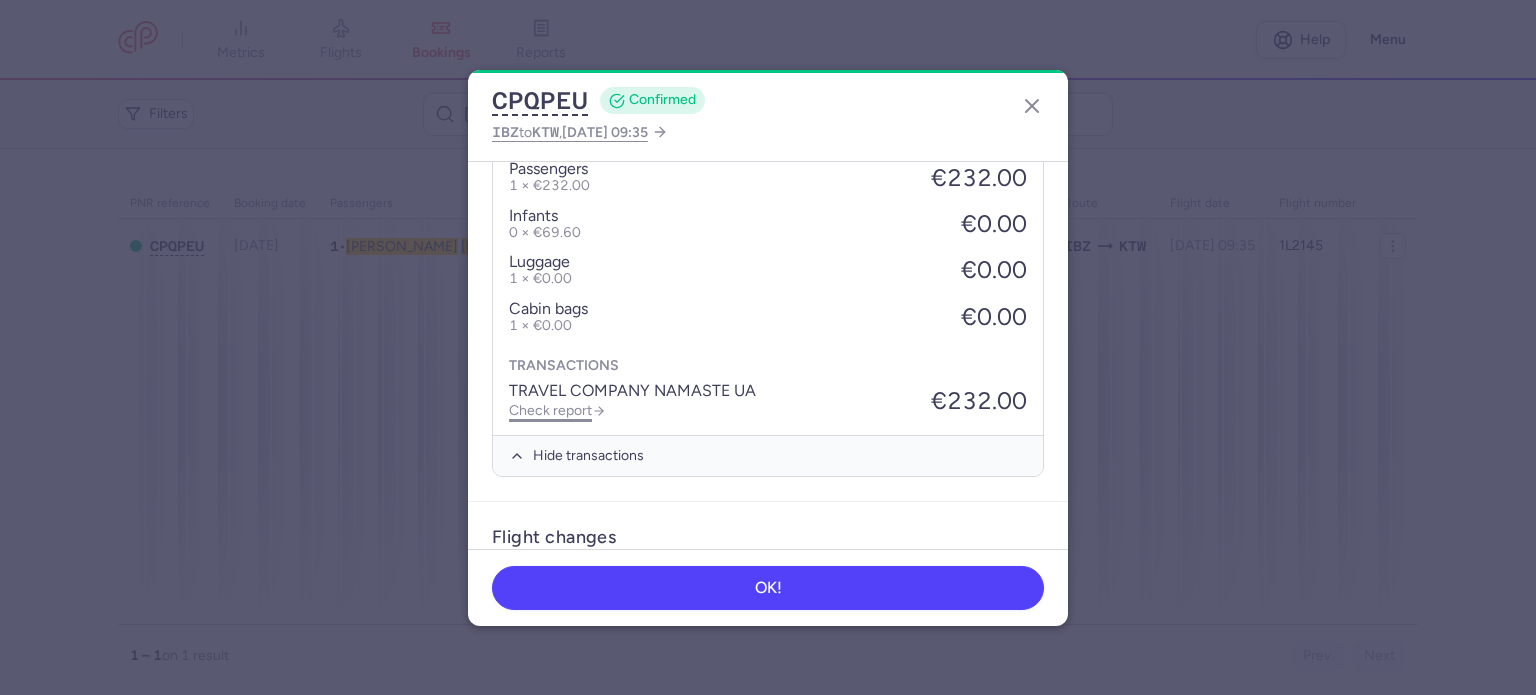 scroll, scrollTop: 884, scrollLeft: 0, axis: vertical 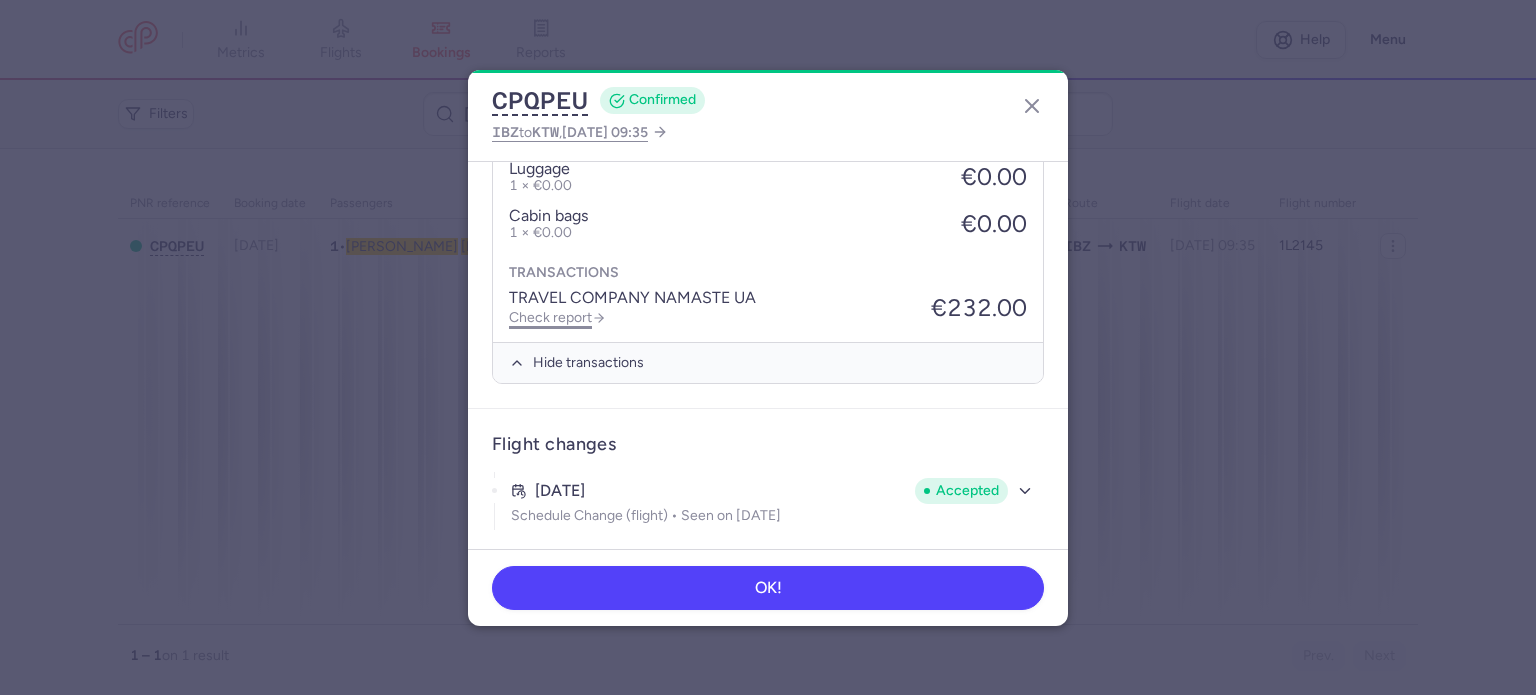 click on "Check report" 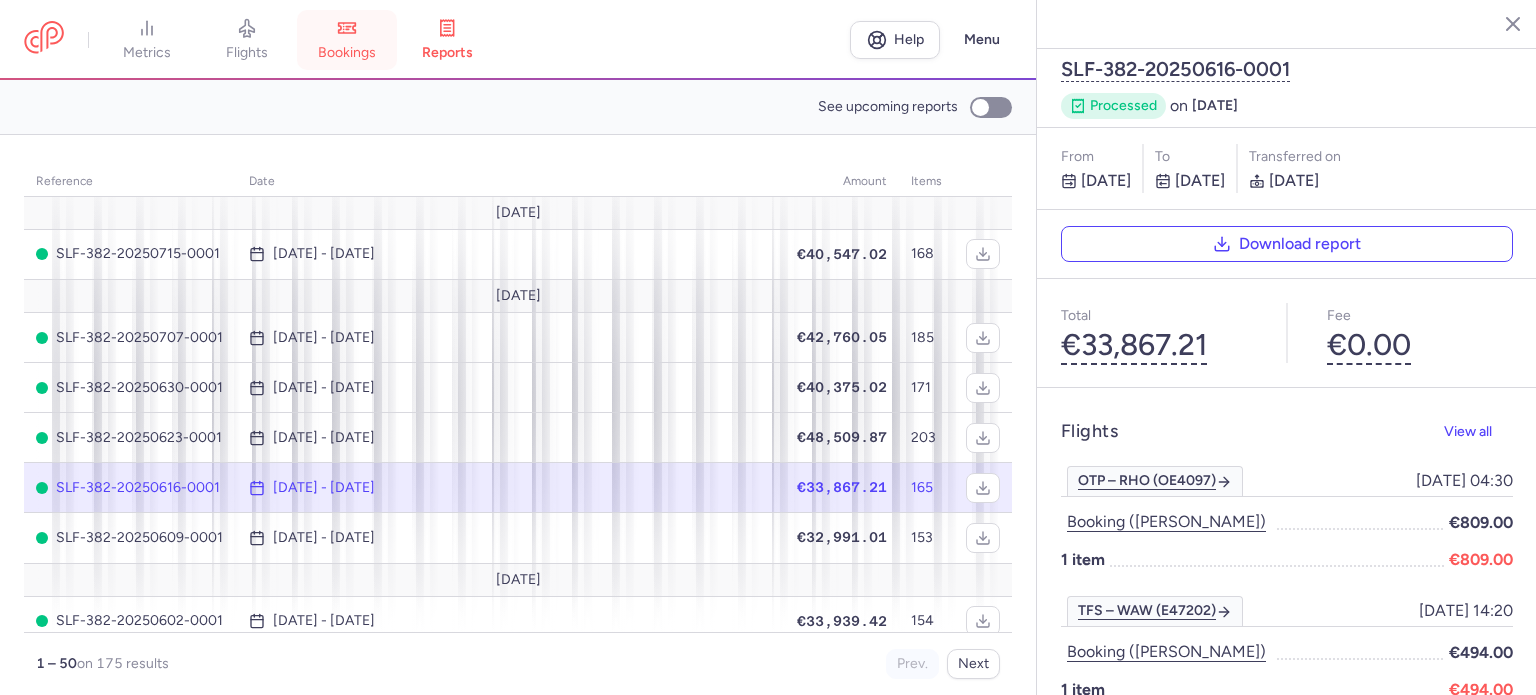 click on "bookings" at bounding box center (347, 53) 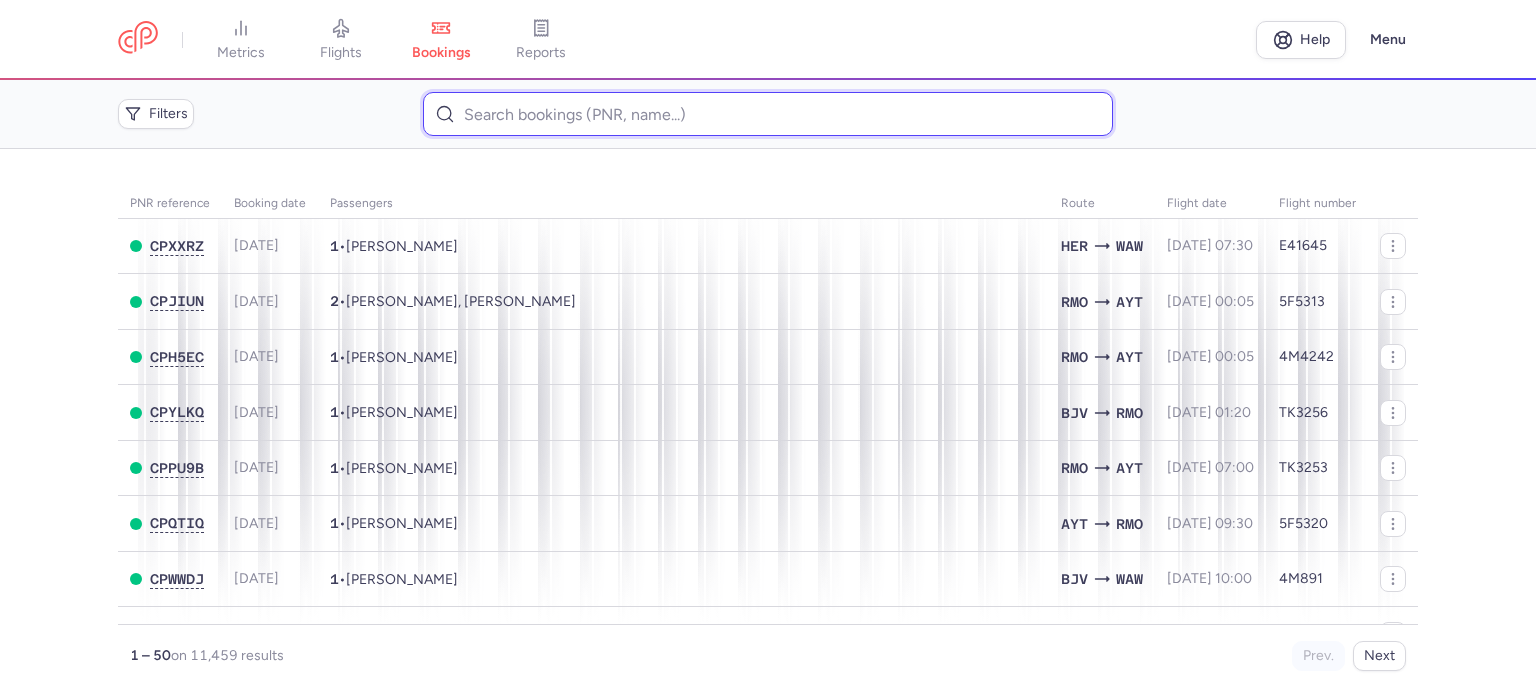 click at bounding box center [767, 114] 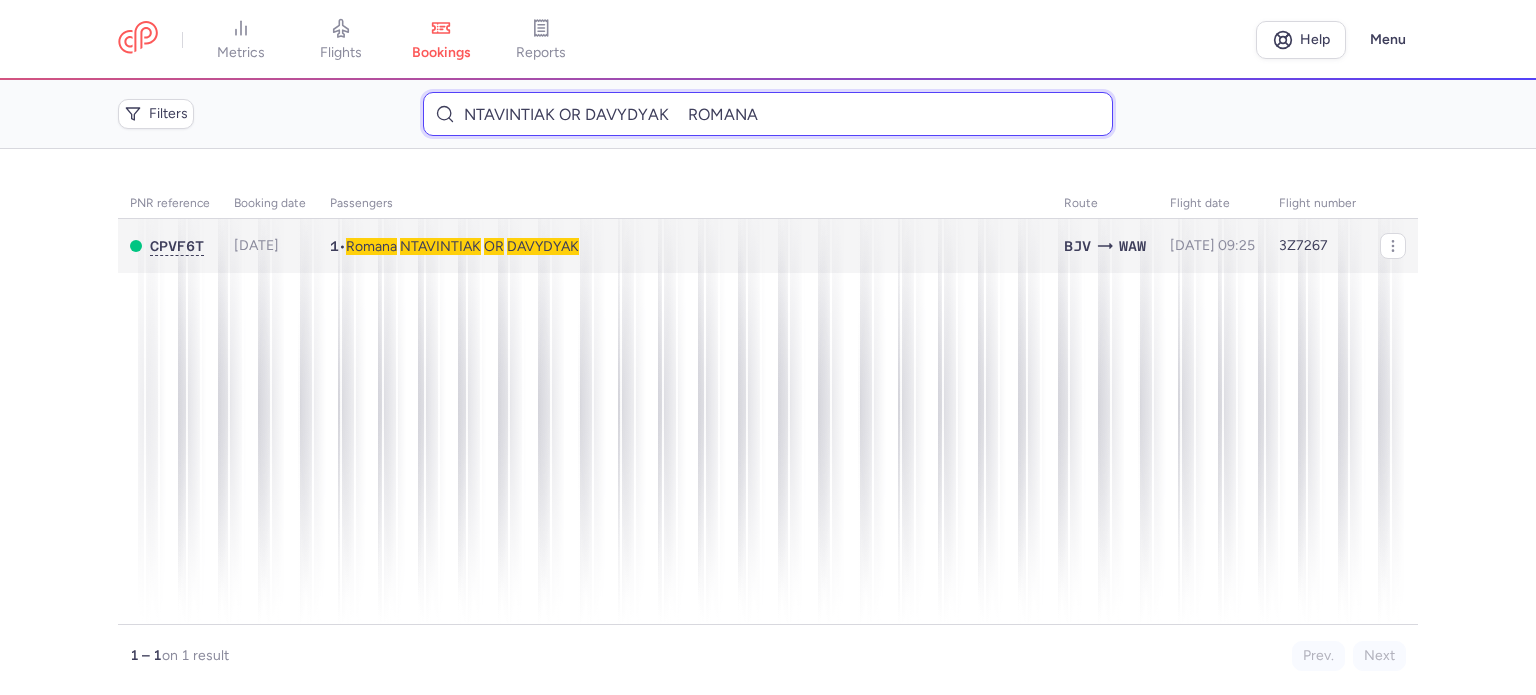 type on "NTAVINTIAK OR DAVYDYAK 	ROMANA" 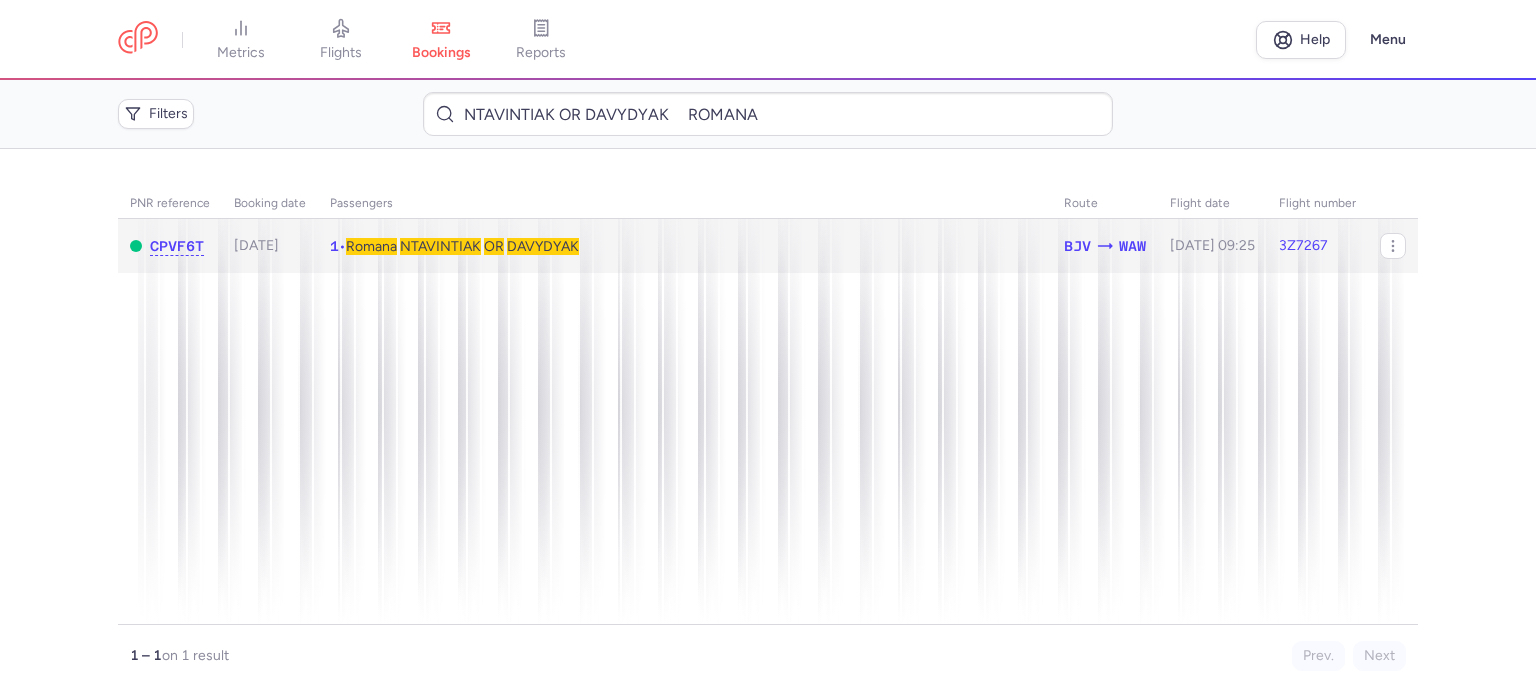 click on "DAVYDYAK" at bounding box center (543, 246) 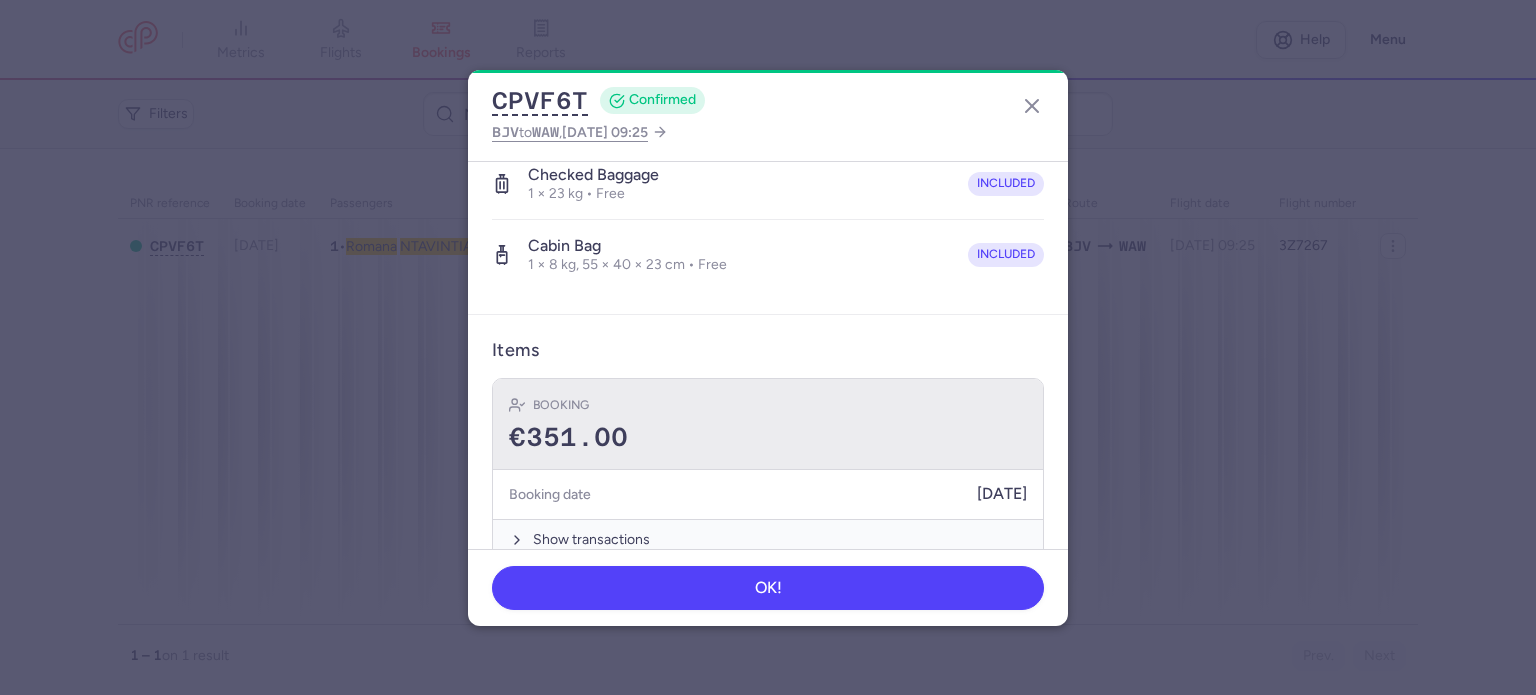 scroll, scrollTop: 423, scrollLeft: 0, axis: vertical 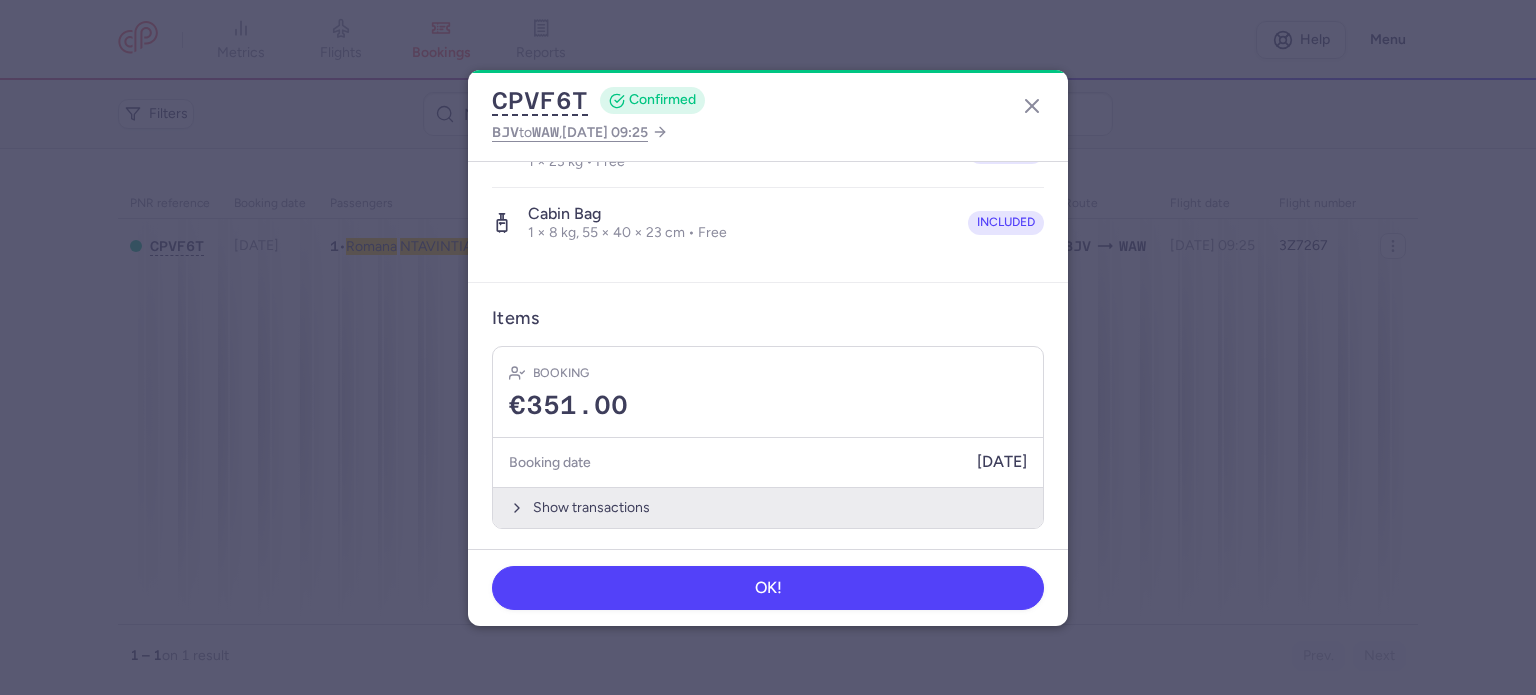 click on "Show transactions" at bounding box center (768, 507) 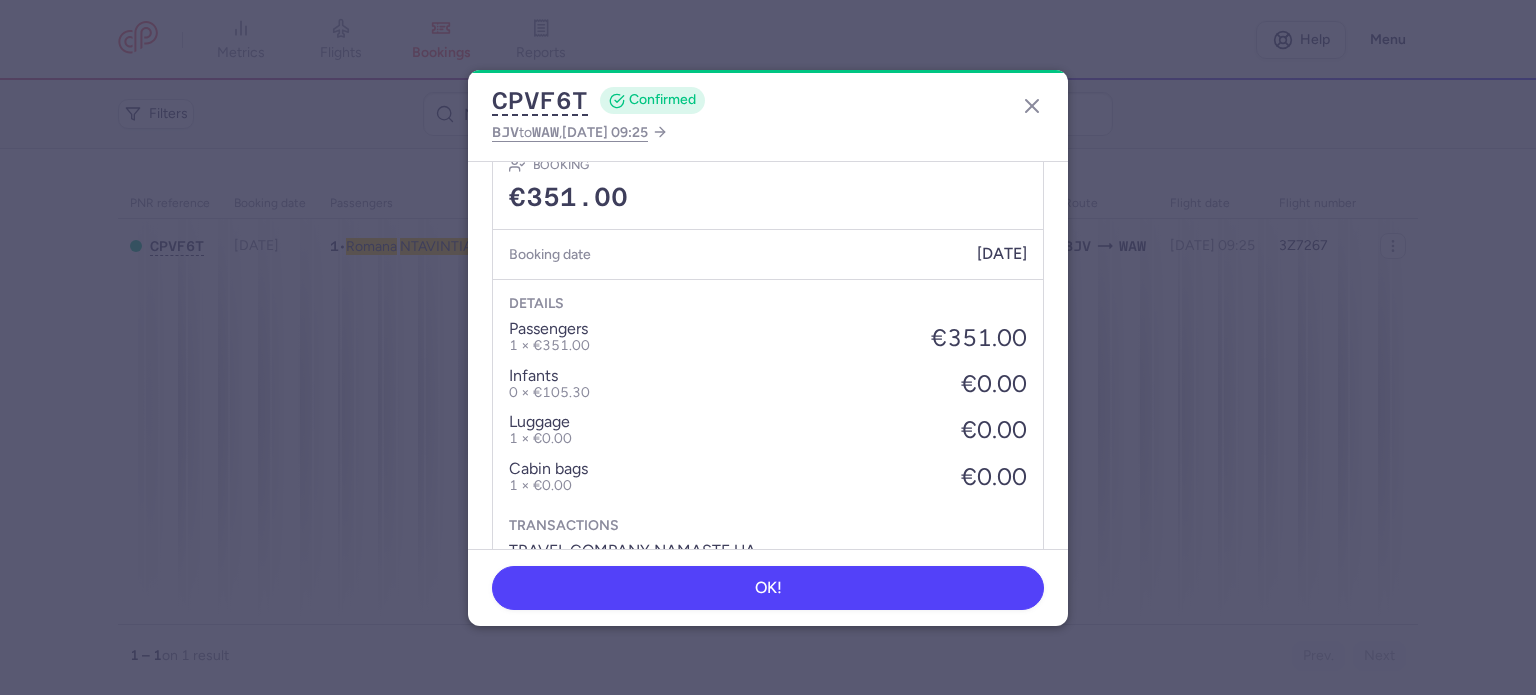 scroll, scrollTop: 739, scrollLeft: 0, axis: vertical 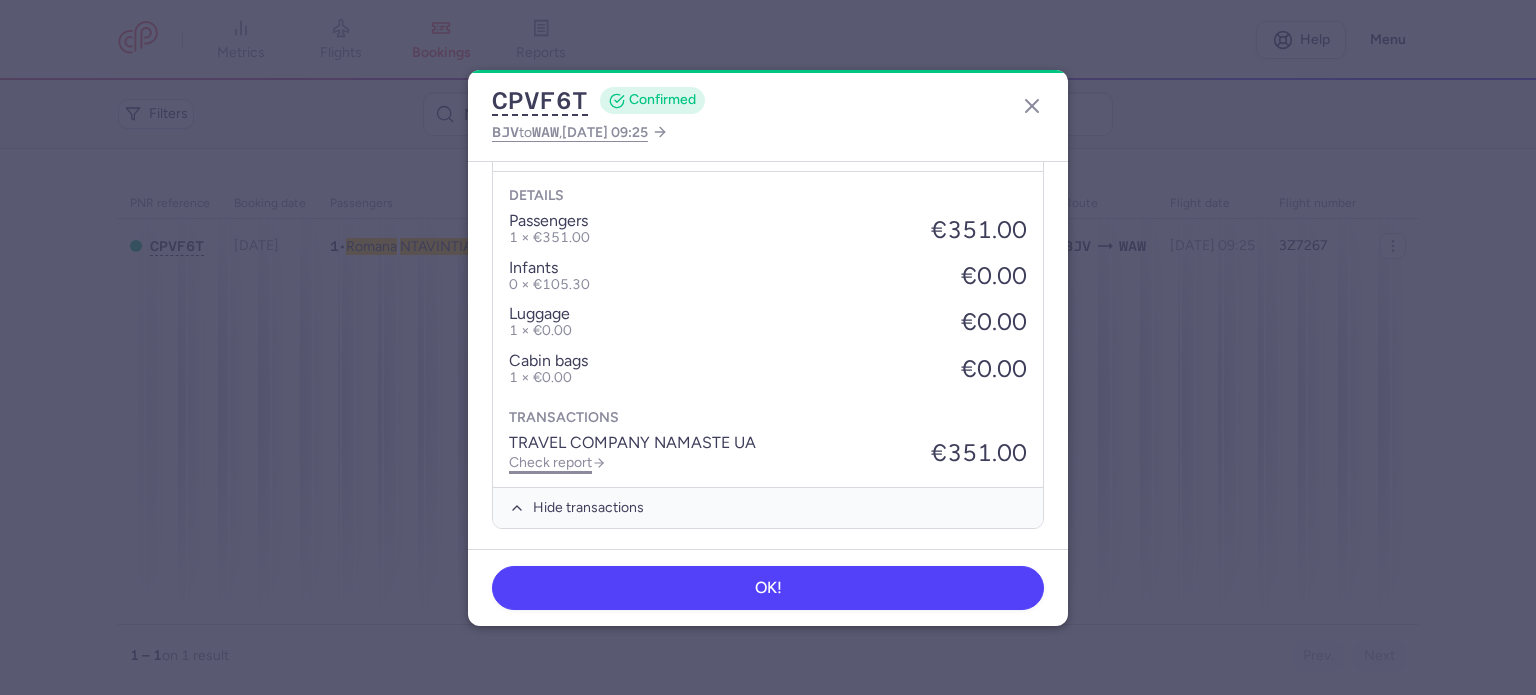 click on "Check report" 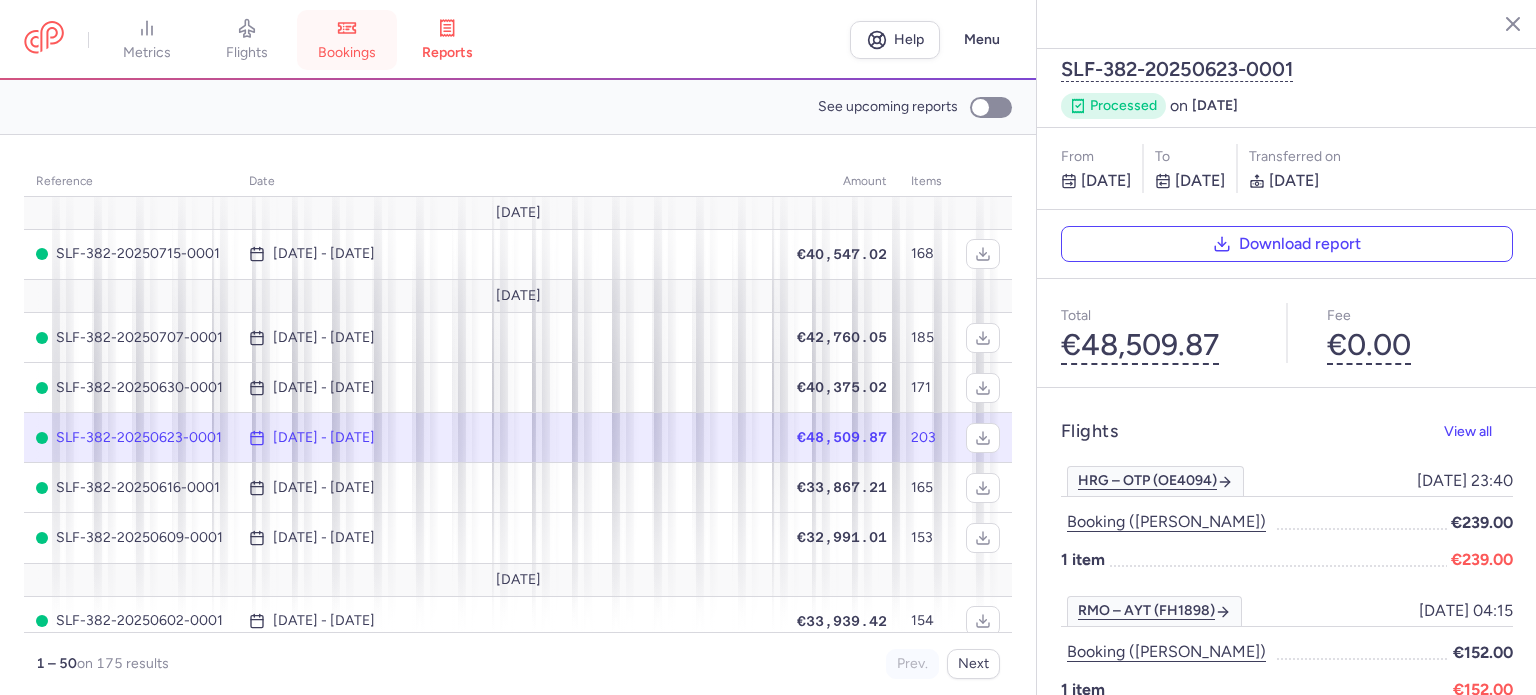 click on "bookings" at bounding box center [347, 53] 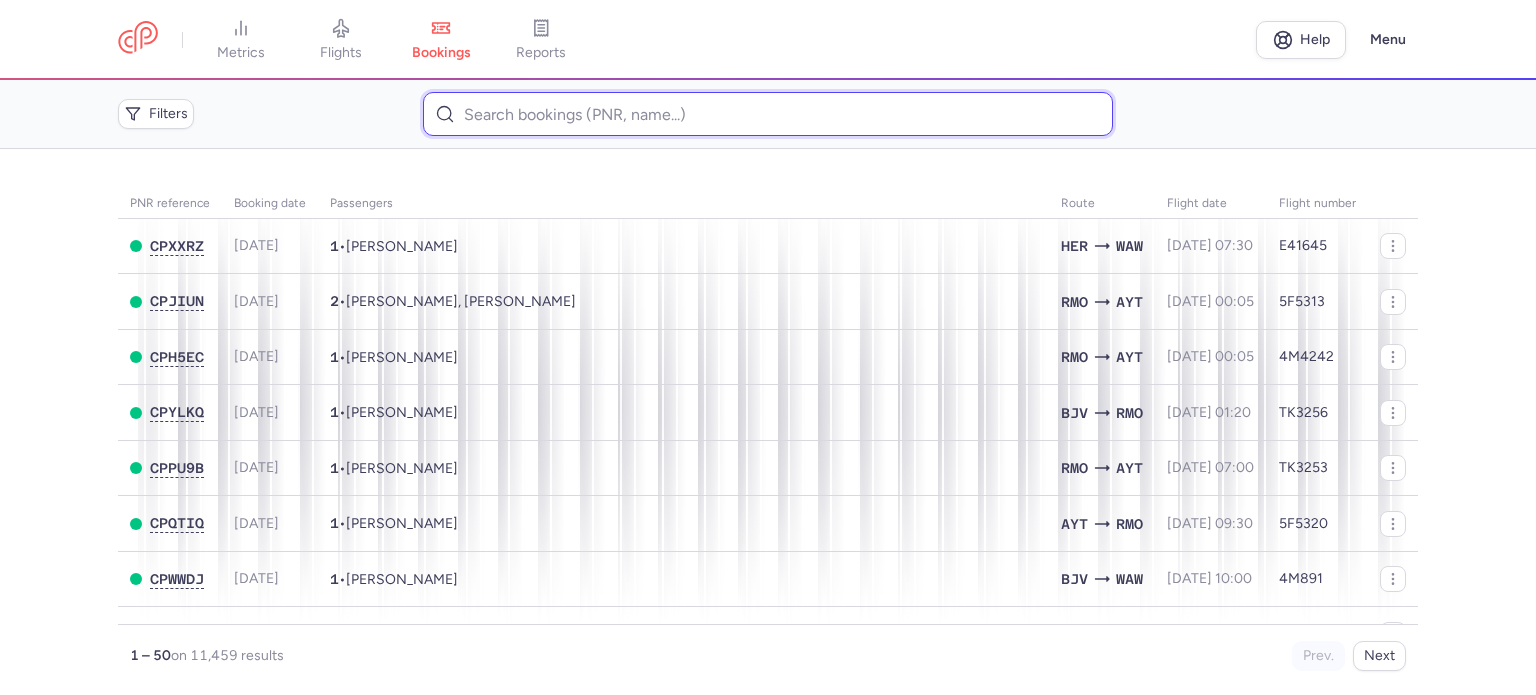 paste on "CZ040268" 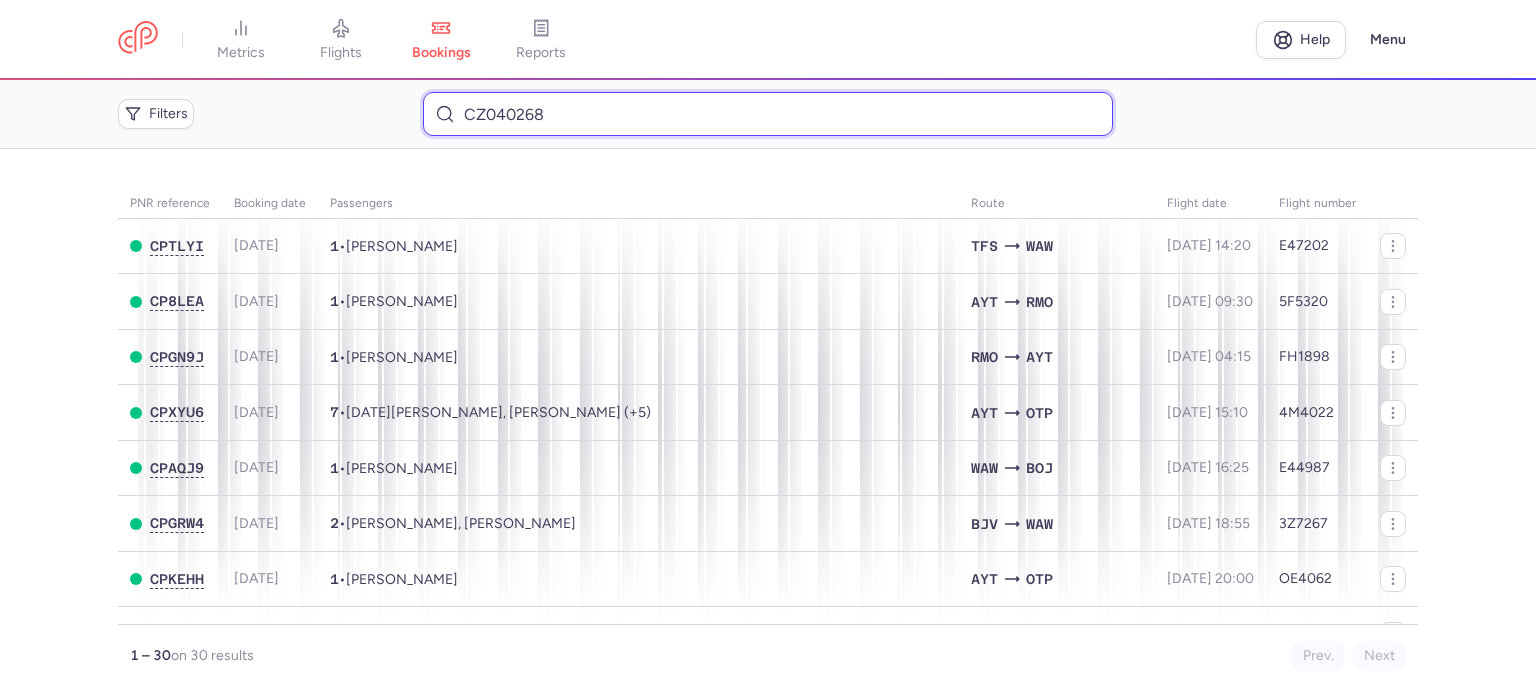 drag, startPoint x: 478, startPoint y: 119, endPoint x: 438, endPoint y: 114, distance: 40.311287 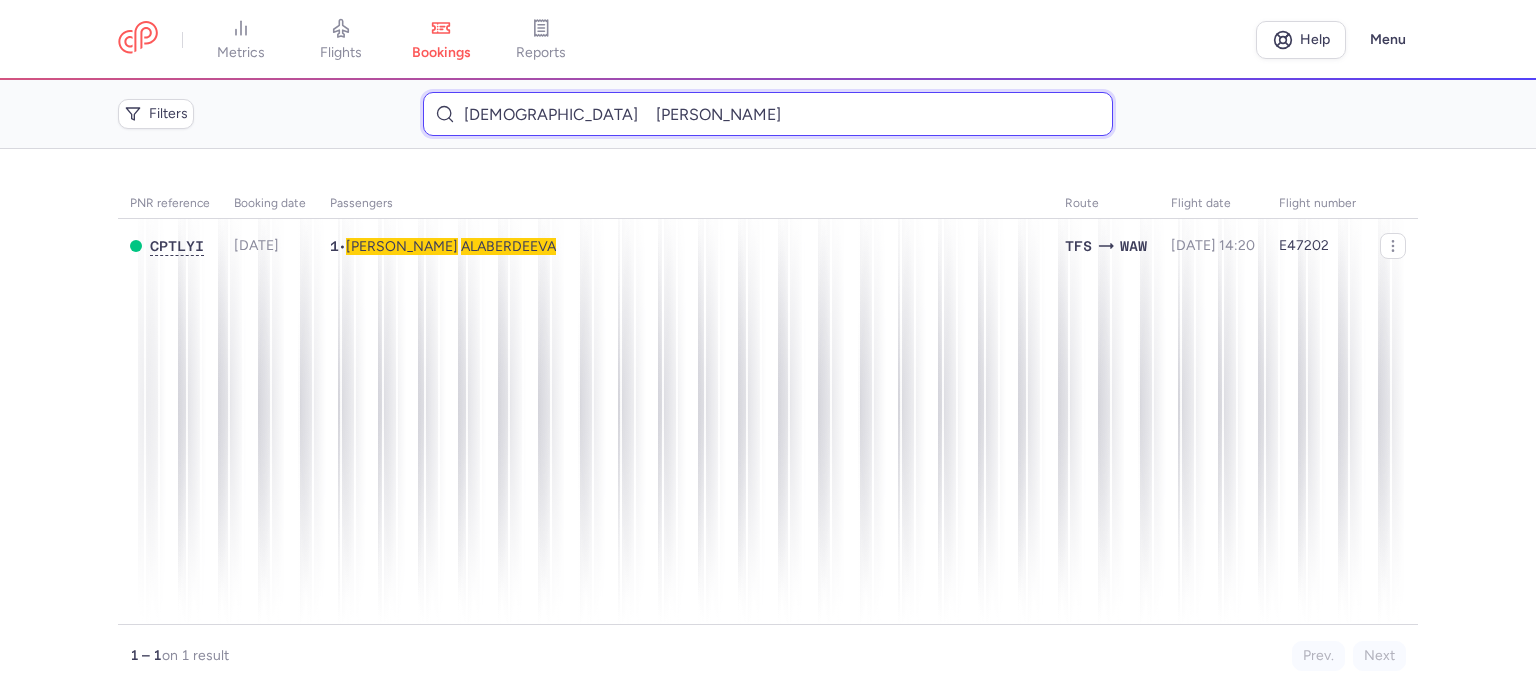type on "[DEMOGRAPHIC_DATA] 	[PERSON_NAME]" 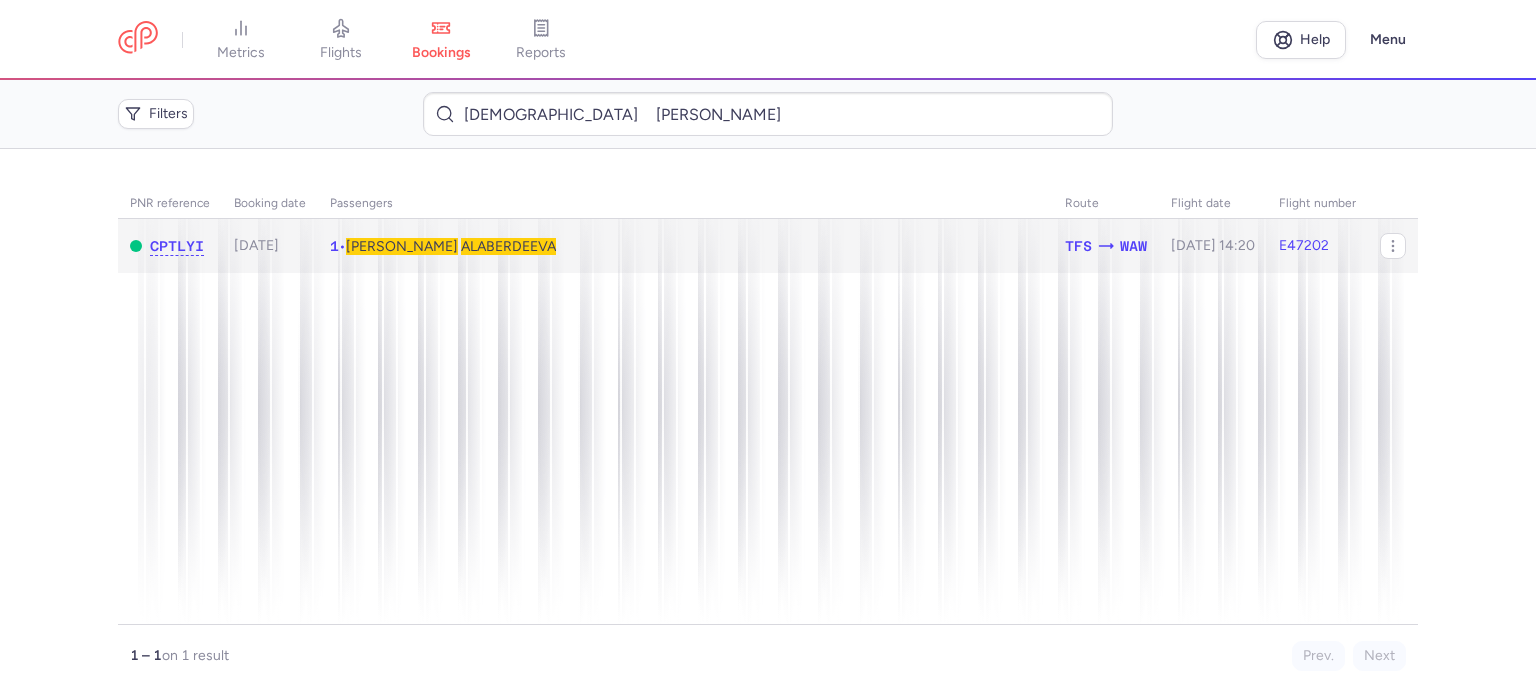 click on "ALABERDEEVA" at bounding box center [508, 246] 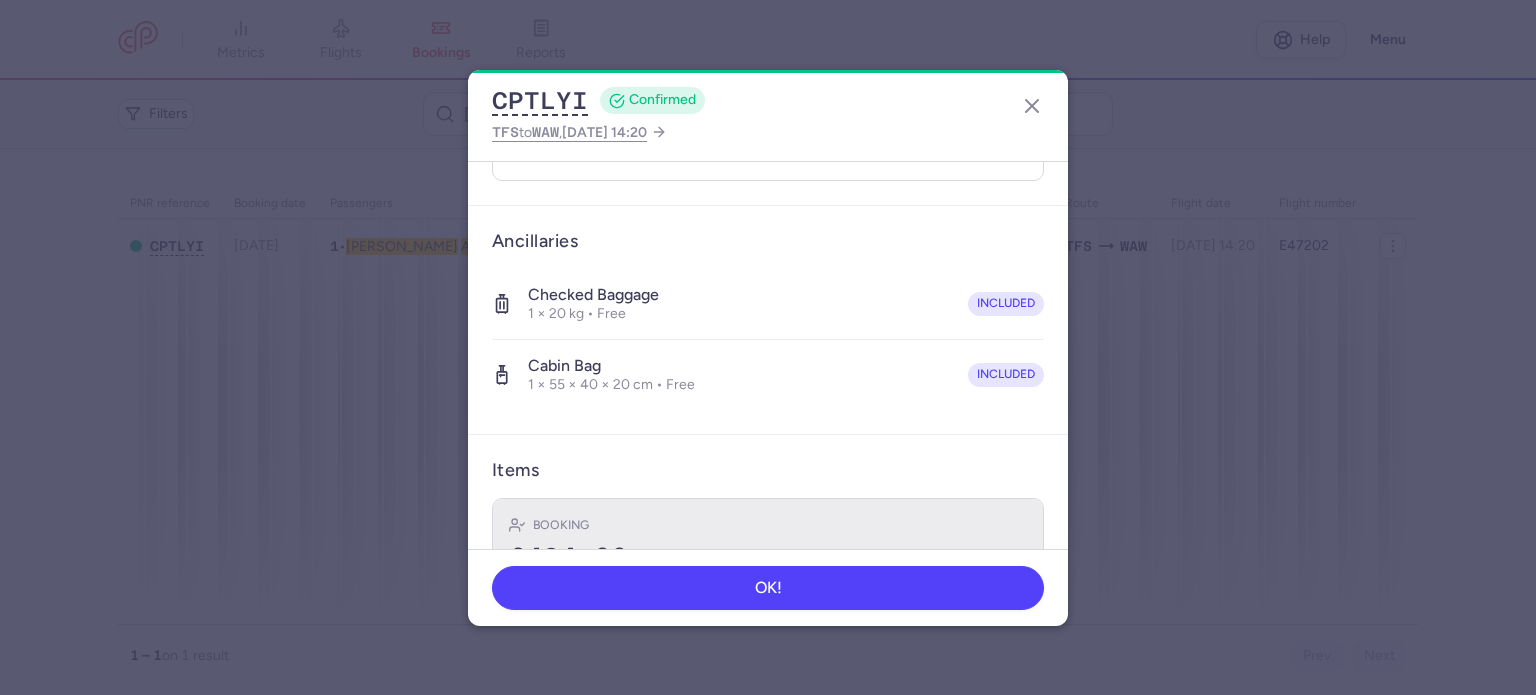 scroll, scrollTop: 423, scrollLeft: 0, axis: vertical 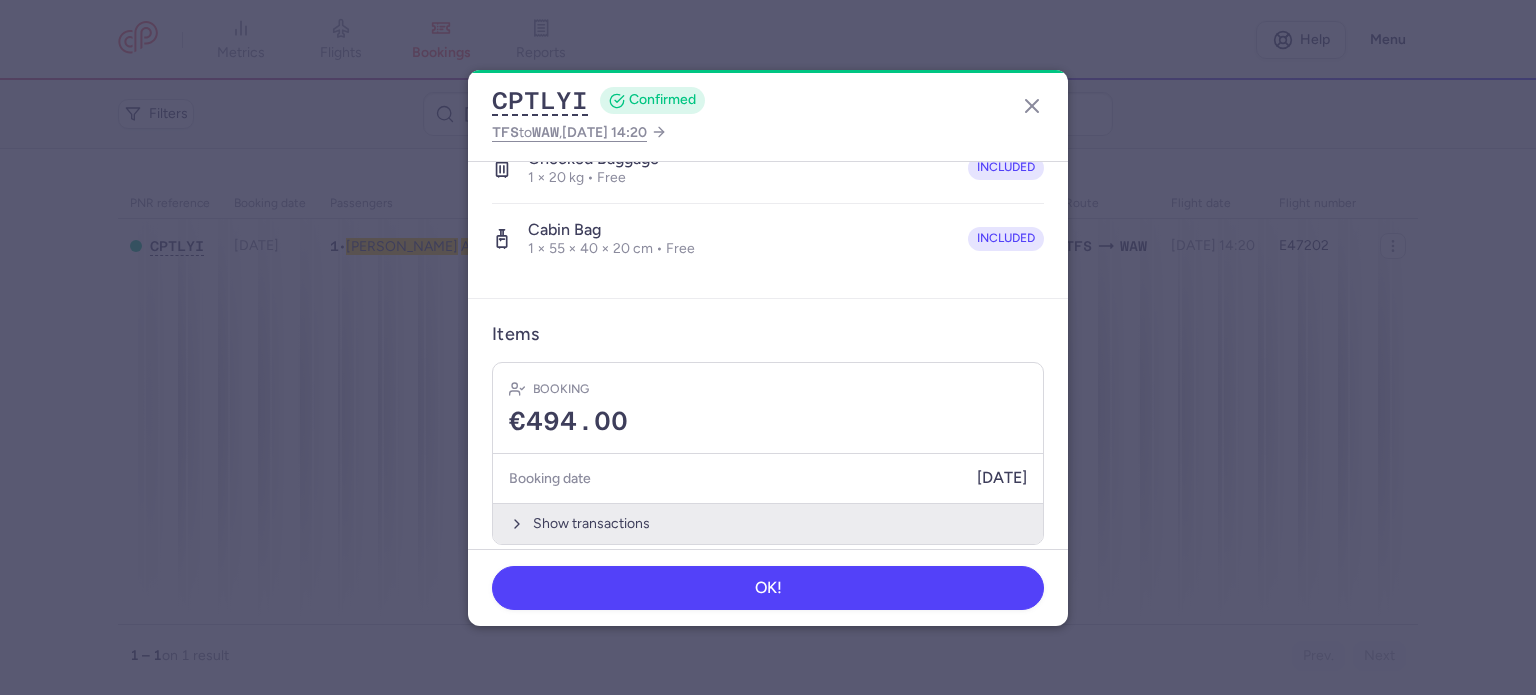 click on "Show transactions" at bounding box center [768, 523] 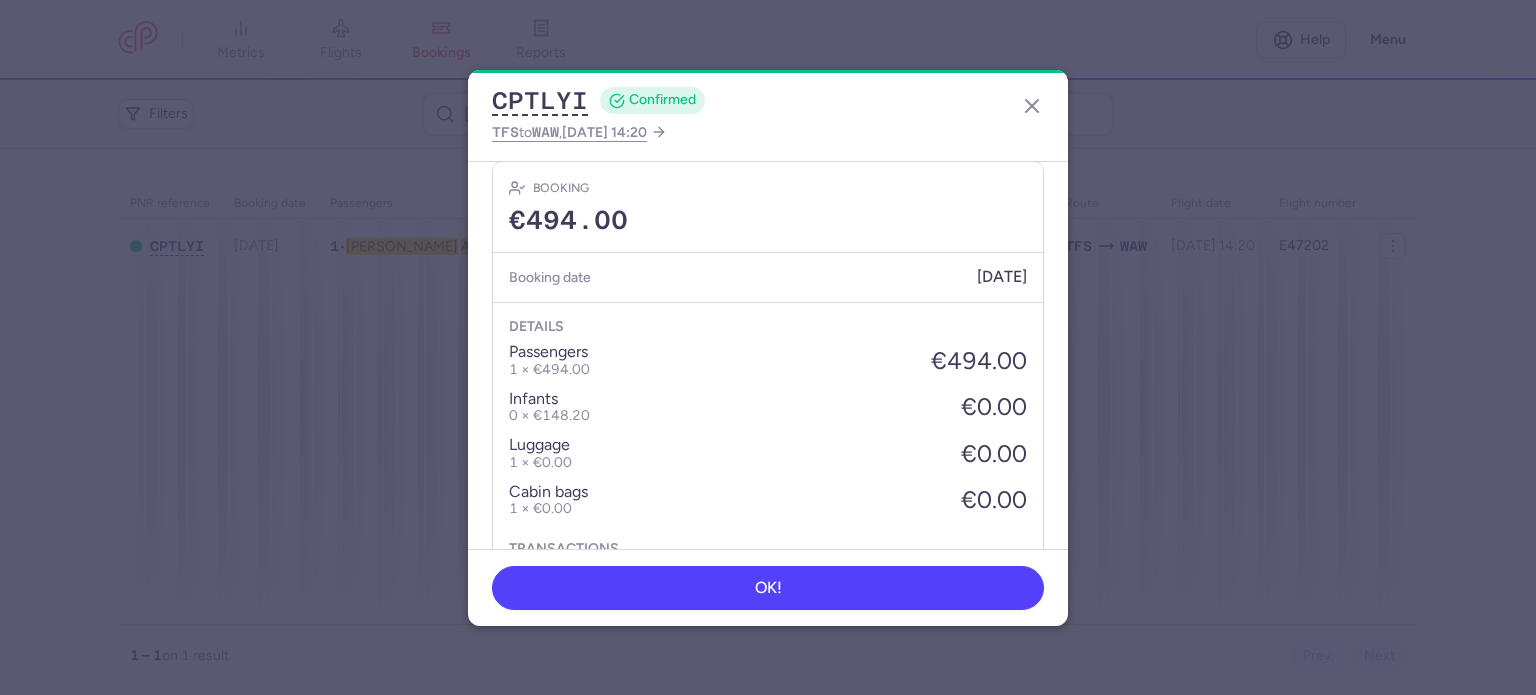scroll, scrollTop: 739, scrollLeft: 0, axis: vertical 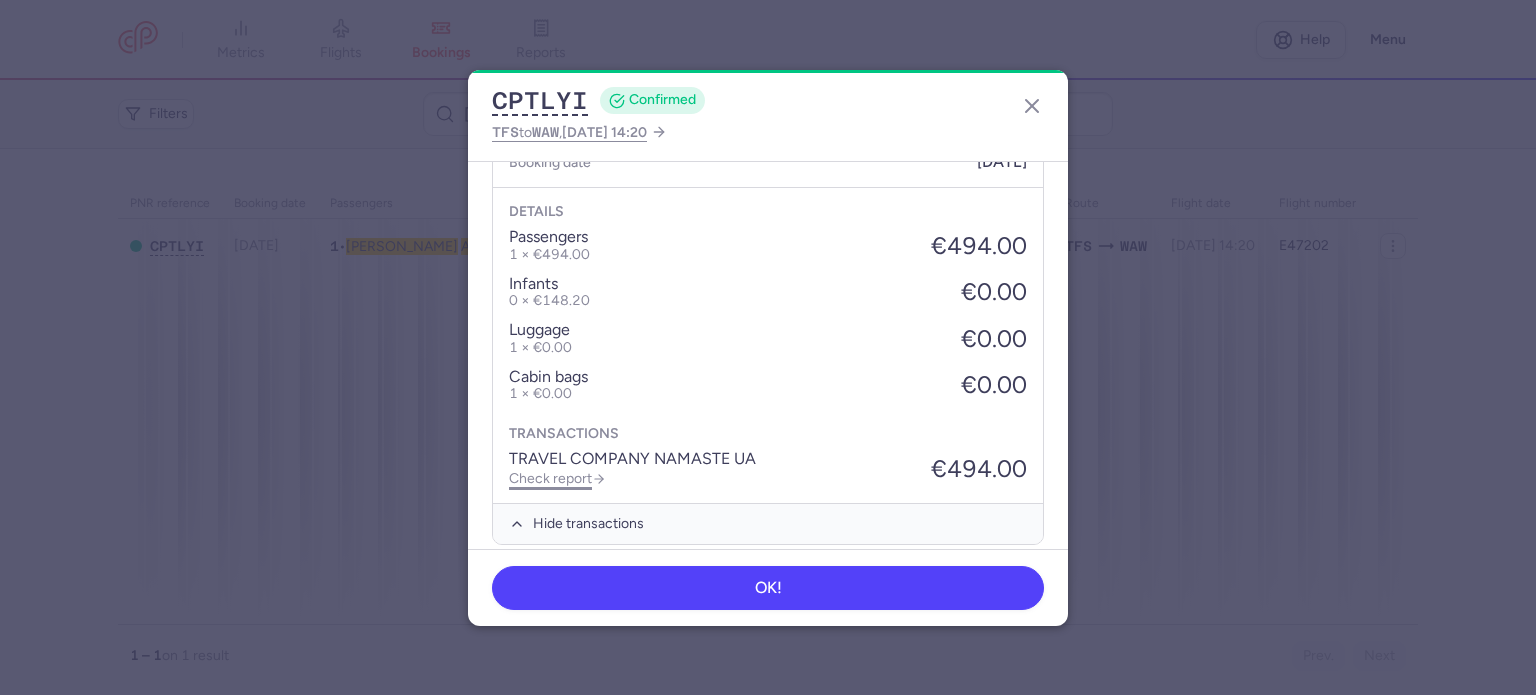 click on "Check report" 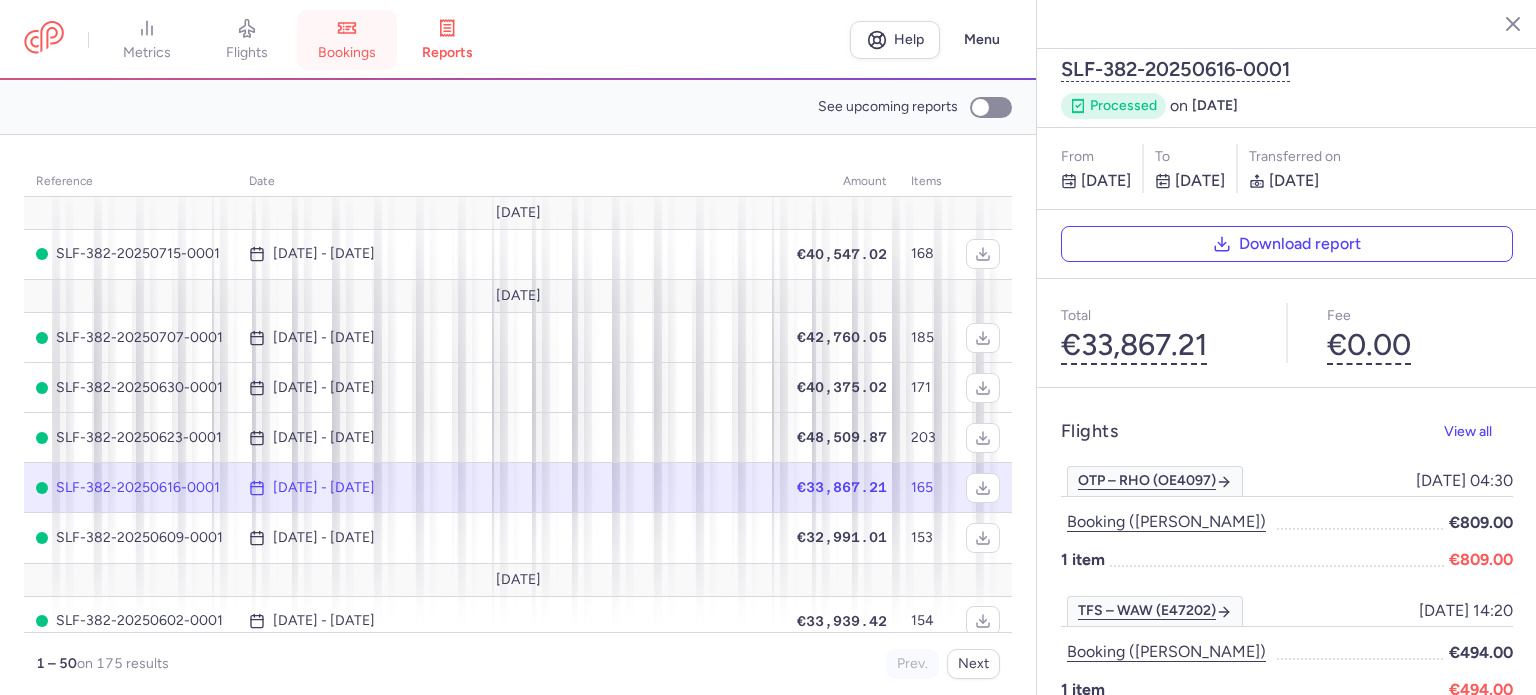 click on "bookings" at bounding box center (347, 53) 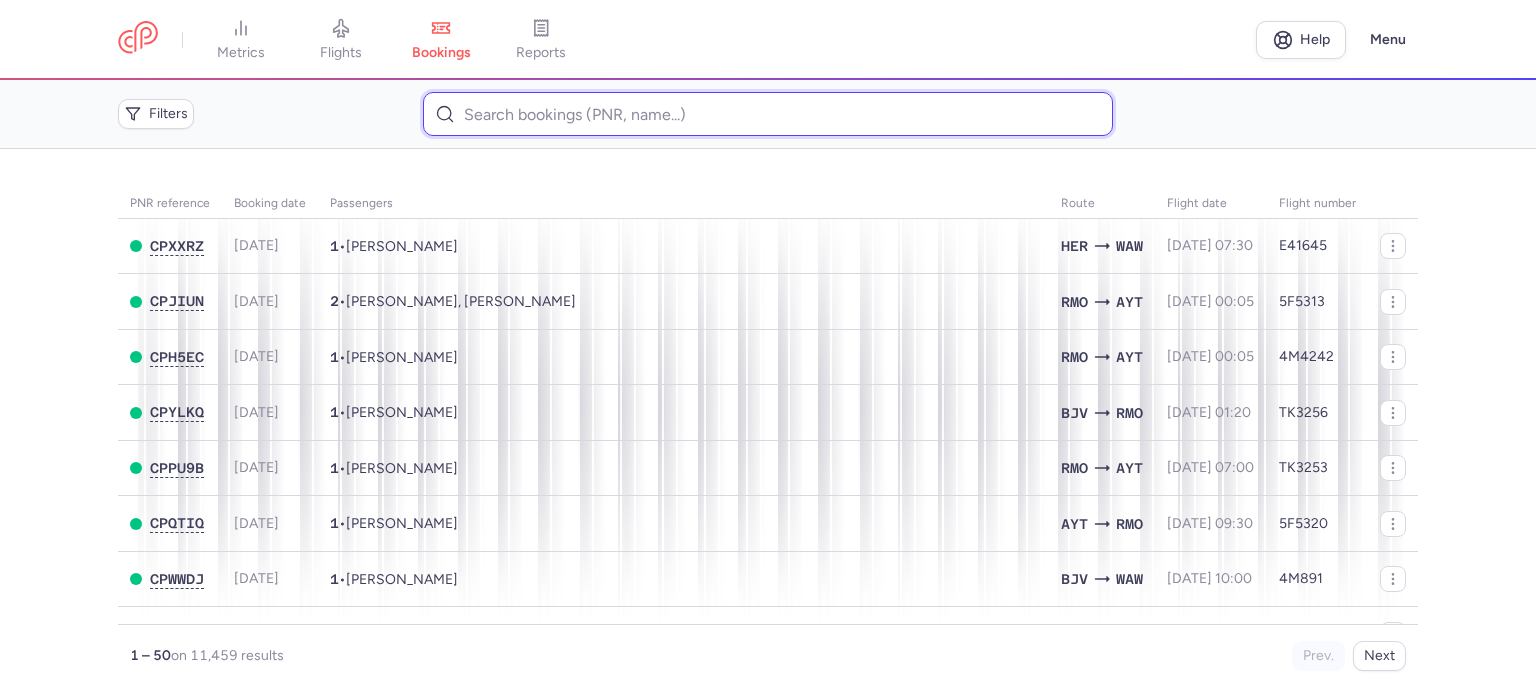 paste on "VINNITSKUI 	[PERSON_NAME]" 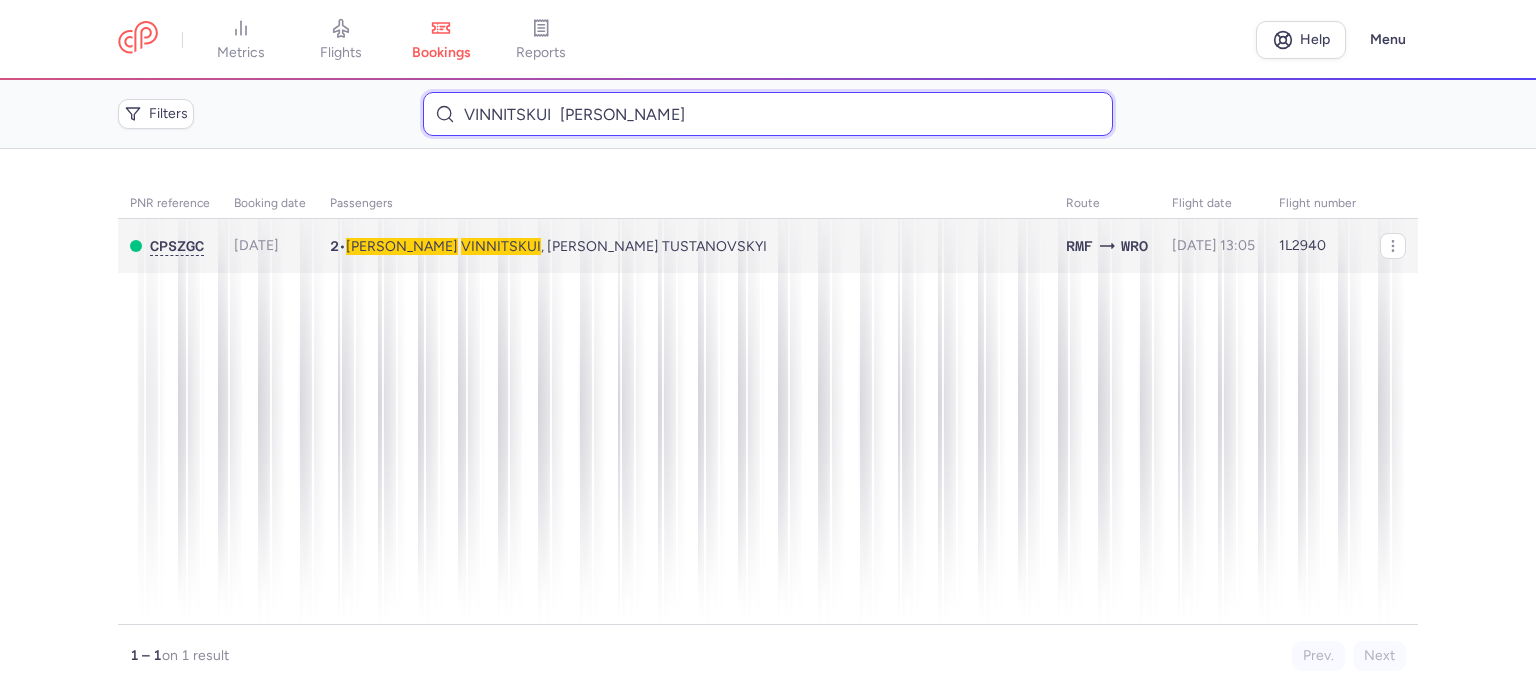 type on "VINNITSKUI 	[PERSON_NAME]" 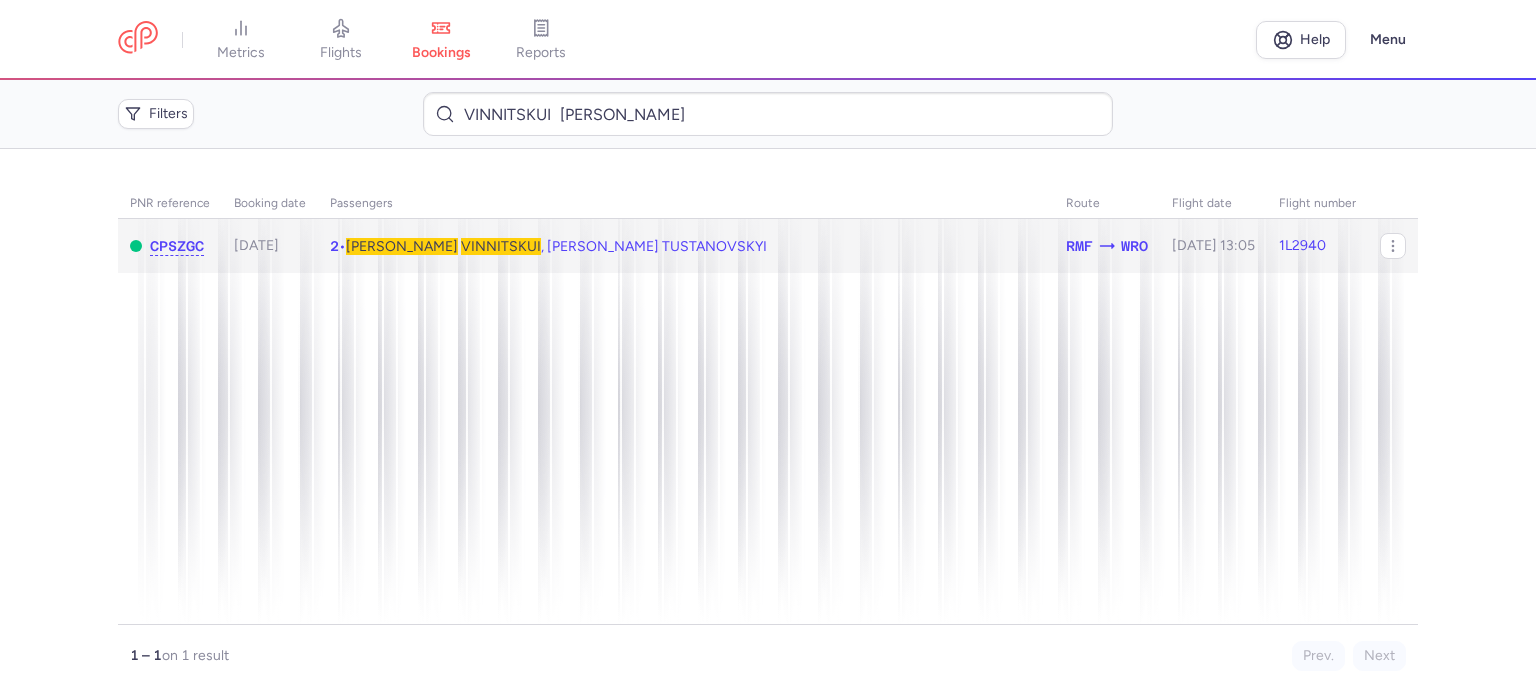 click on "2  •  [PERSON_NAME] , [PERSON_NAME]" 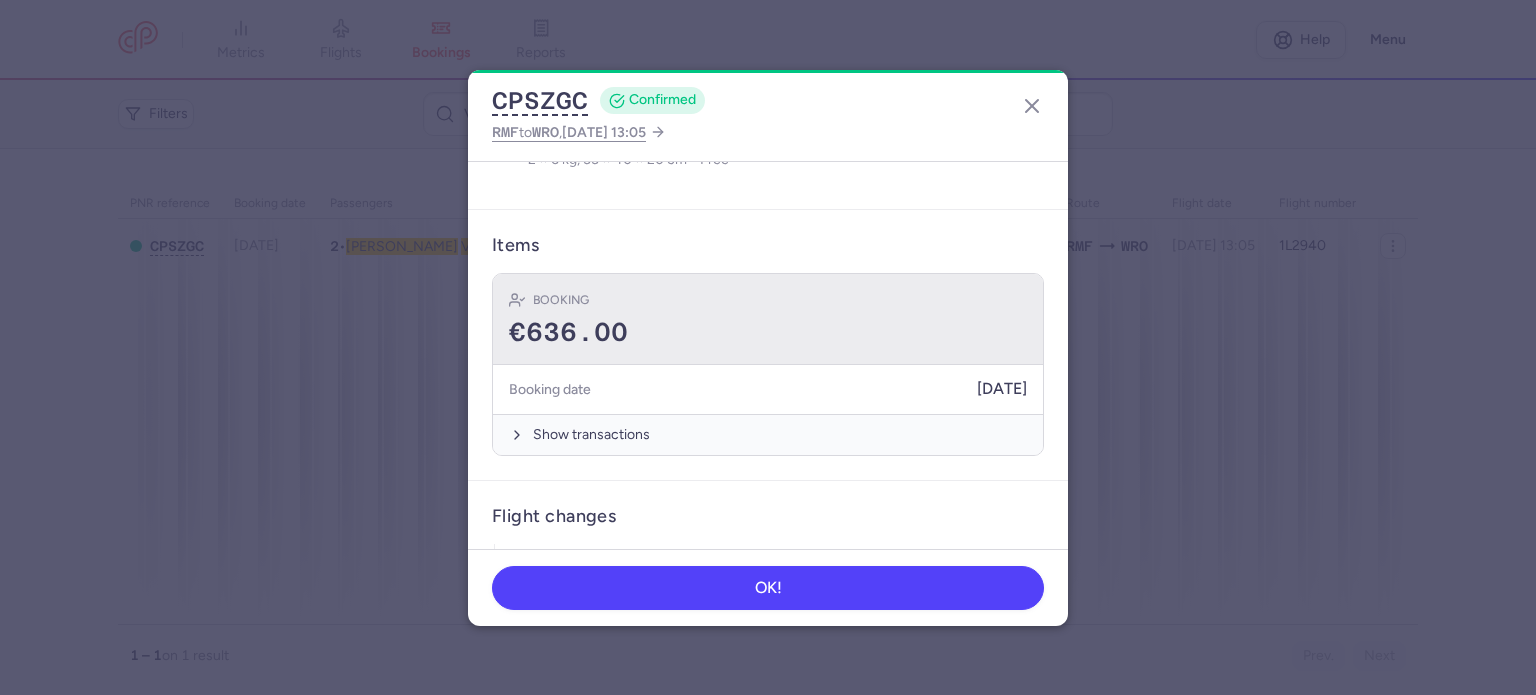 scroll, scrollTop: 638, scrollLeft: 0, axis: vertical 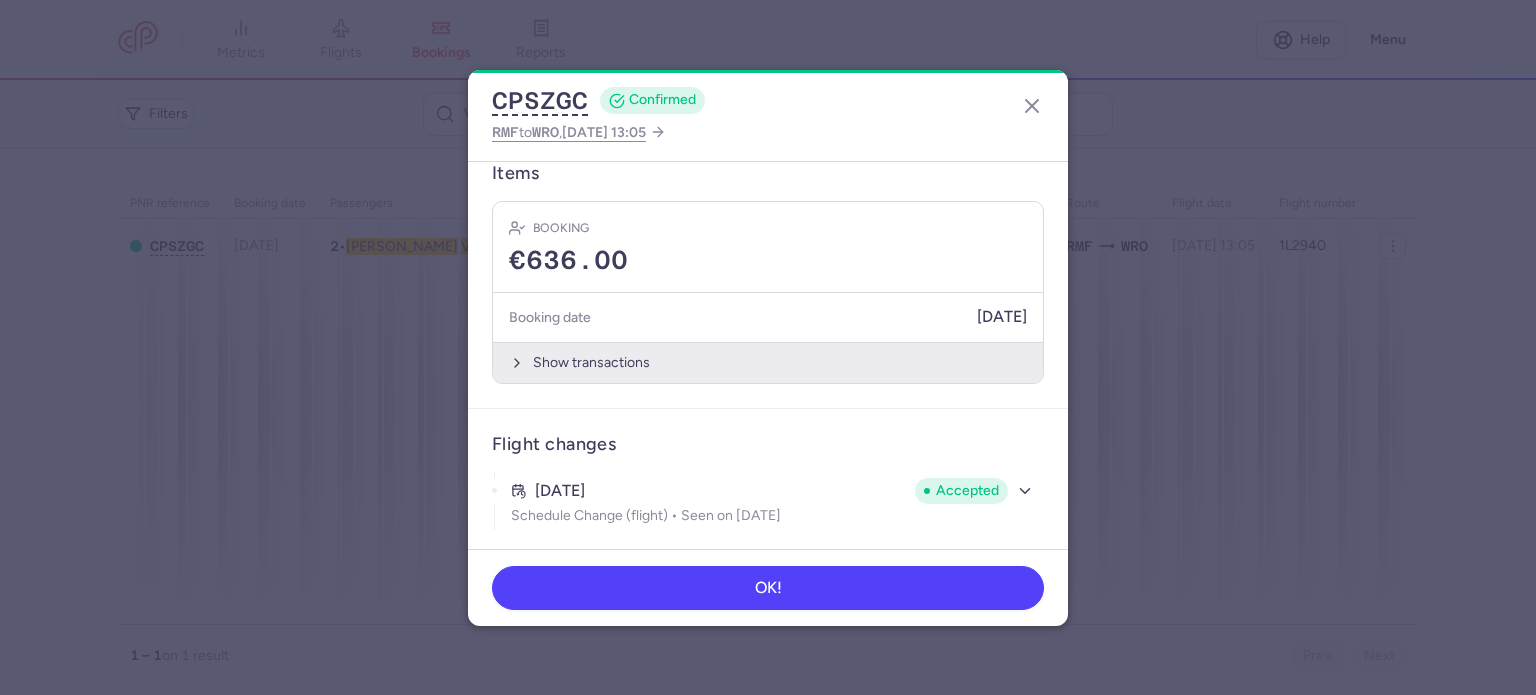 click on "Show transactions" at bounding box center (768, 362) 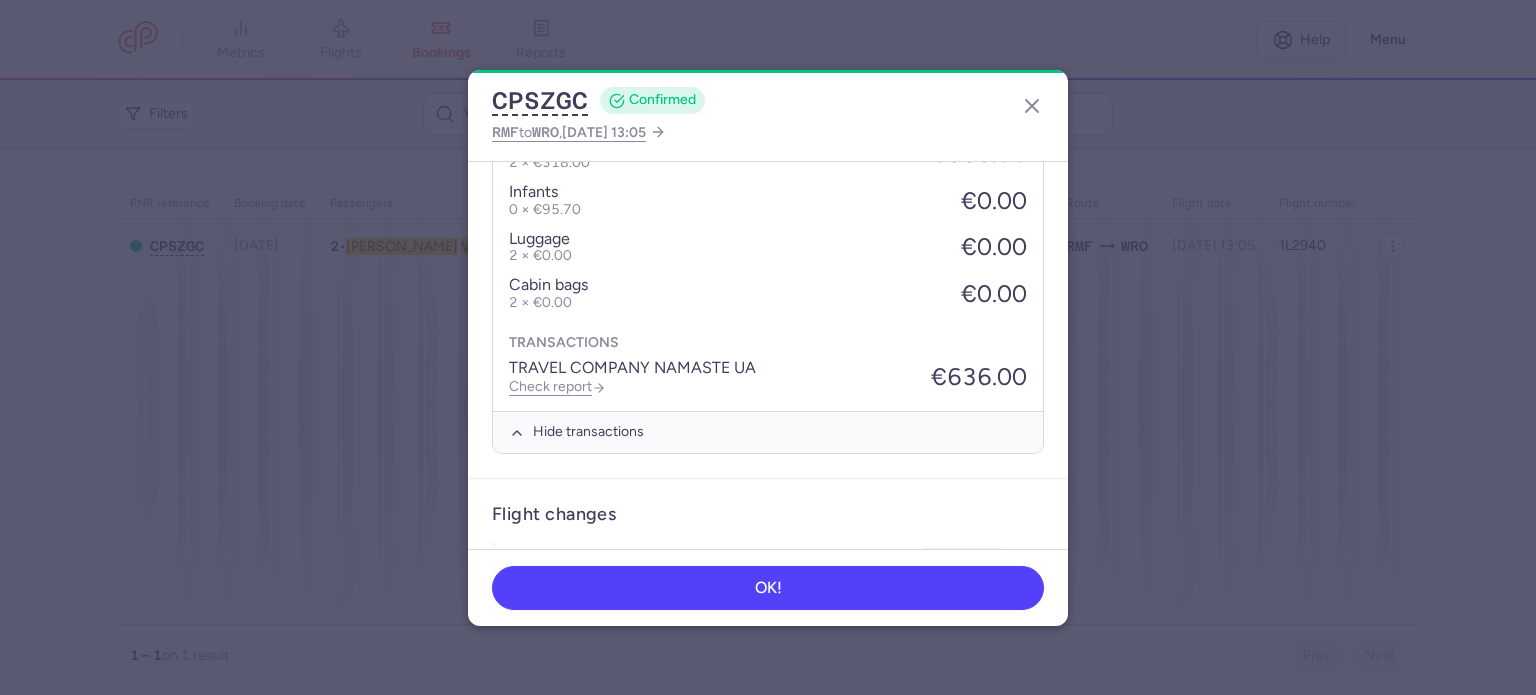 scroll, scrollTop: 954, scrollLeft: 0, axis: vertical 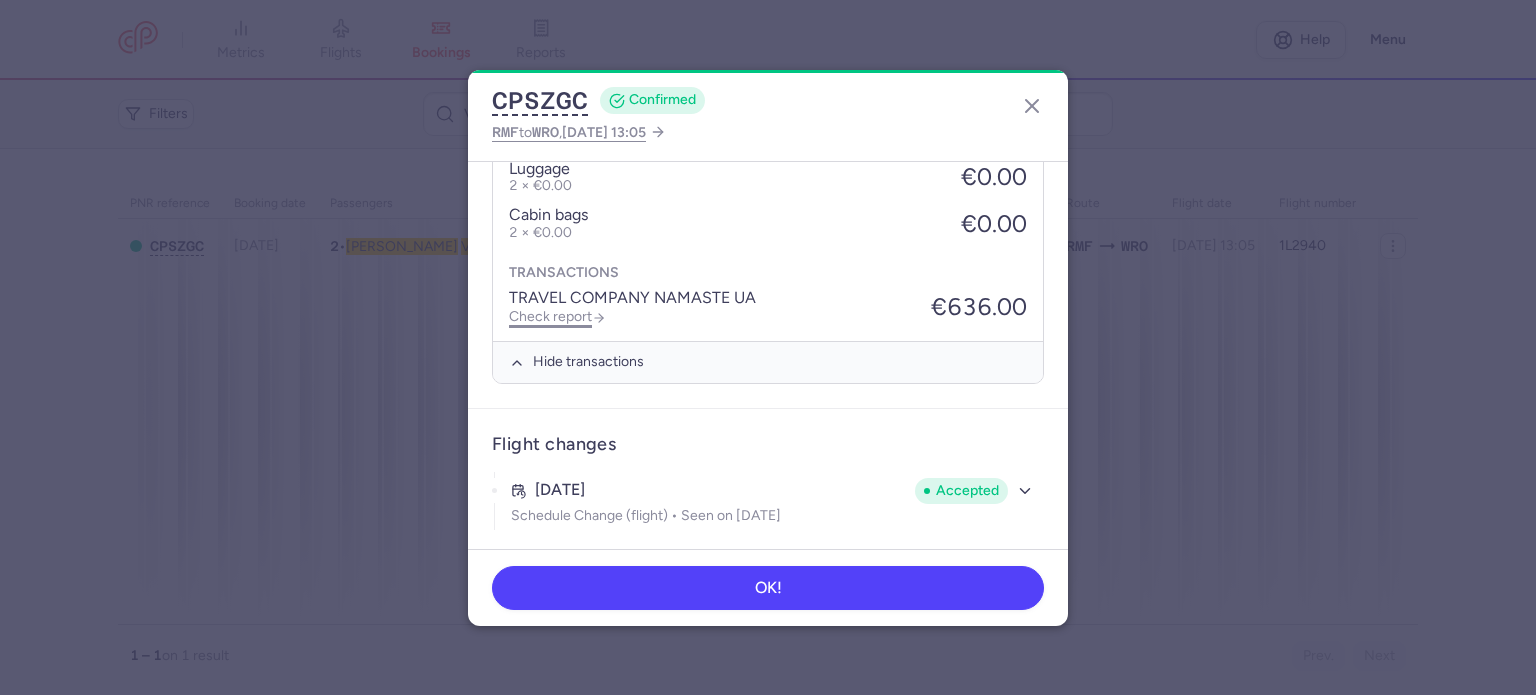 click on "Check report" 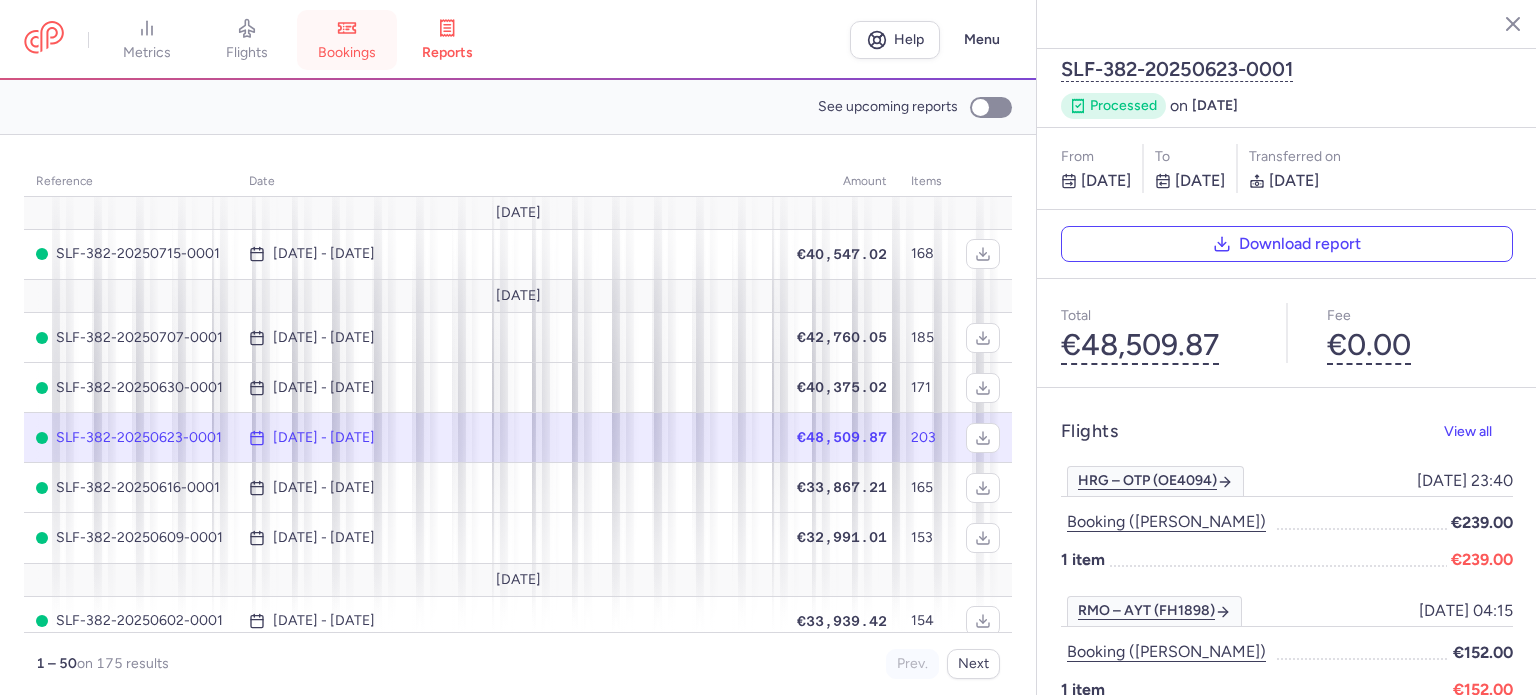 click on "bookings" at bounding box center [347, 40] 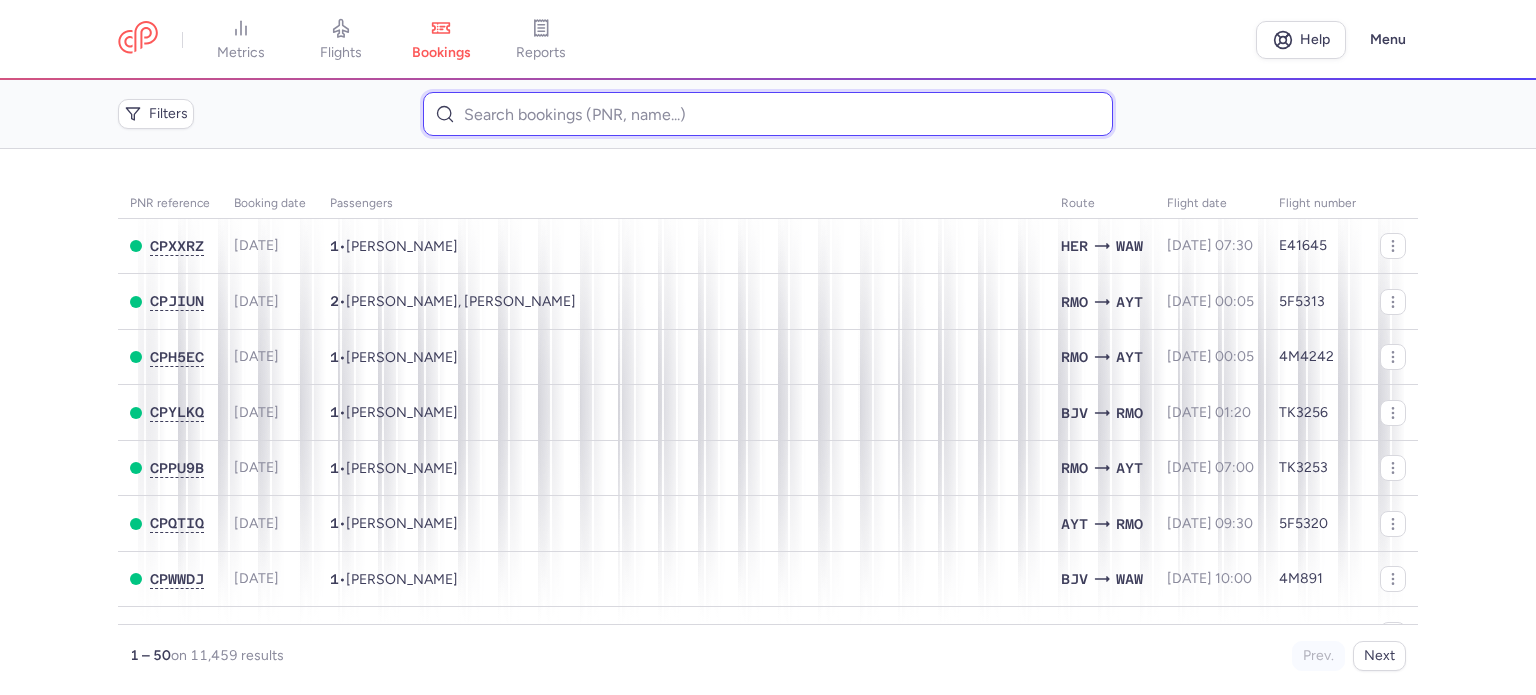 paste on "CZ040661" 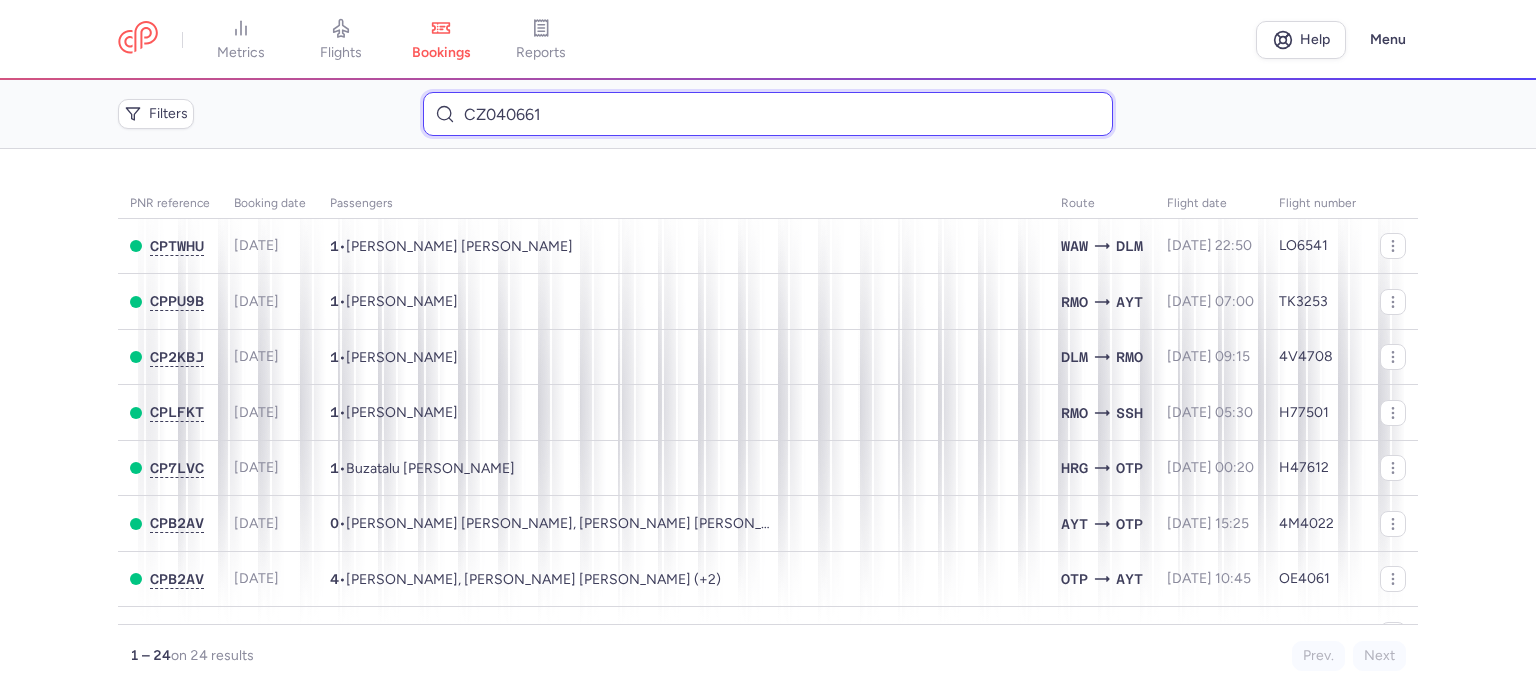 drag, startPoint x: 557, startPoint y: 118, endPoint x: 475, endPoint y: 106, distance: 82.8734 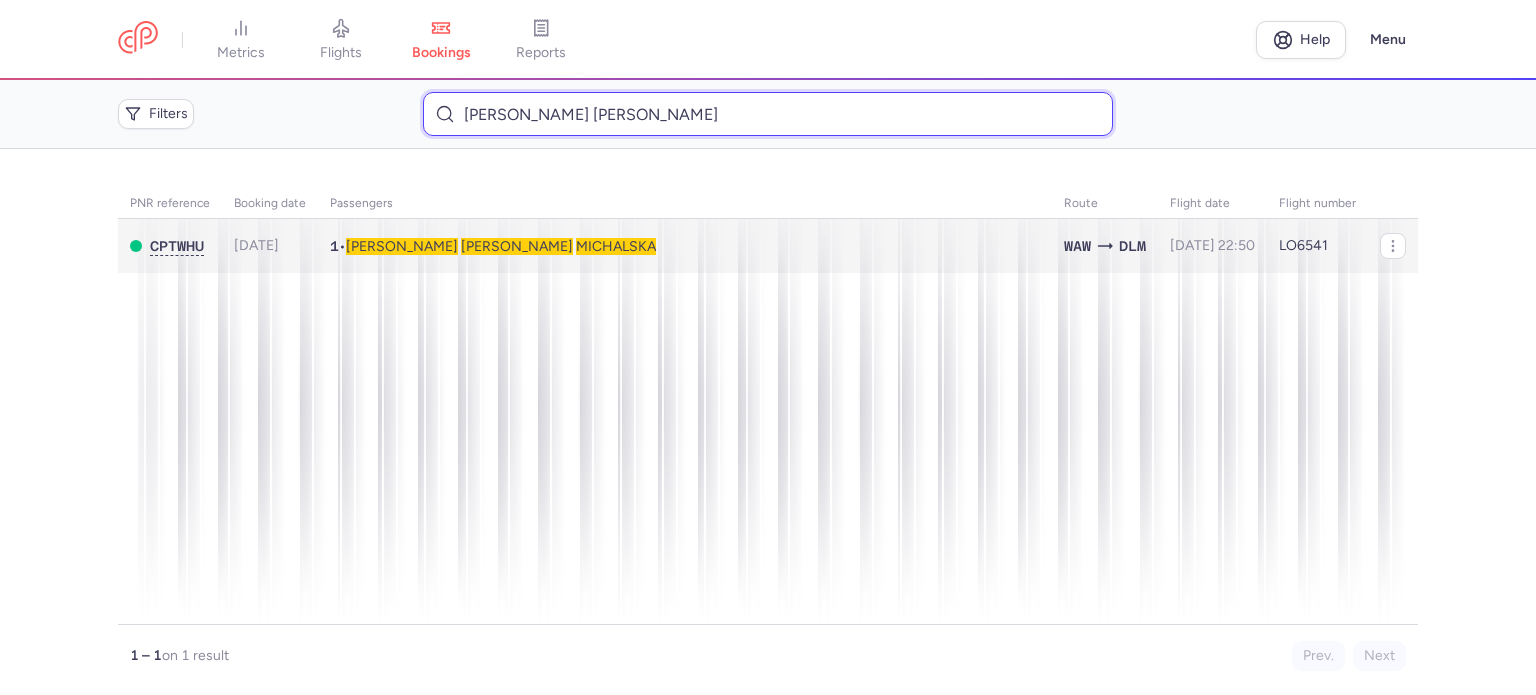 type on "[PERSON_NAME] [PERSON_NAME]" 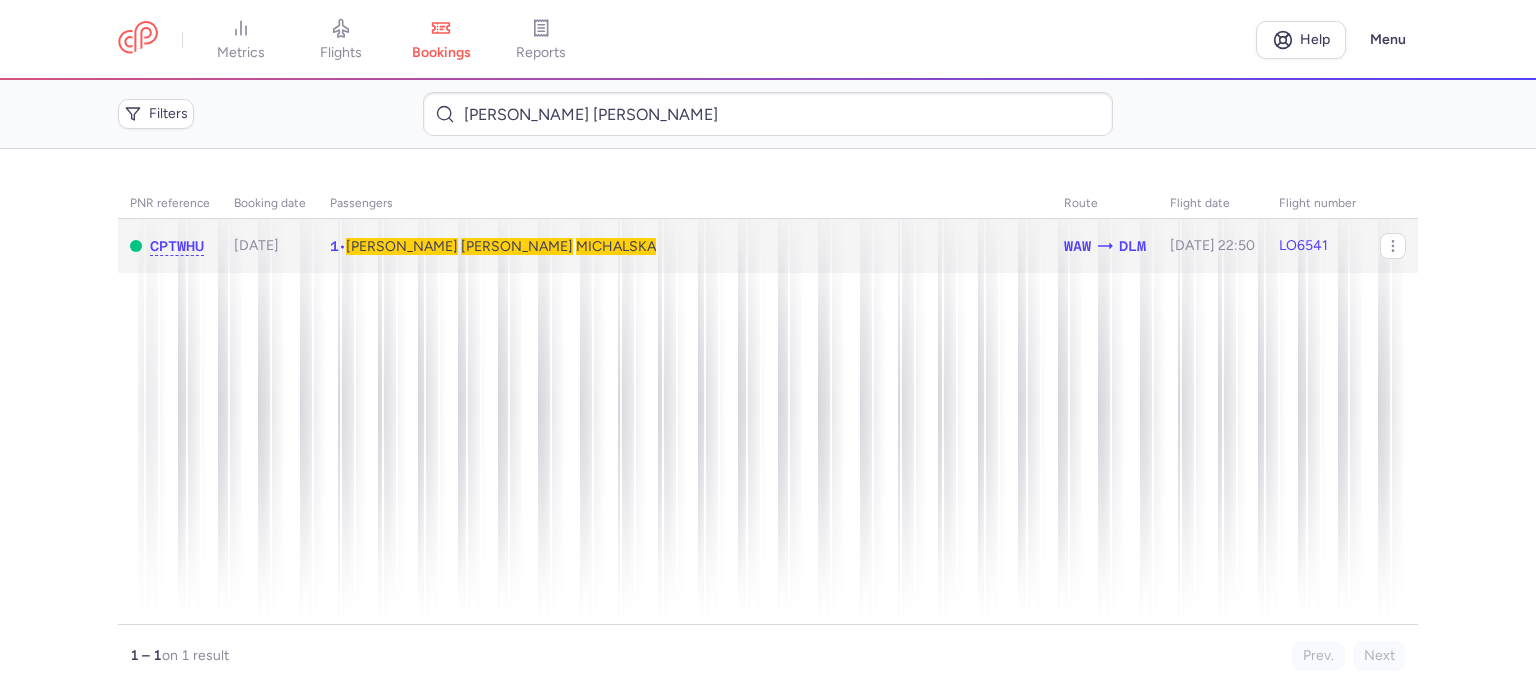 click on "MICHALSKA" at bounding box center [616, 246] 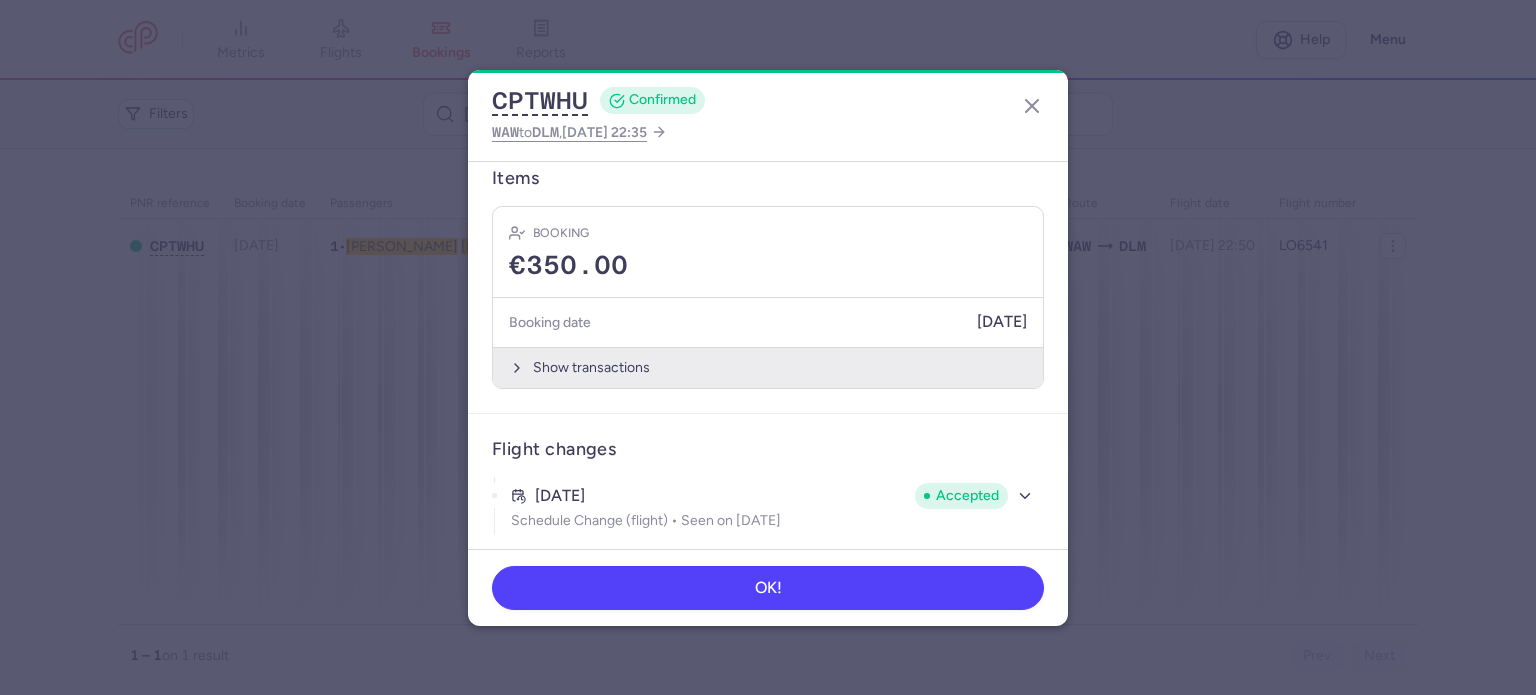scroll, scrollTop: 569, scrollLeft: 0, axis: vertical 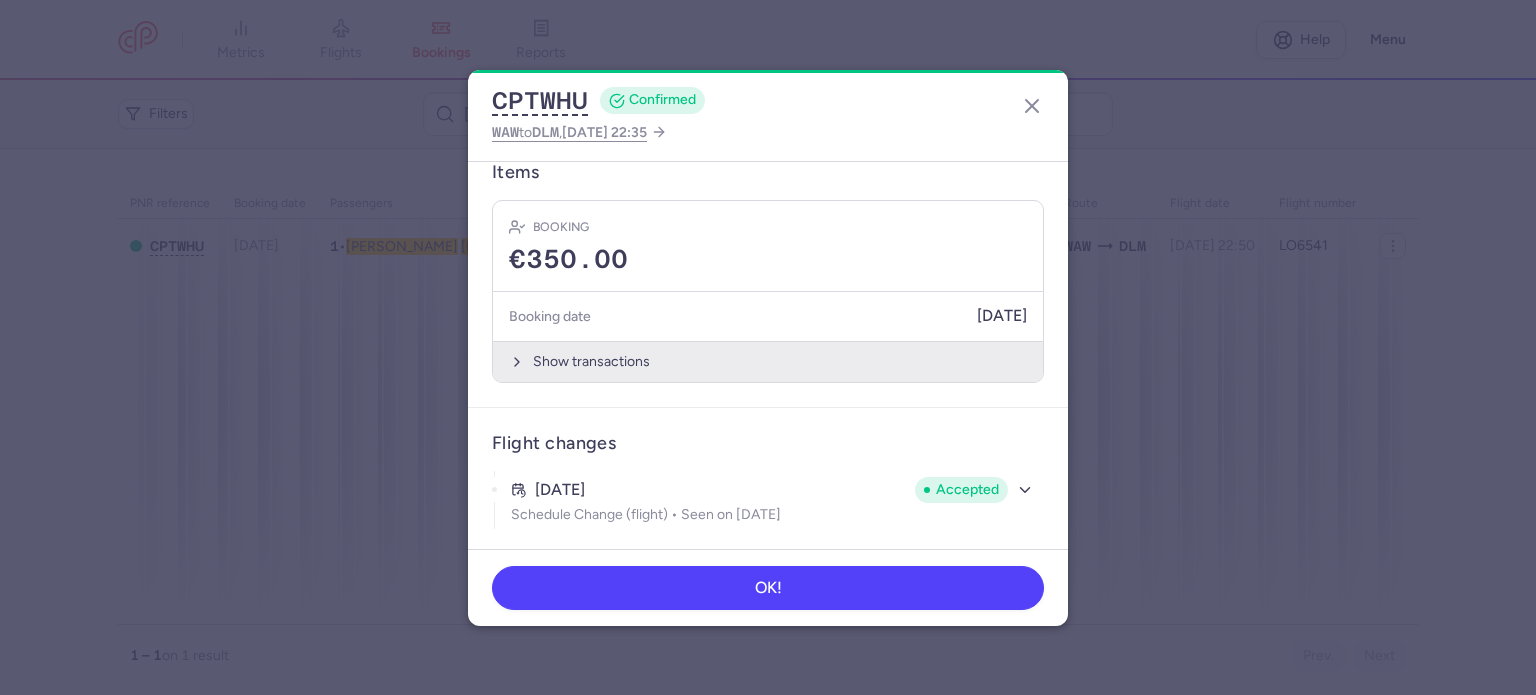 click on "Show transactions" at bounding box center (768, 361) 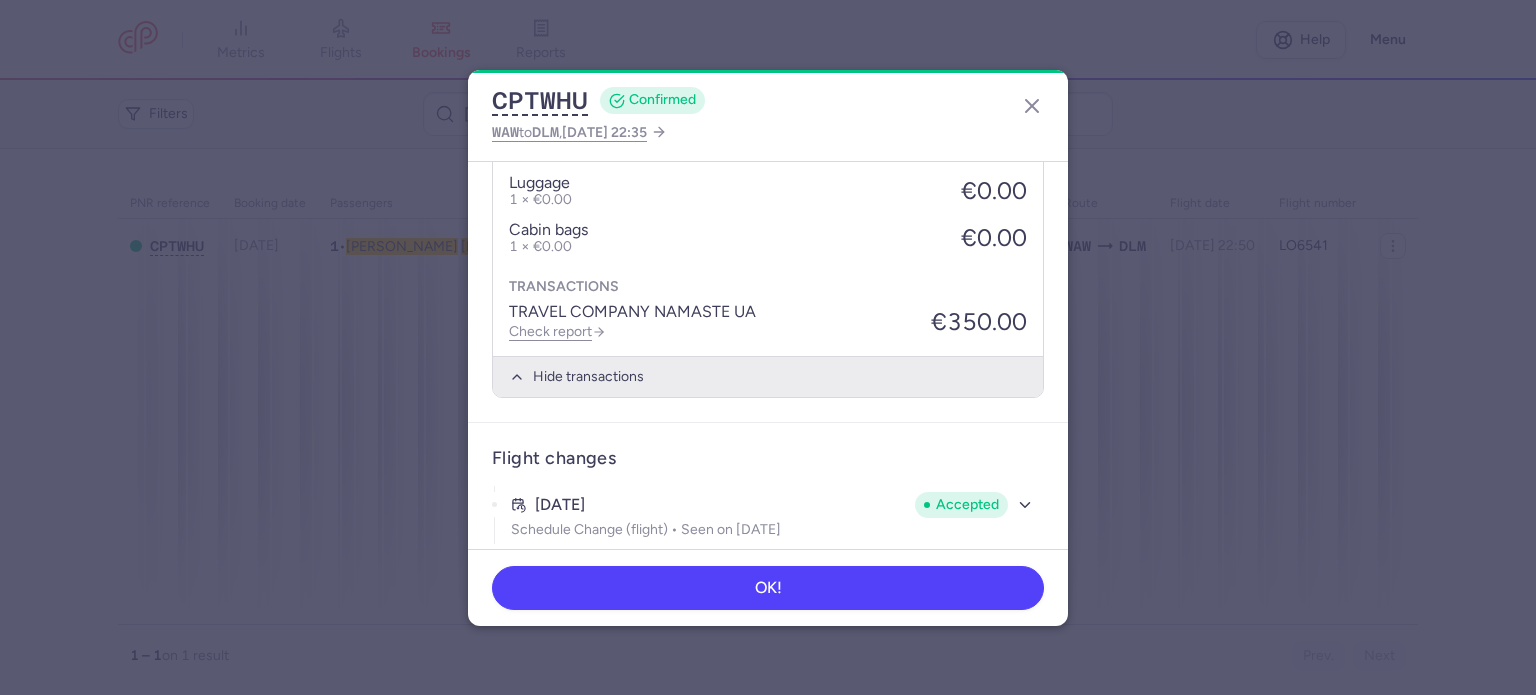 scroll, scrollTop: 884, scrollLeft: 0, axis: vertical 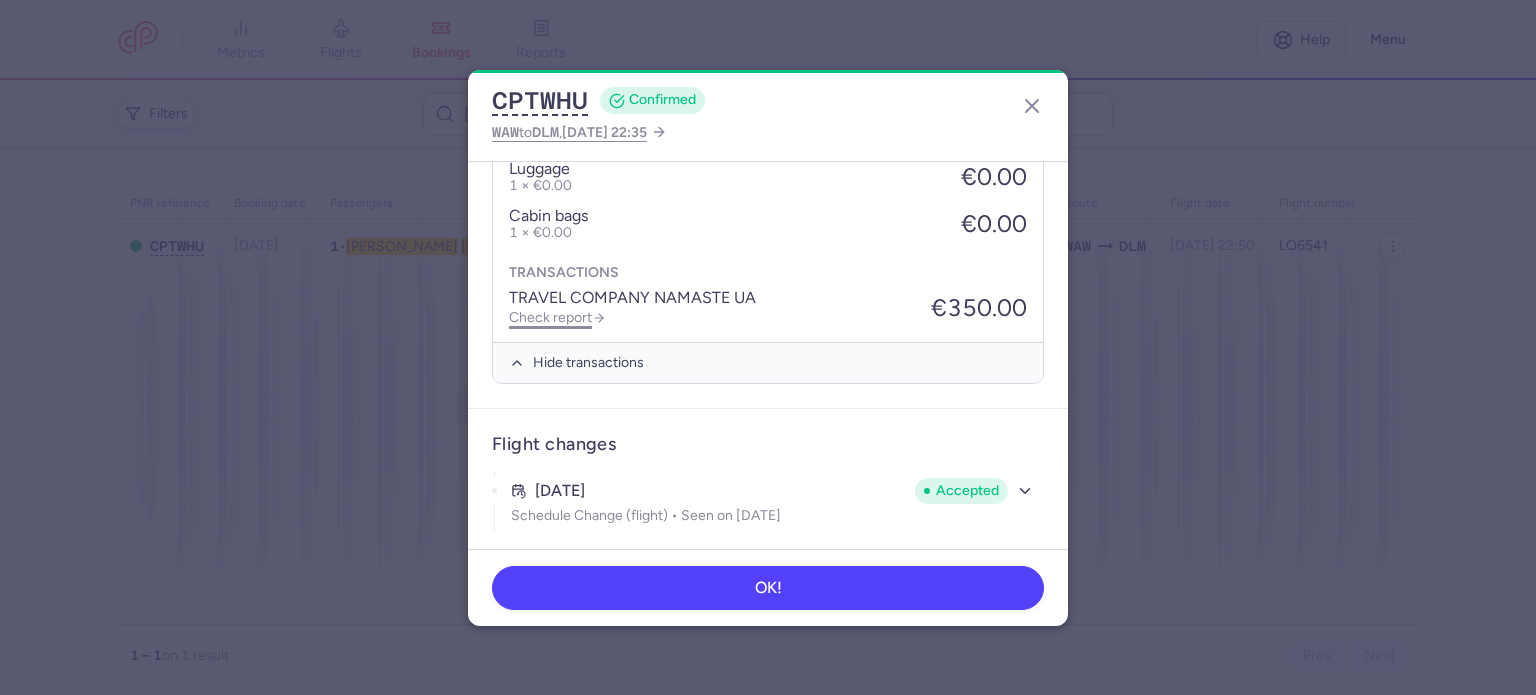 click on "Check report" 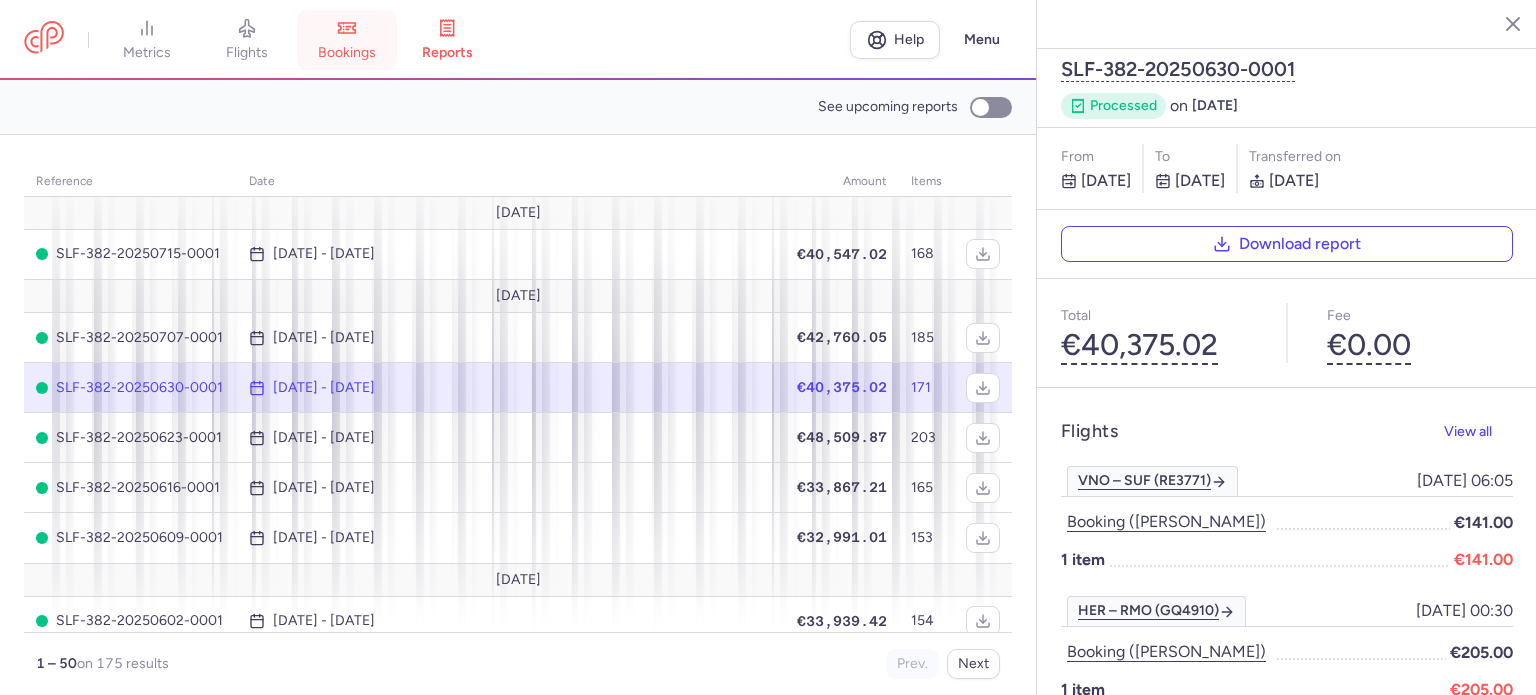 click 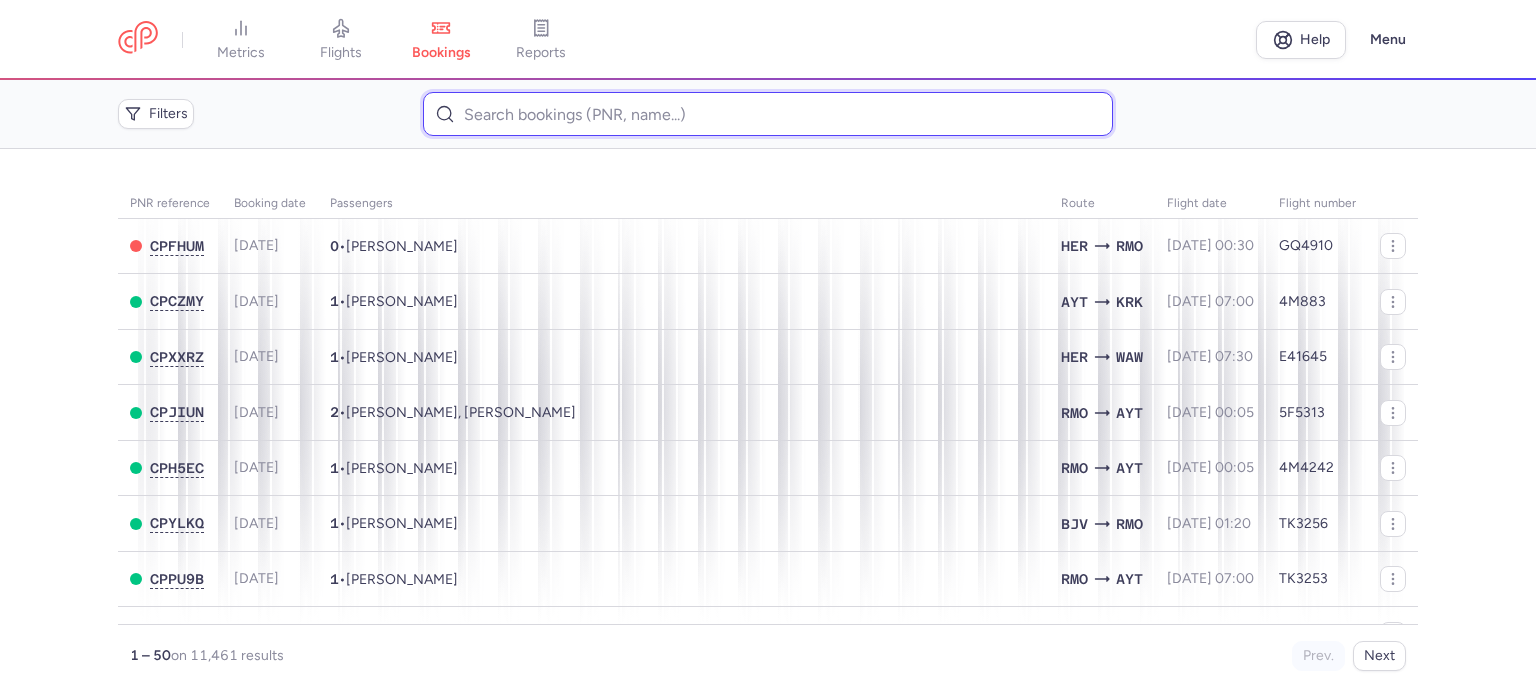 paste on "[PERSON_NAME]" 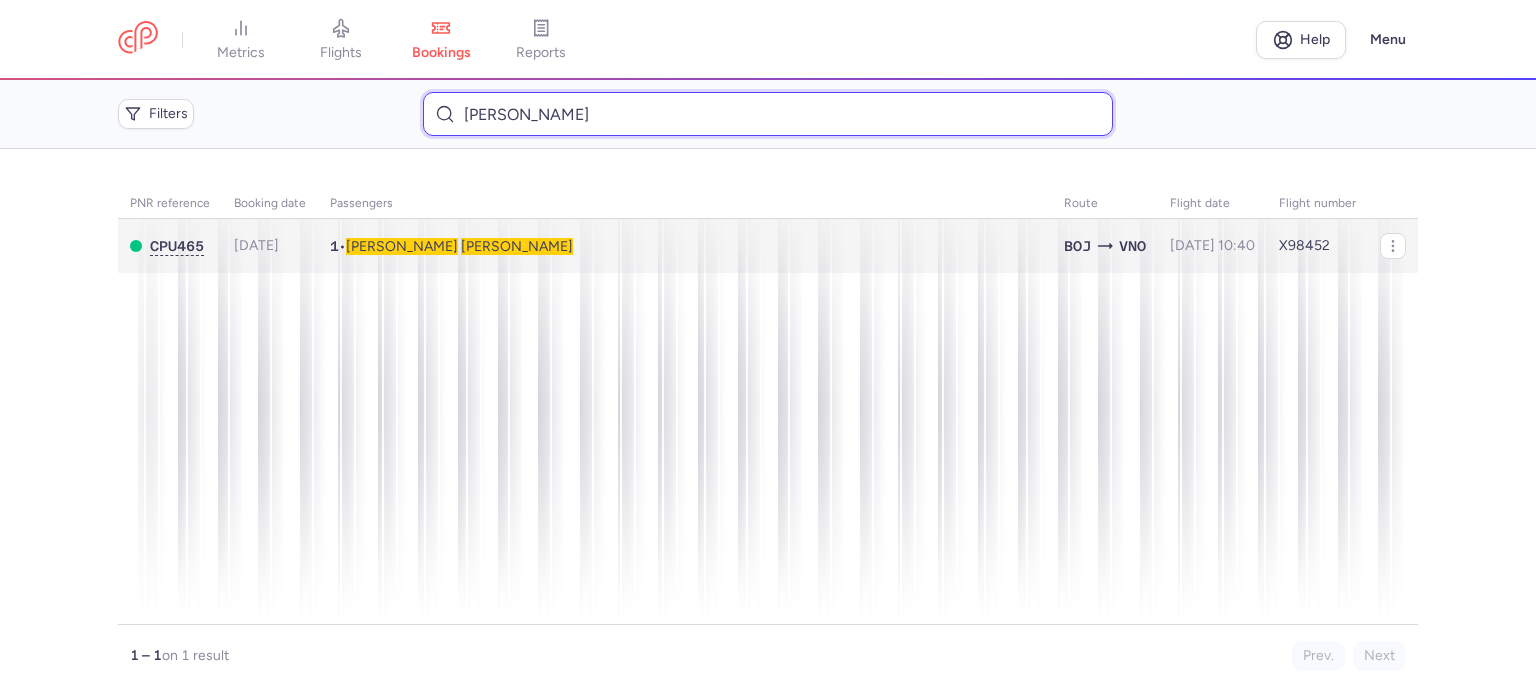 type on "[PERSON_NAME]" 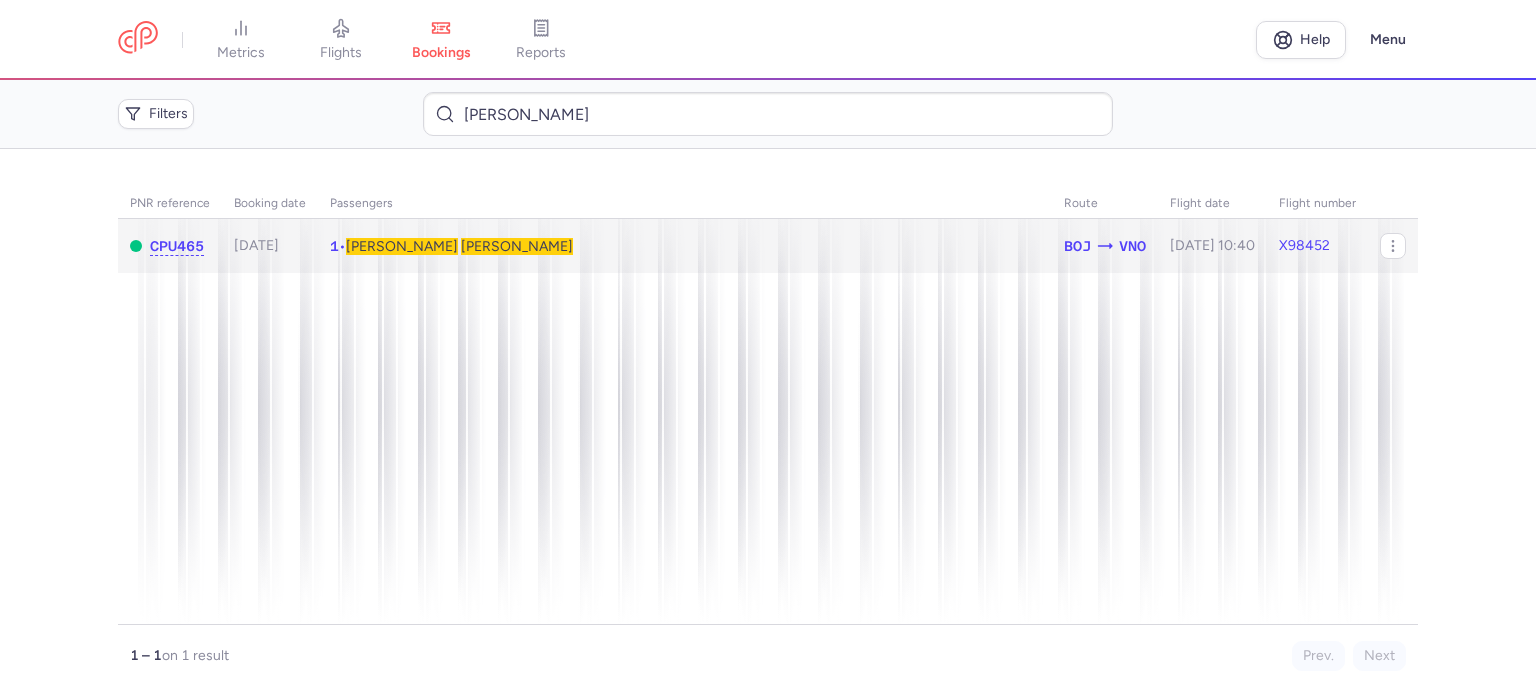click on "[PERSON_NAME]" at bounding box center [517, 246] 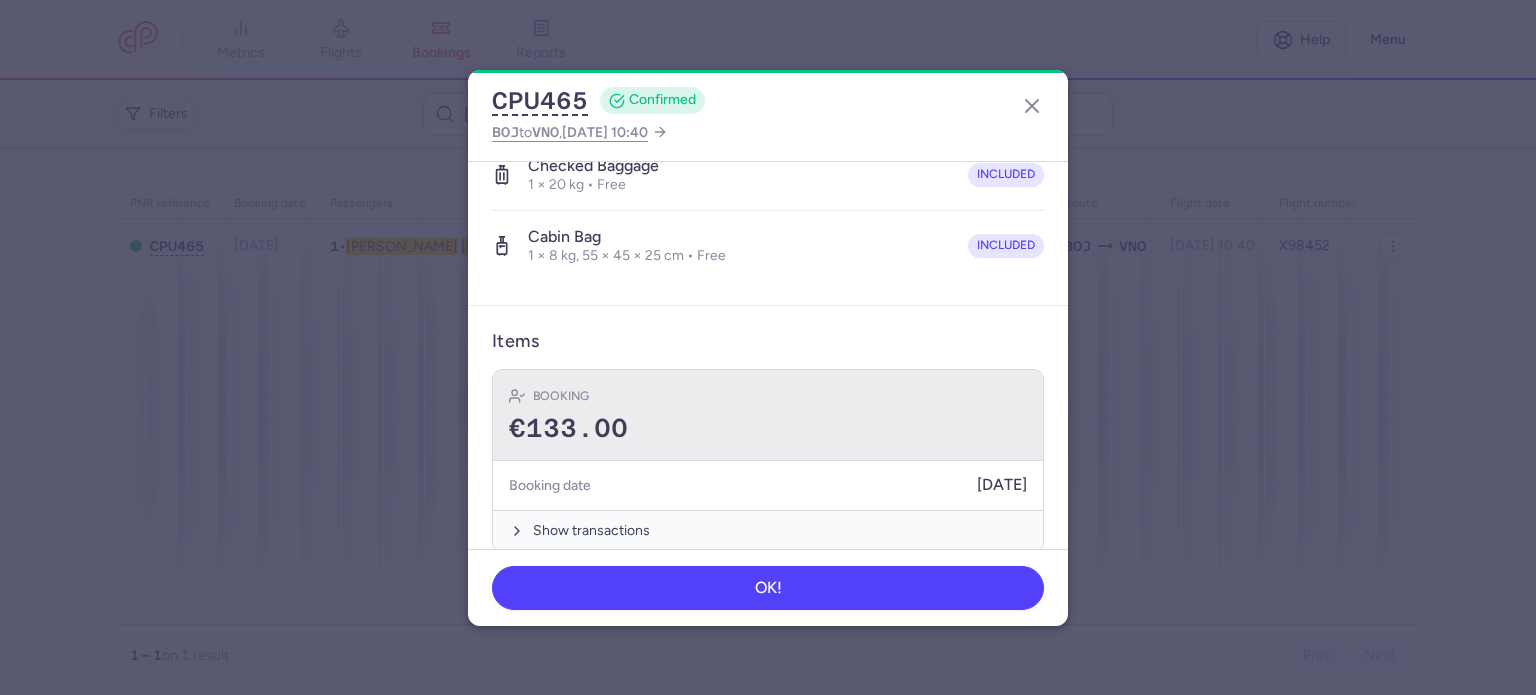 scroll, scrollTop: 423, scrollLeft: 0, axis: vertical 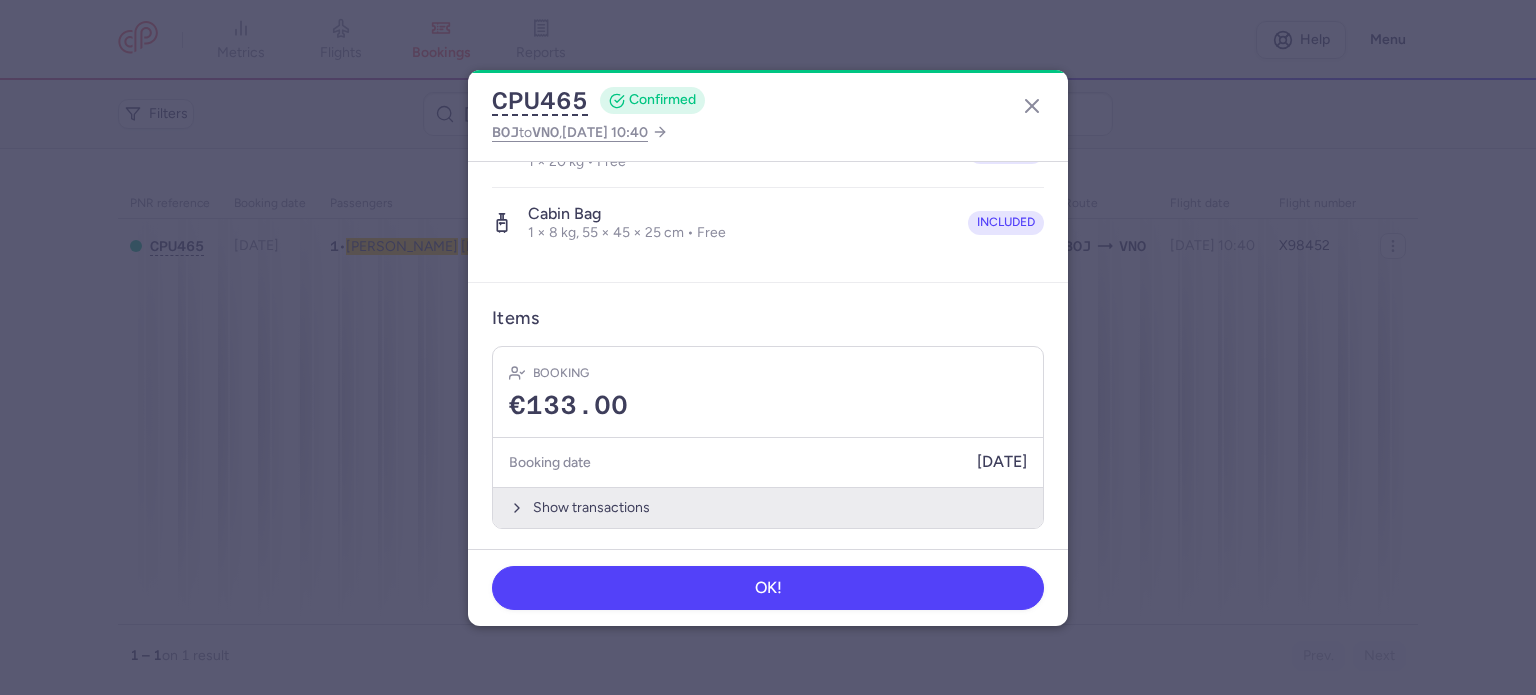 click on "Show transactions" at bounding box center [768, 507] 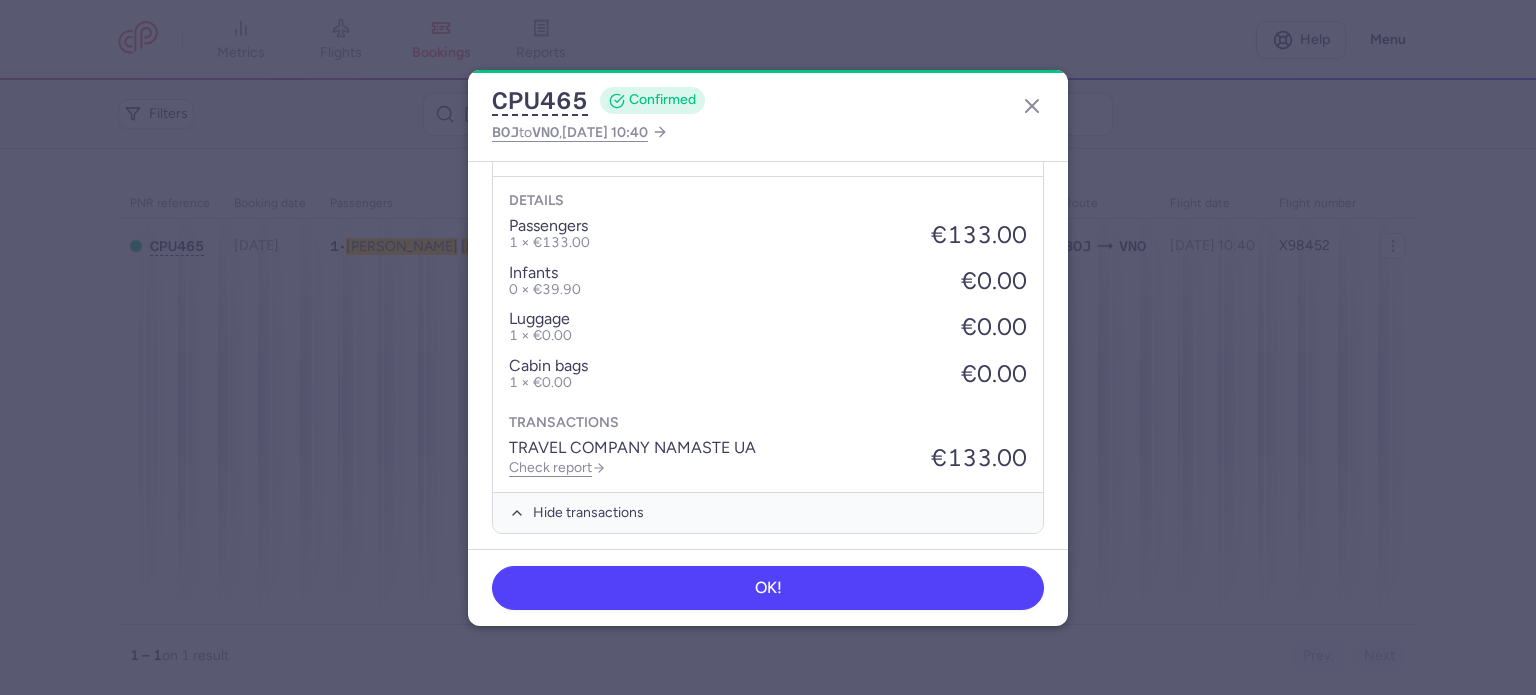 scroll, scrollTop: 739, scrollLeft: 0, axis: vertical 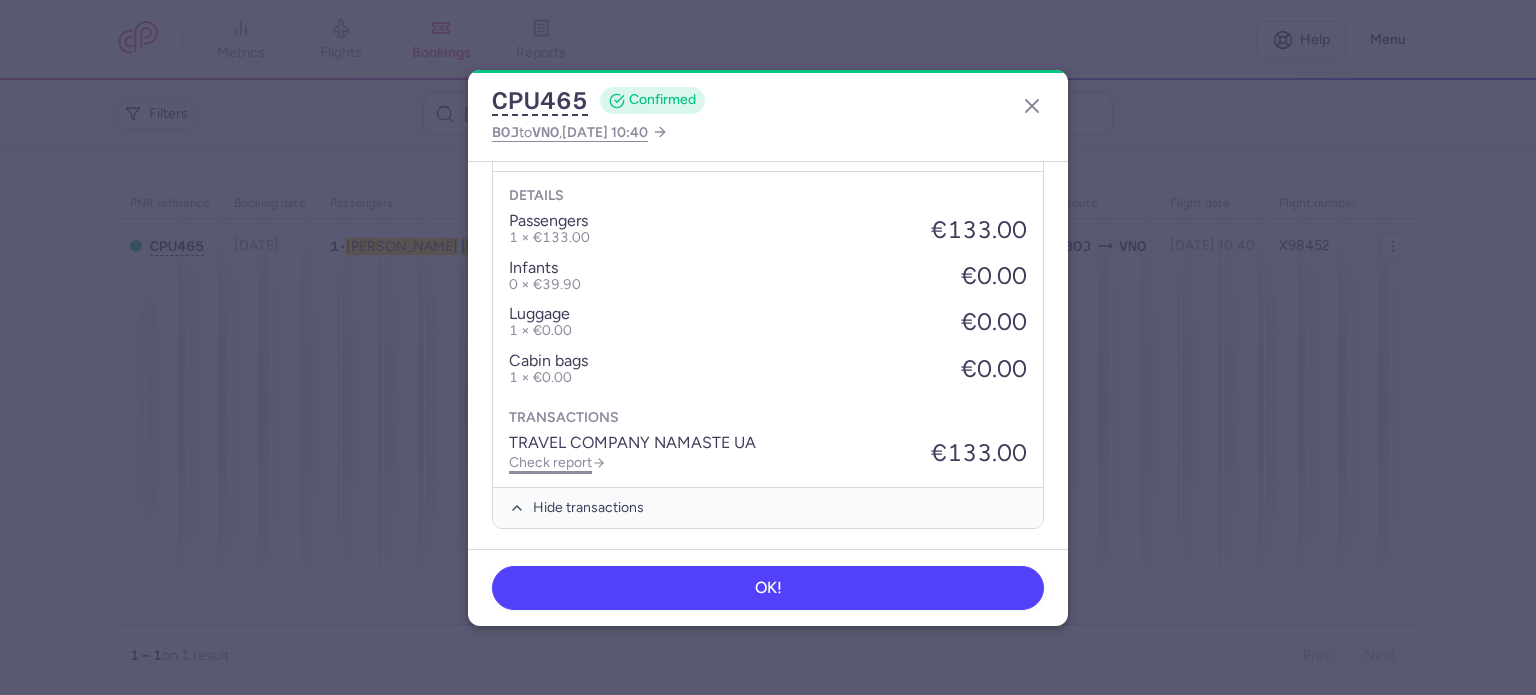 click on "Check report" 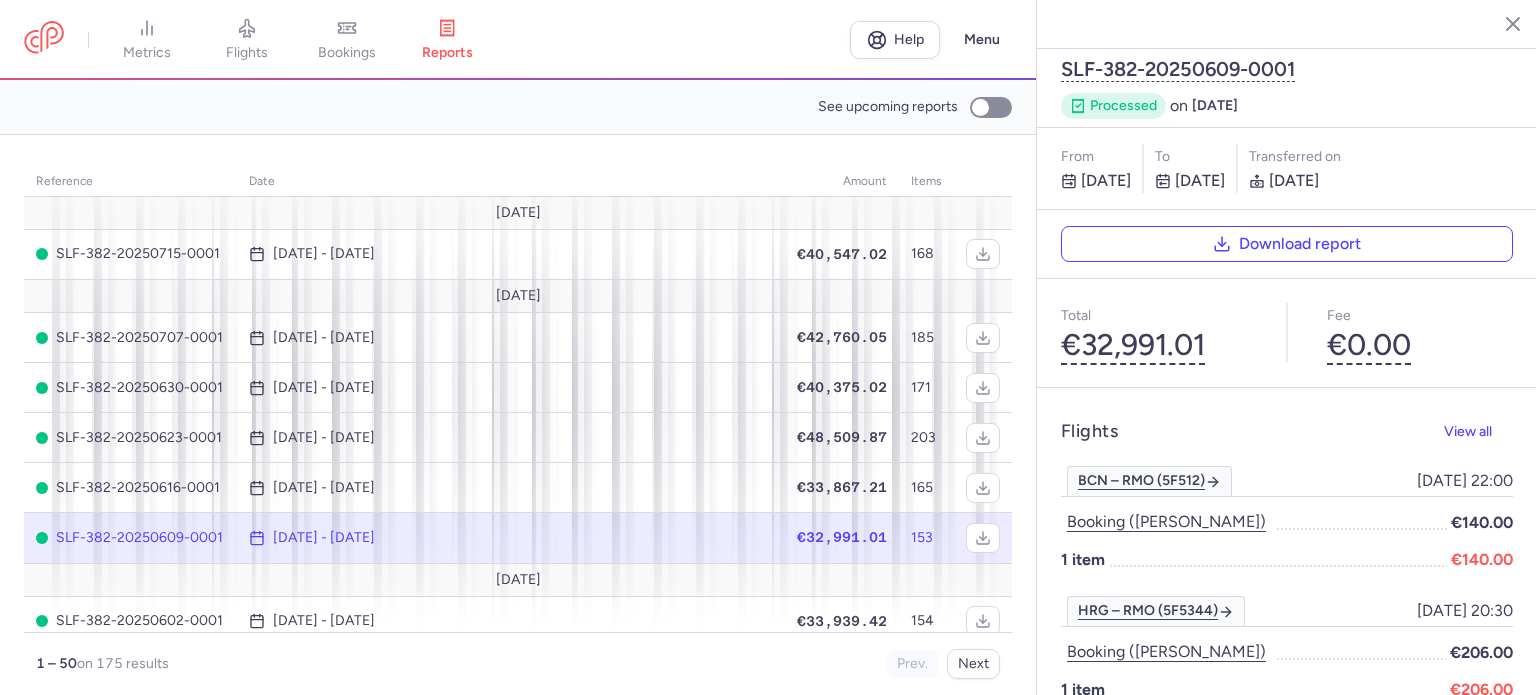 click on "bookings" at bounding box center [347, 40] 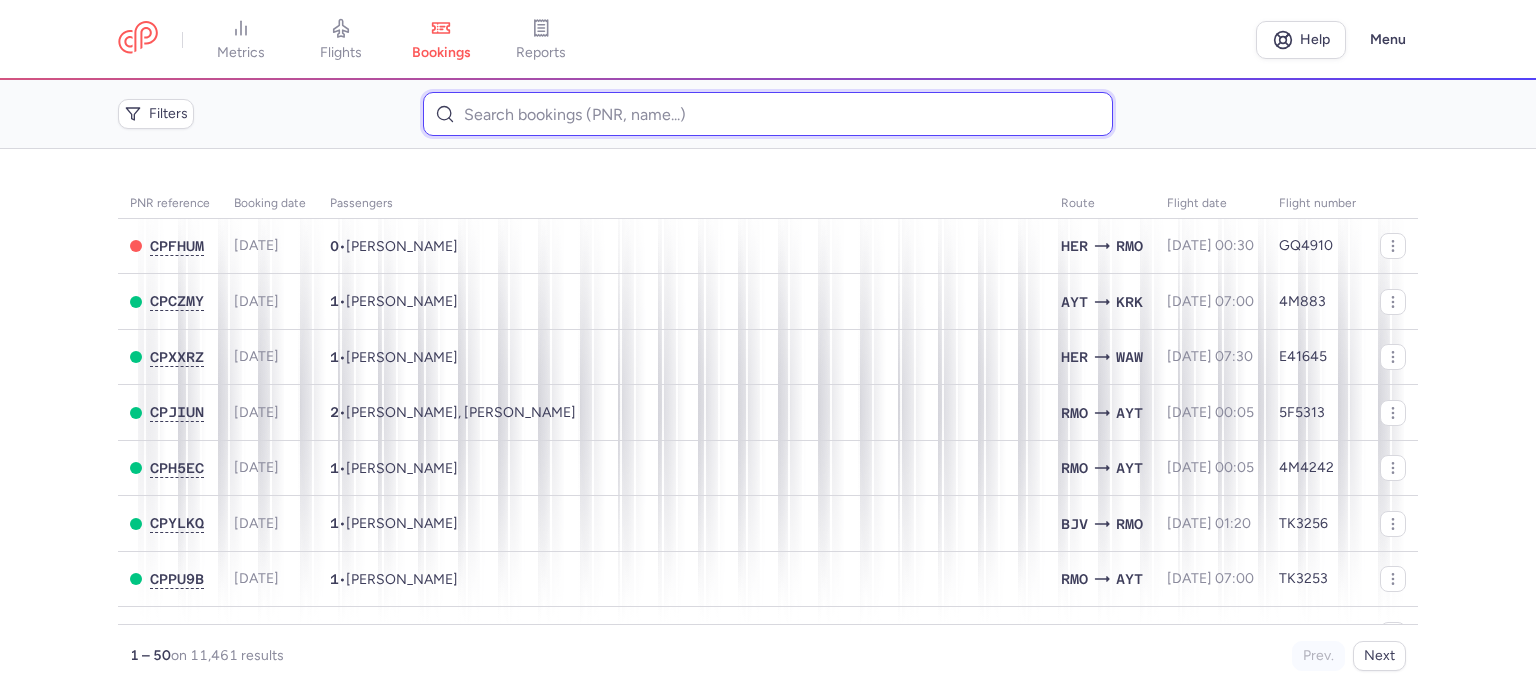 paste on "LIASHENKO 	SEMEN" 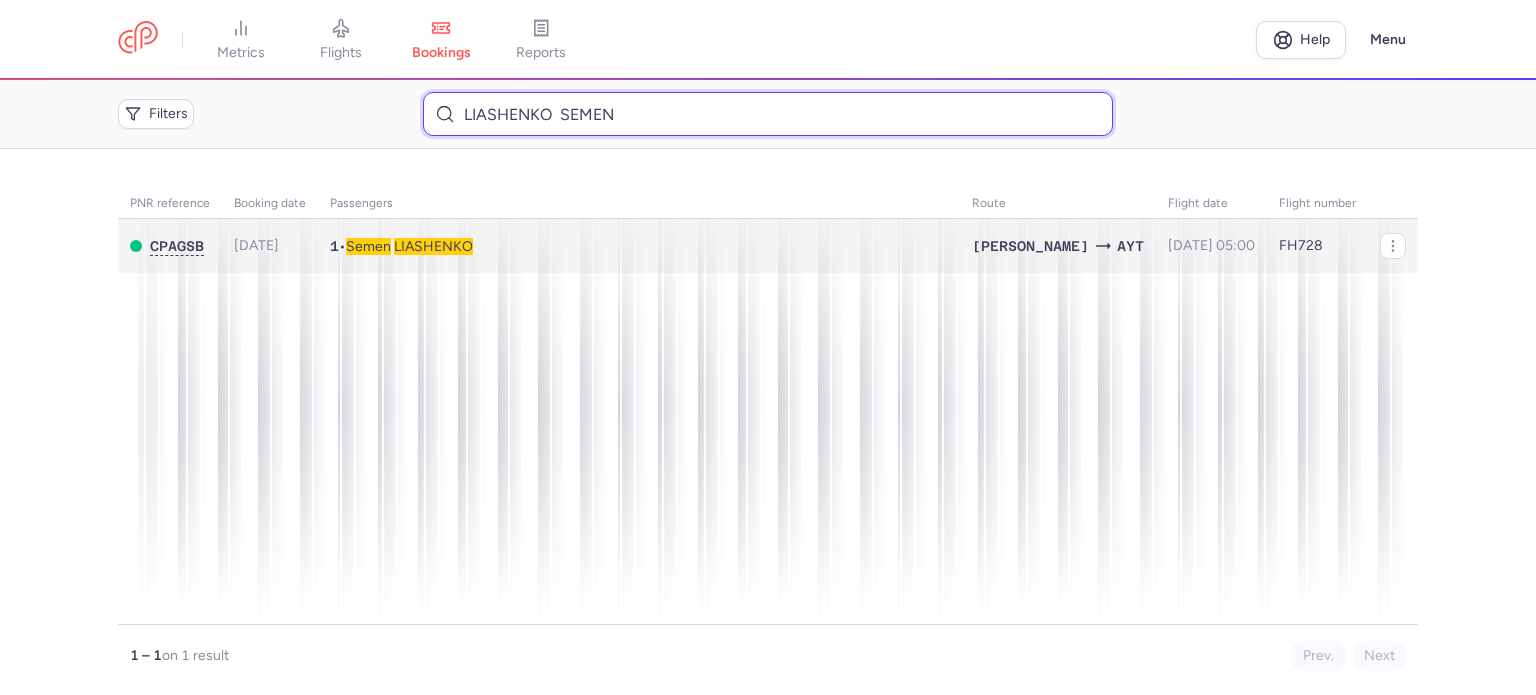 type on "LIASHENKO 	SEMEN" 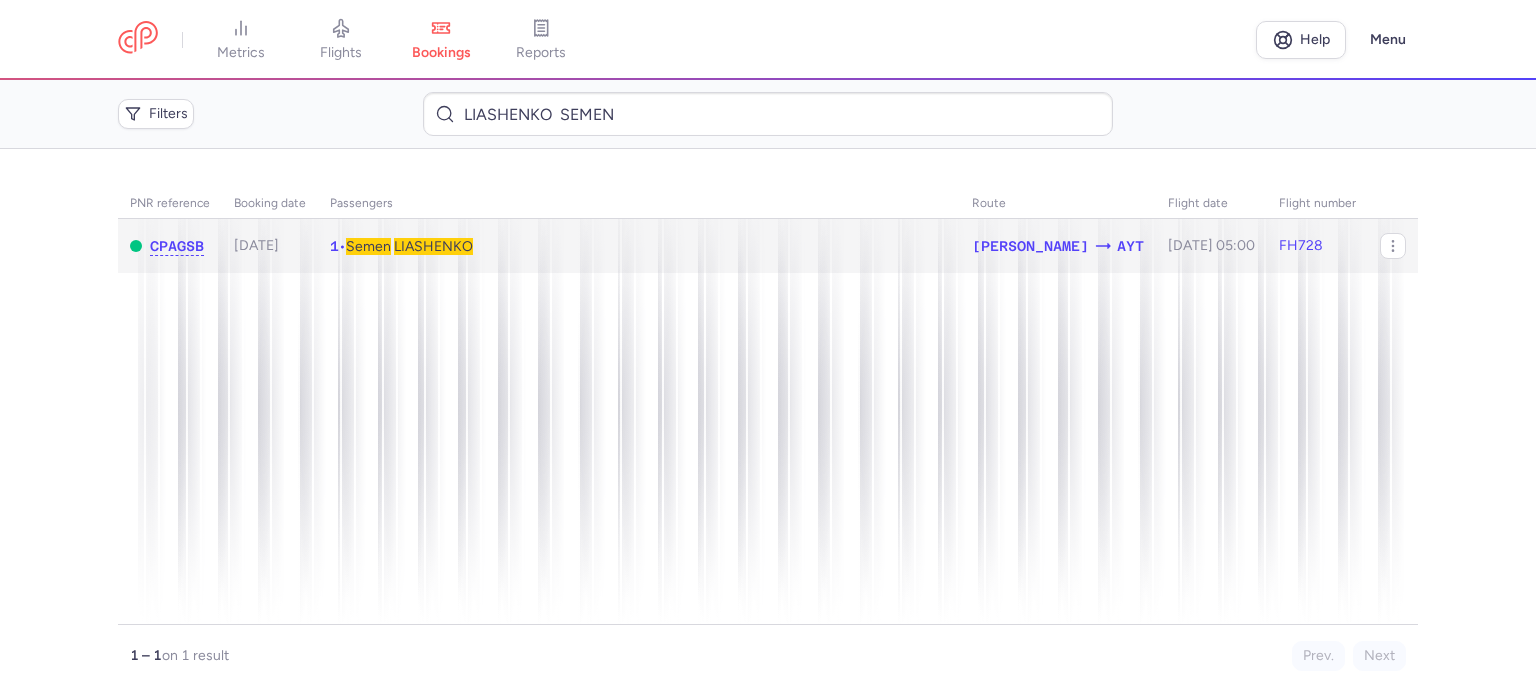 click on "LIASHENKO" at bounding box center [433, 246] 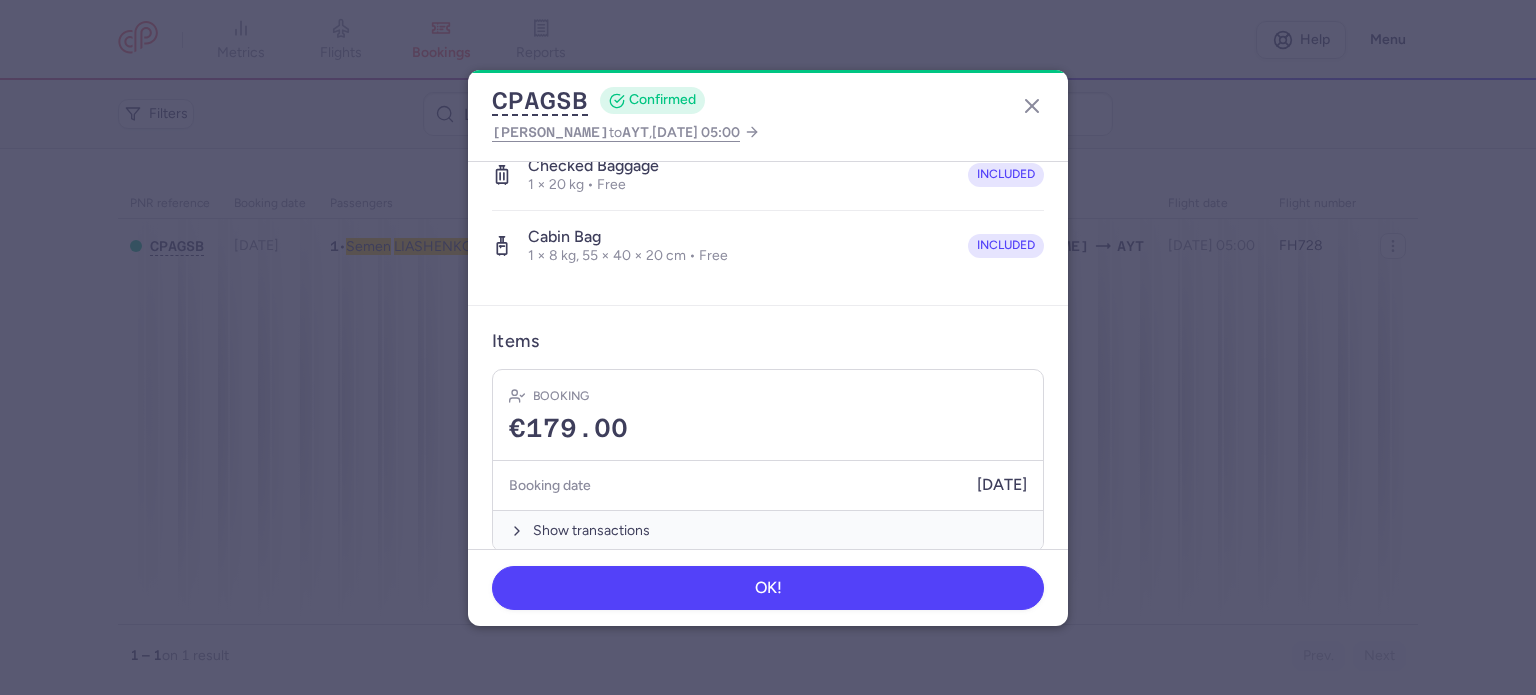 scroll, scrollTop: 423, scrollLeft: 0, axis: vertical 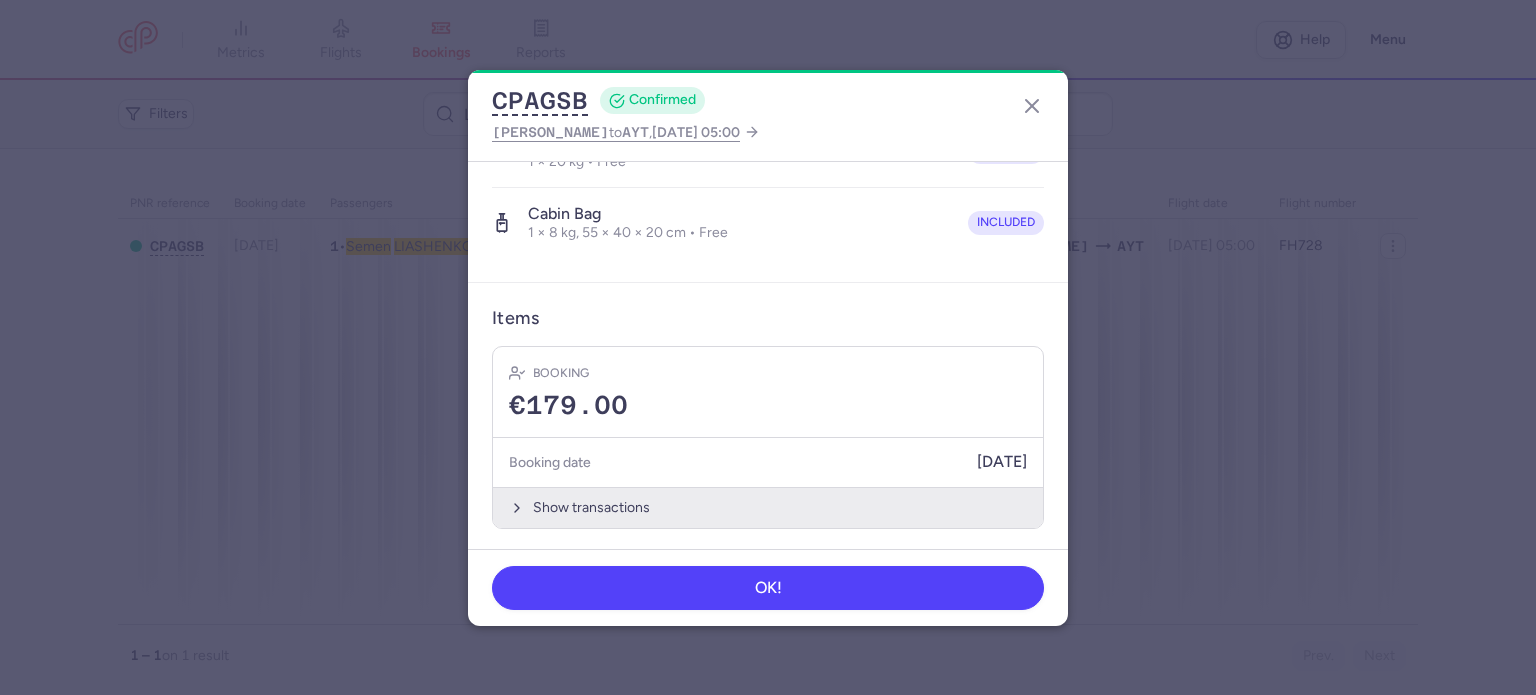 click on "Show transactions" at bounding box center [768, 507] 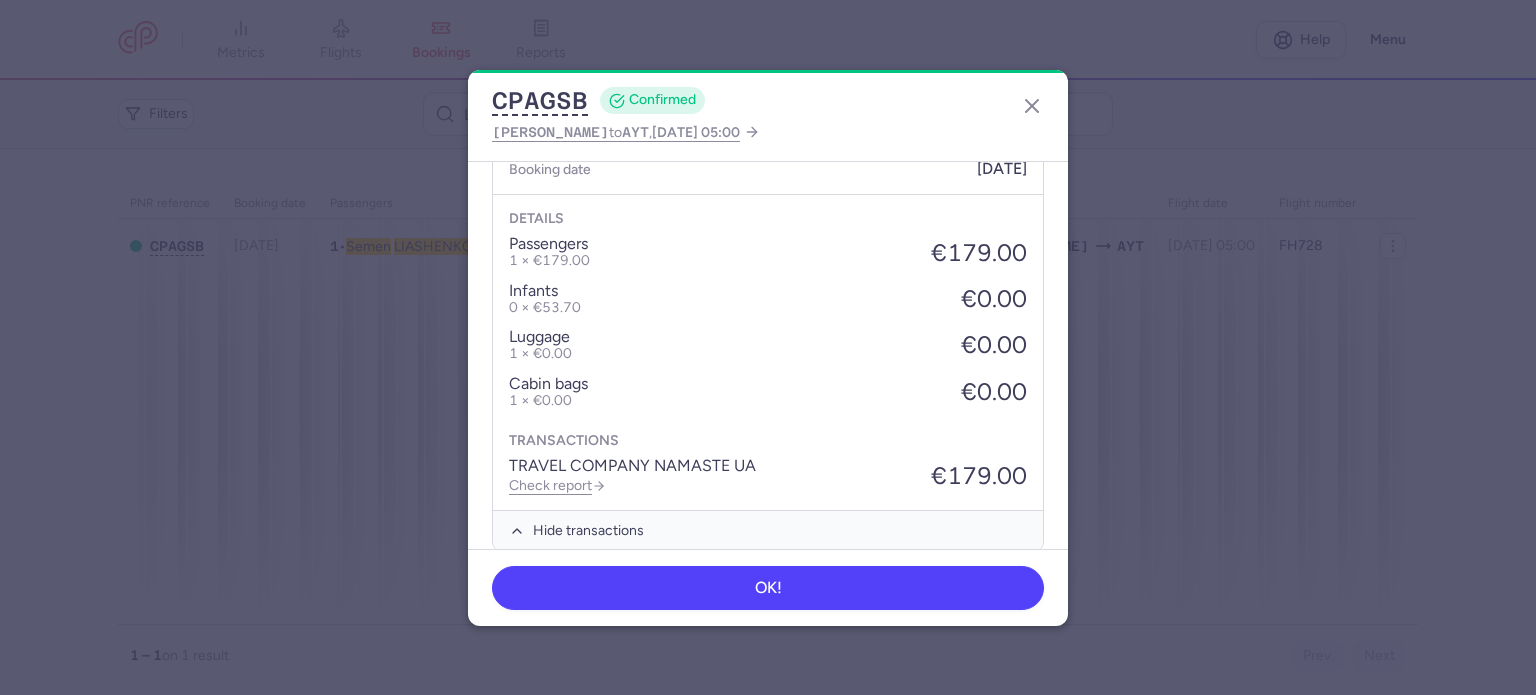 scroll, scrollTop: 739, scrollLeft: 0, axis: vertical 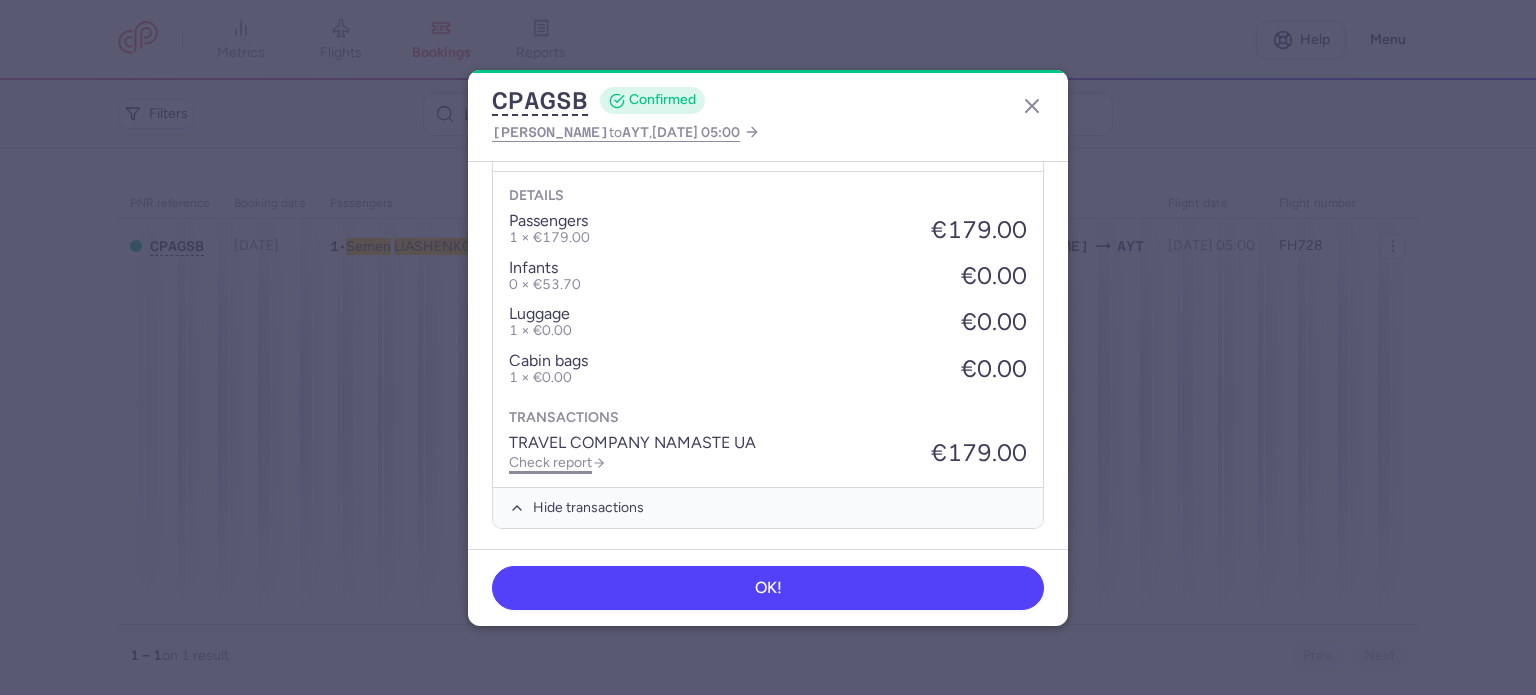 click on "Check report" 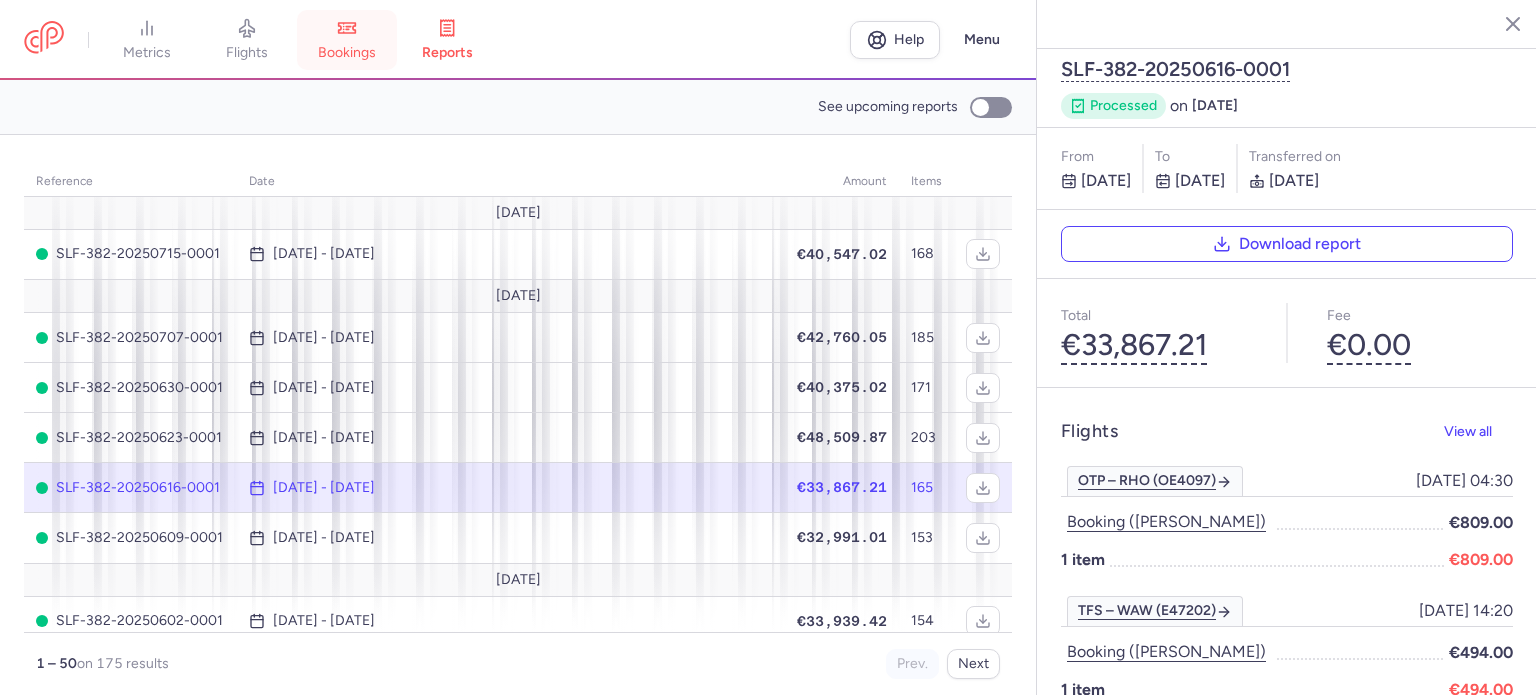 click on "bookings" at bounding box center (347, 40) 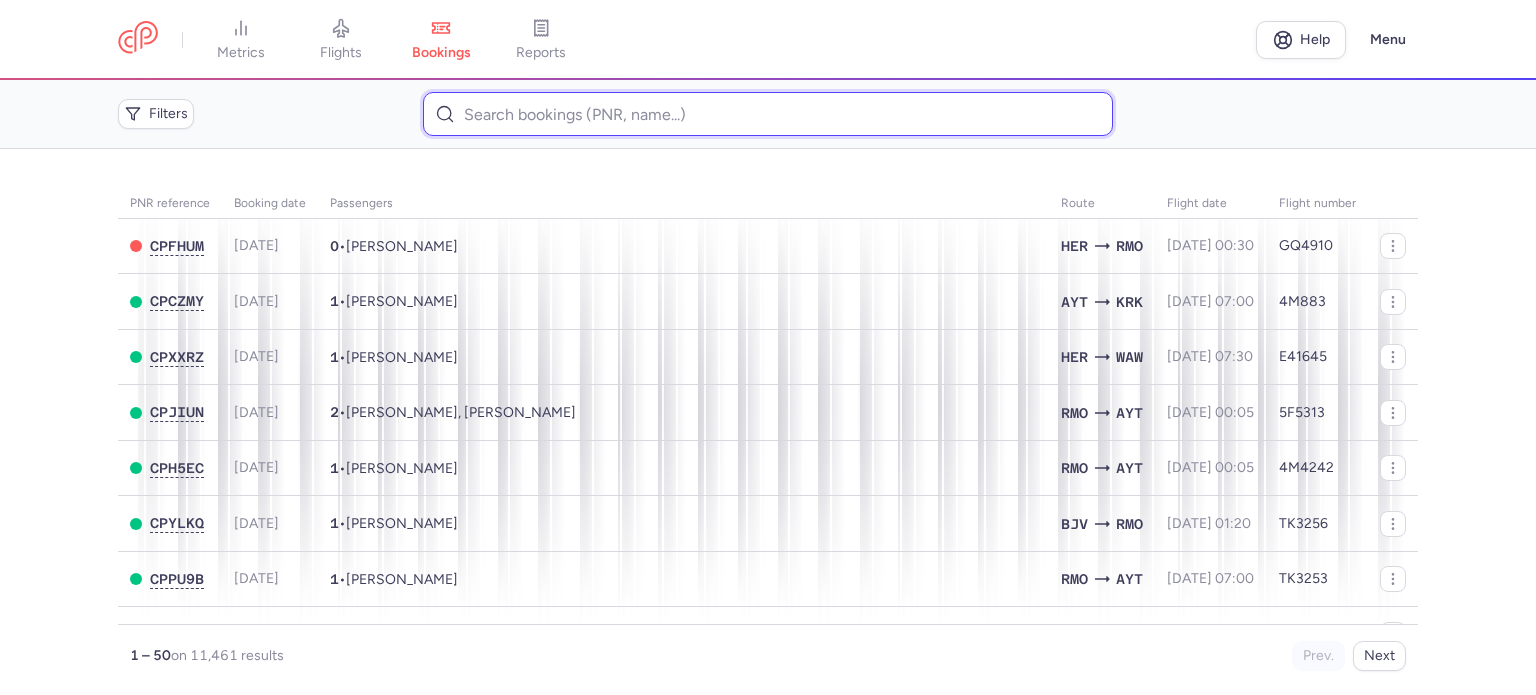 paste on "14211" 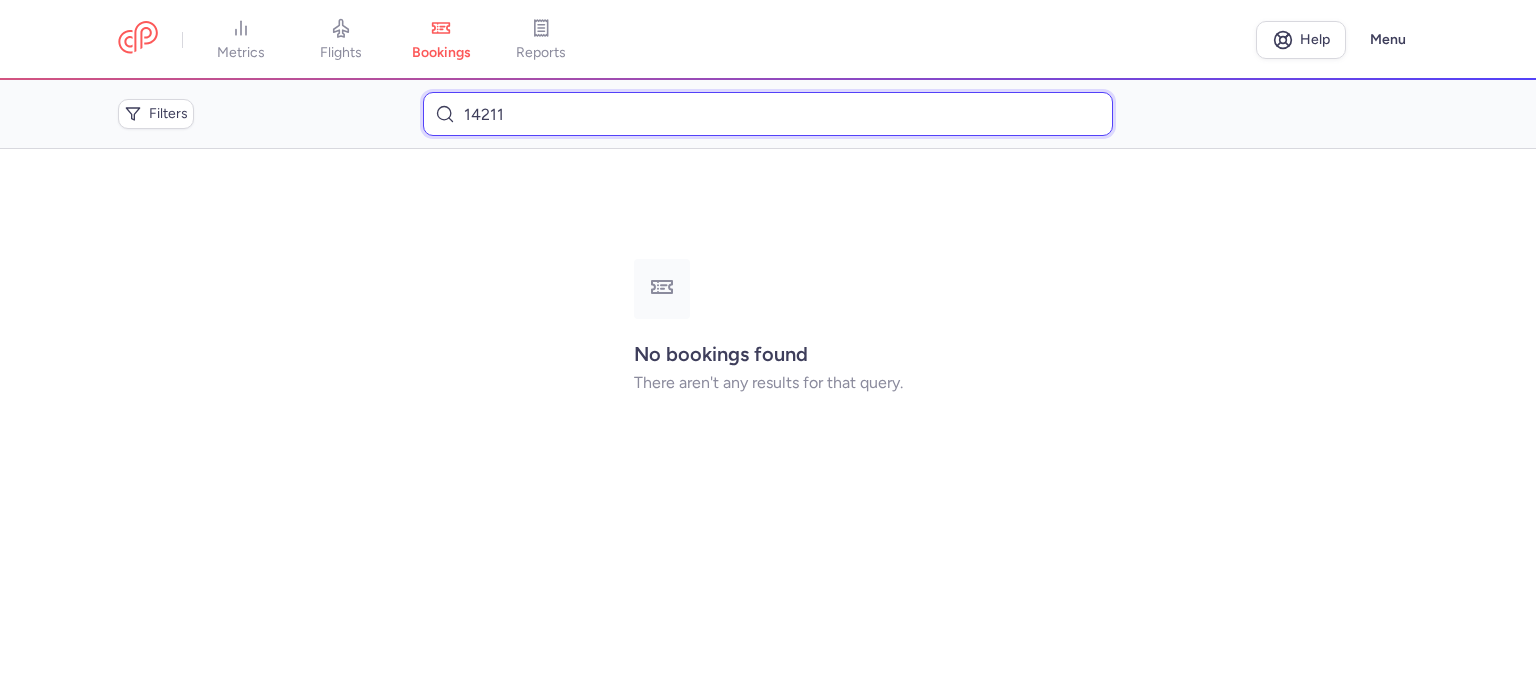 type on "14211" 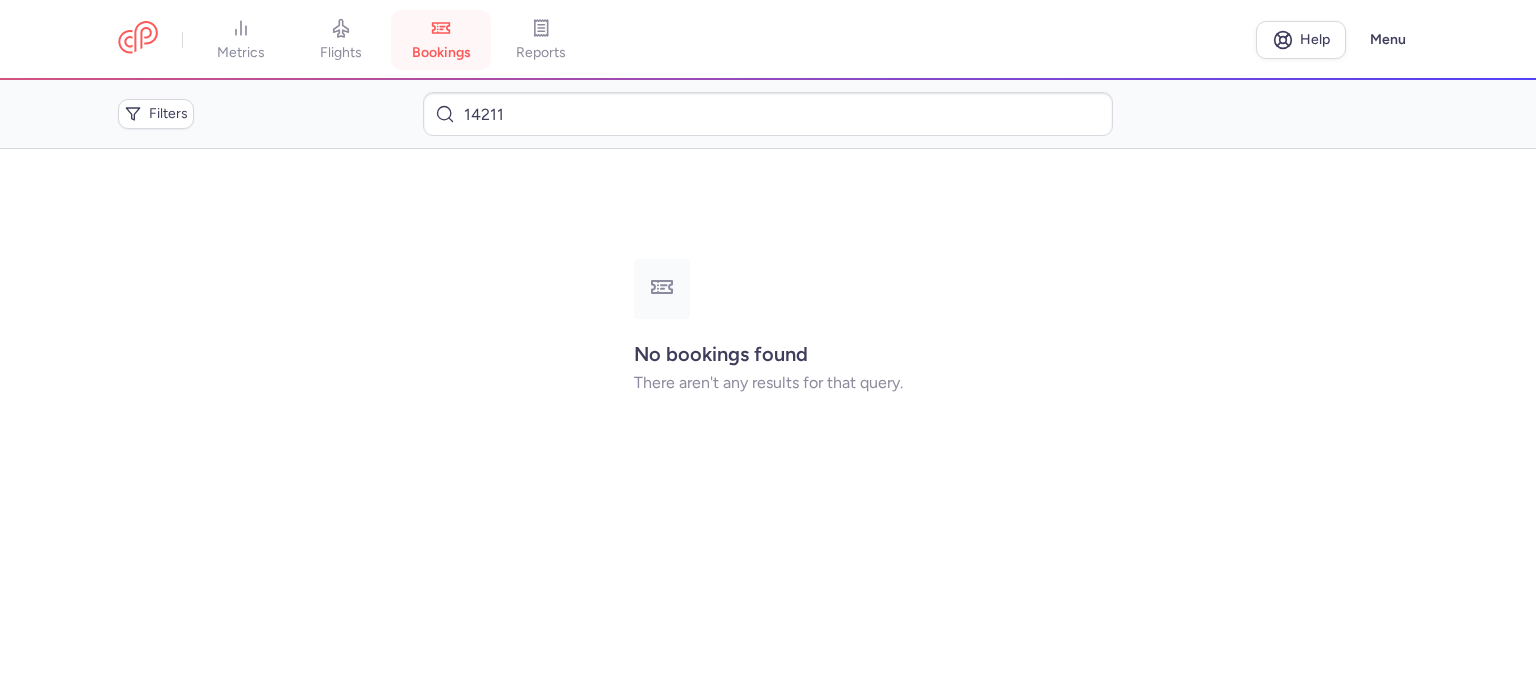 click on "bookings" at bounding box center (441, 53) 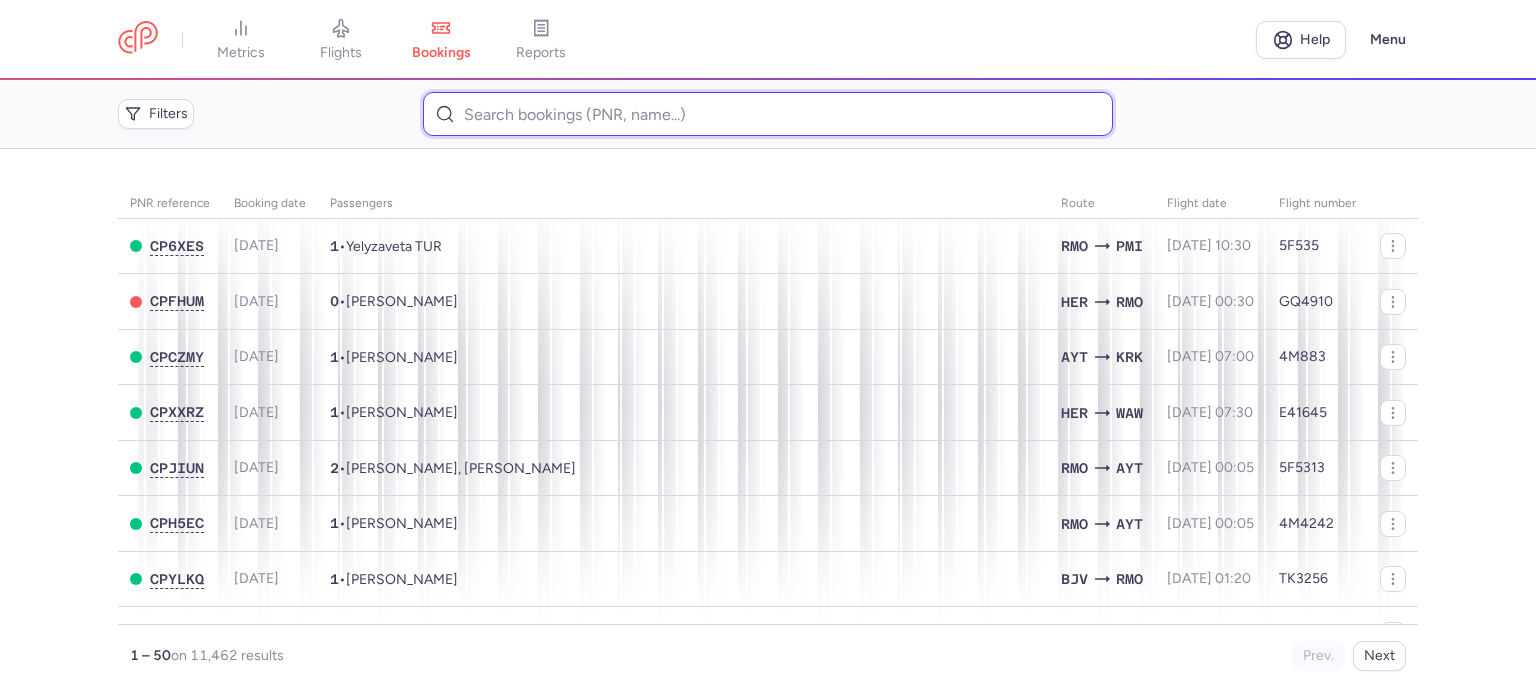 paste on "[PERSON_NAME]" 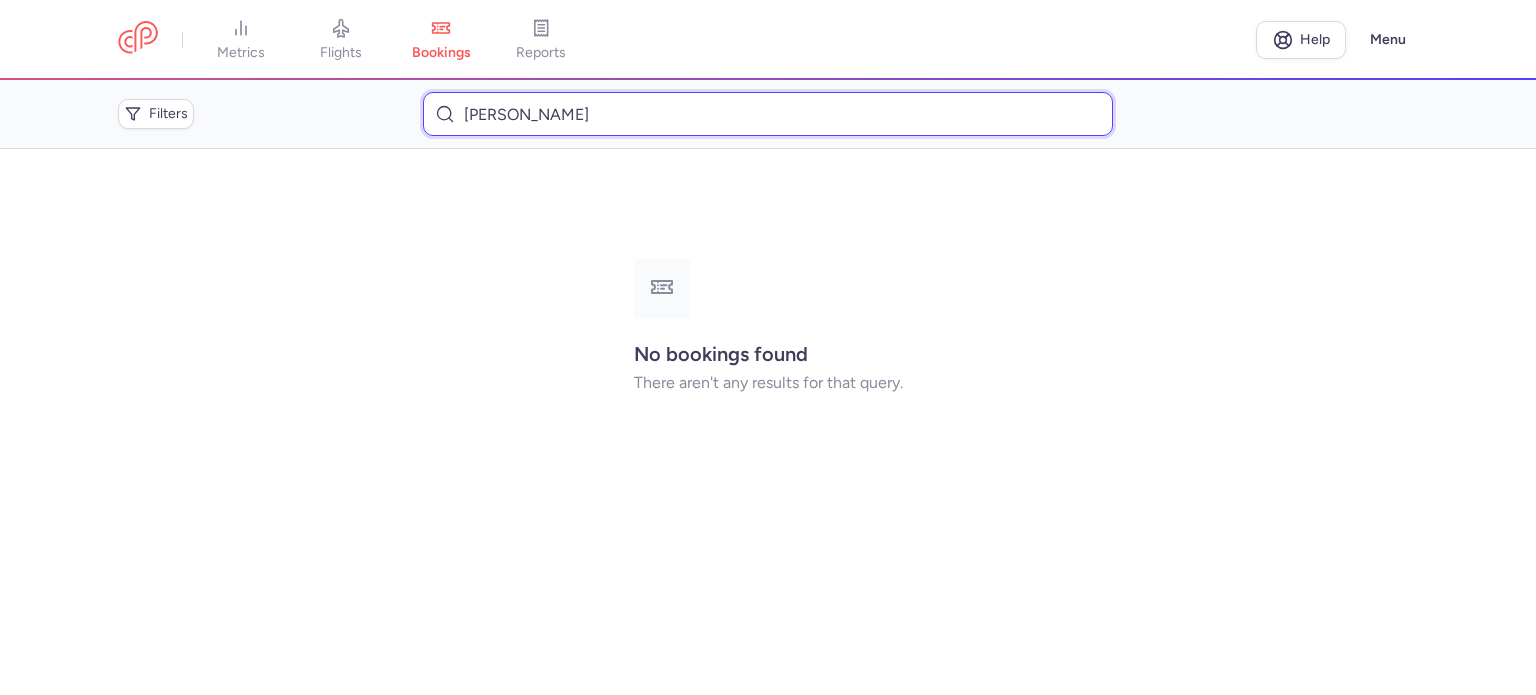drag, startPoint x: 724, startPoint y: 127, endPoint x: 464, endPoint y: 105, distance: 260.9291 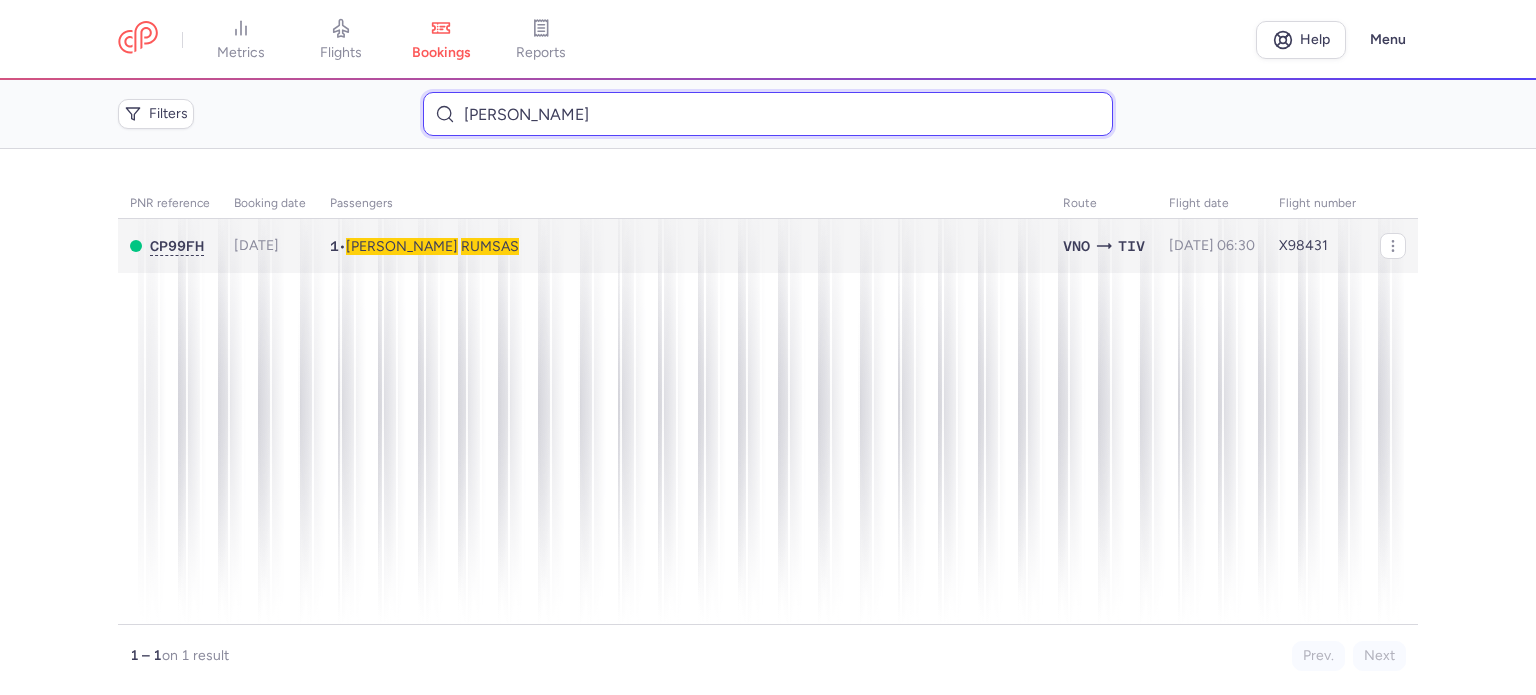 type on "[PERSON_NAME]" 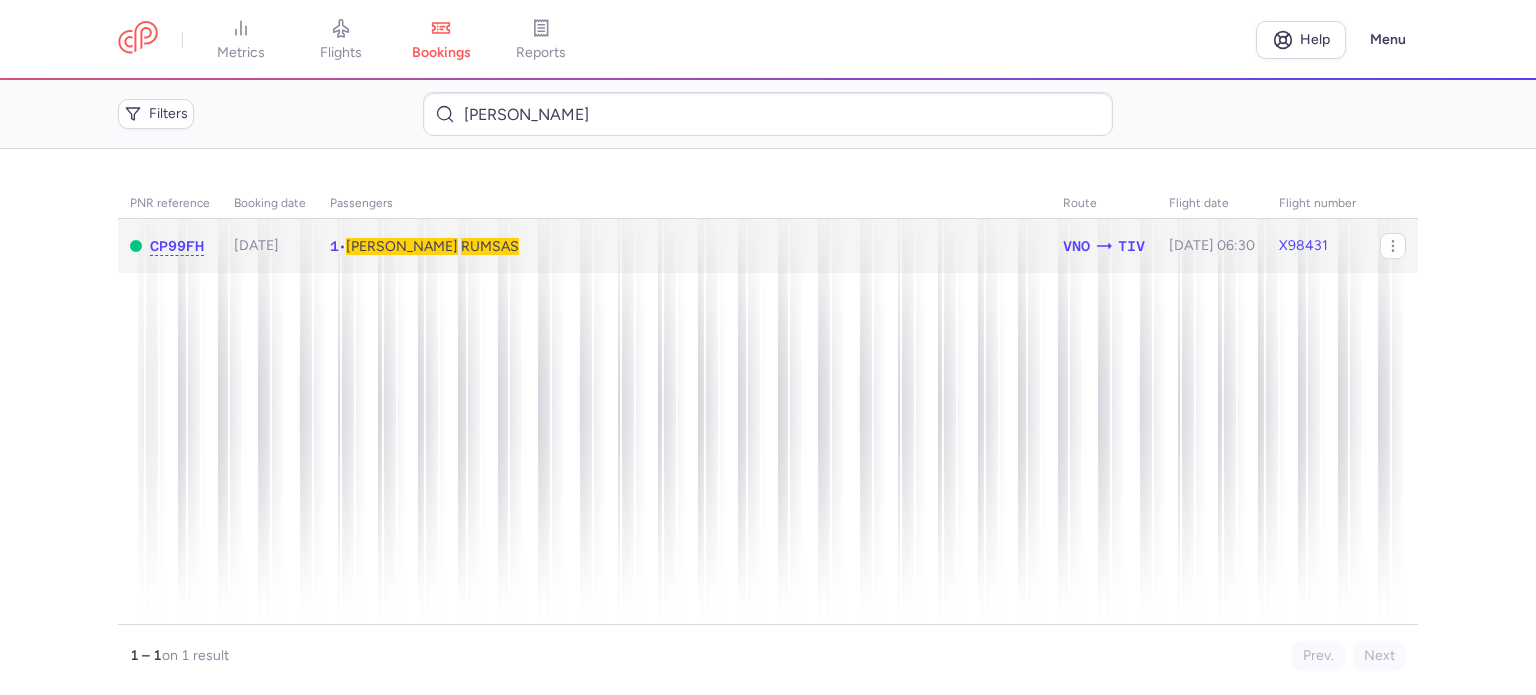 click on "RUMSAS" at bounding box center [490, 246] 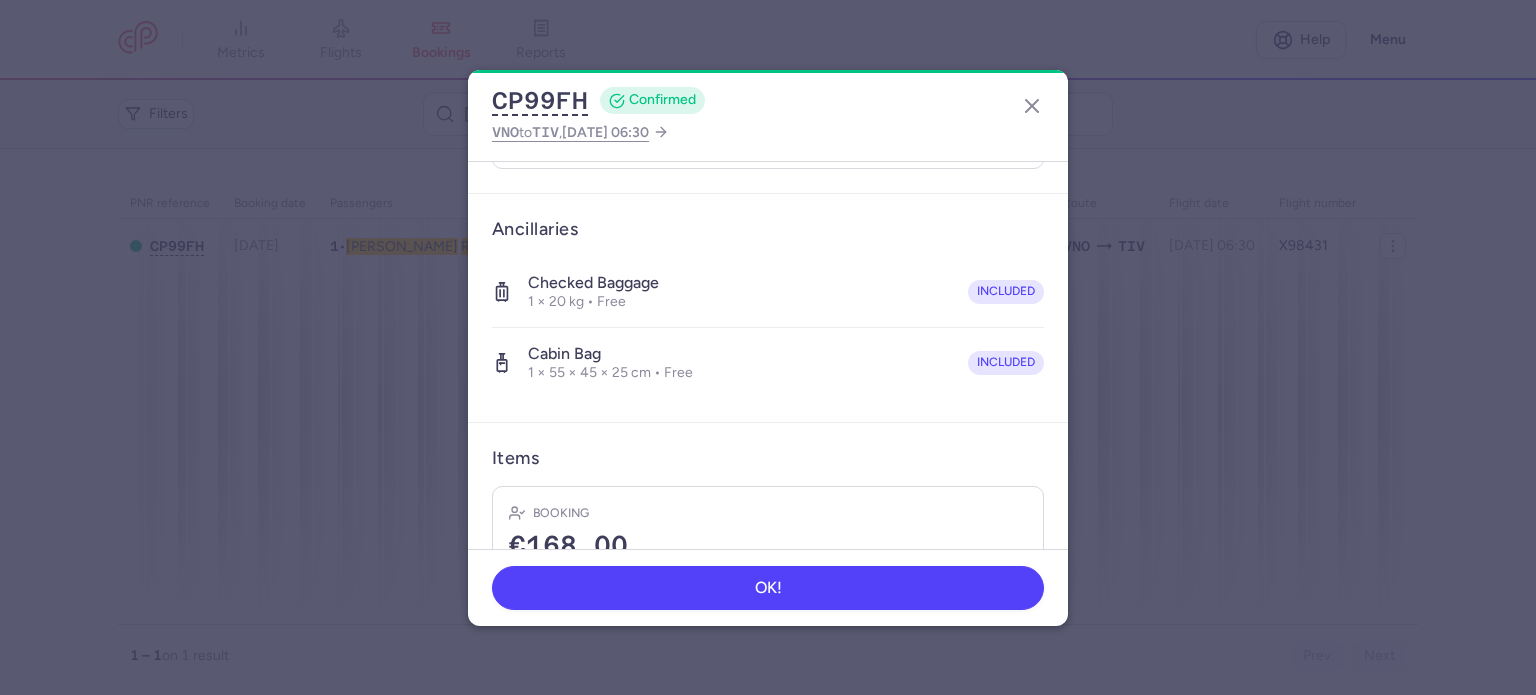 scroll, scrollTop: 423, scrollLeft: 0, axis: vertical 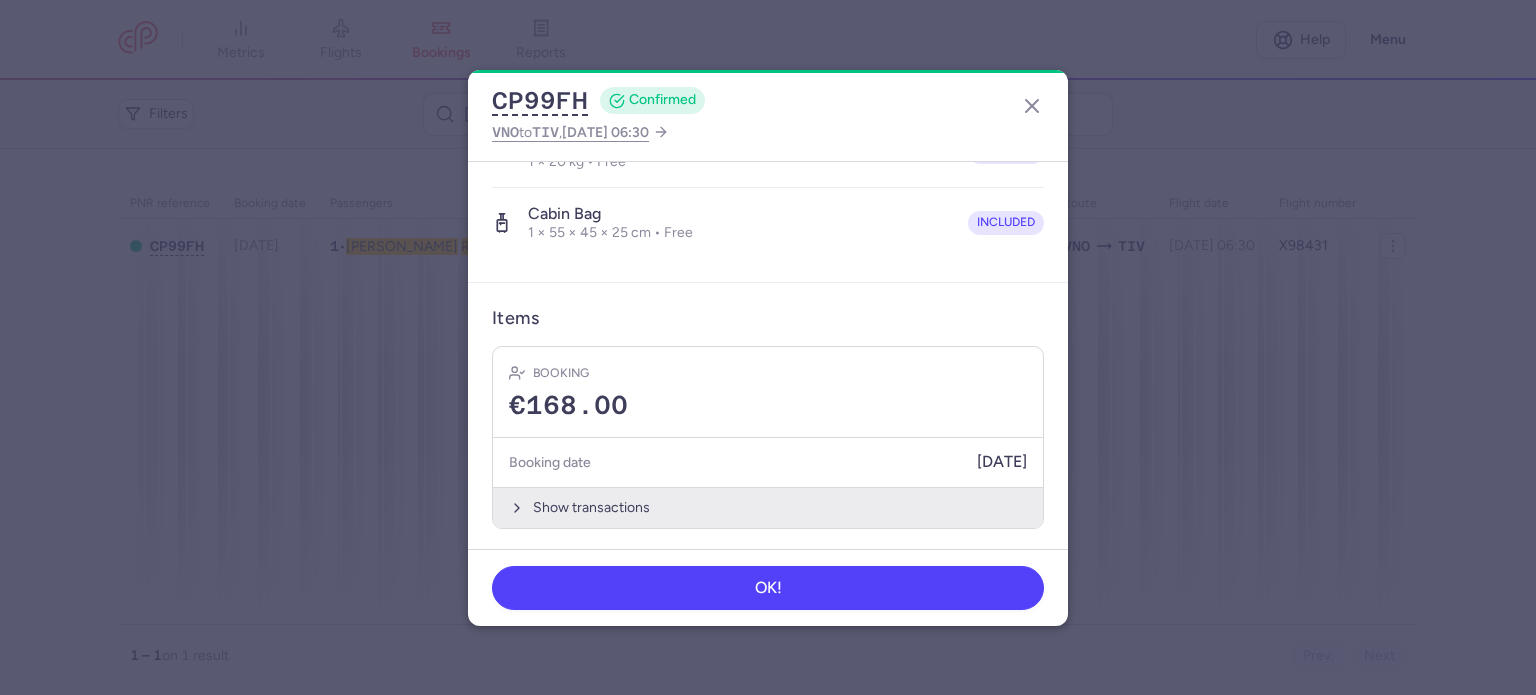 click on "Show transactions" at bounding box center (768, 507) 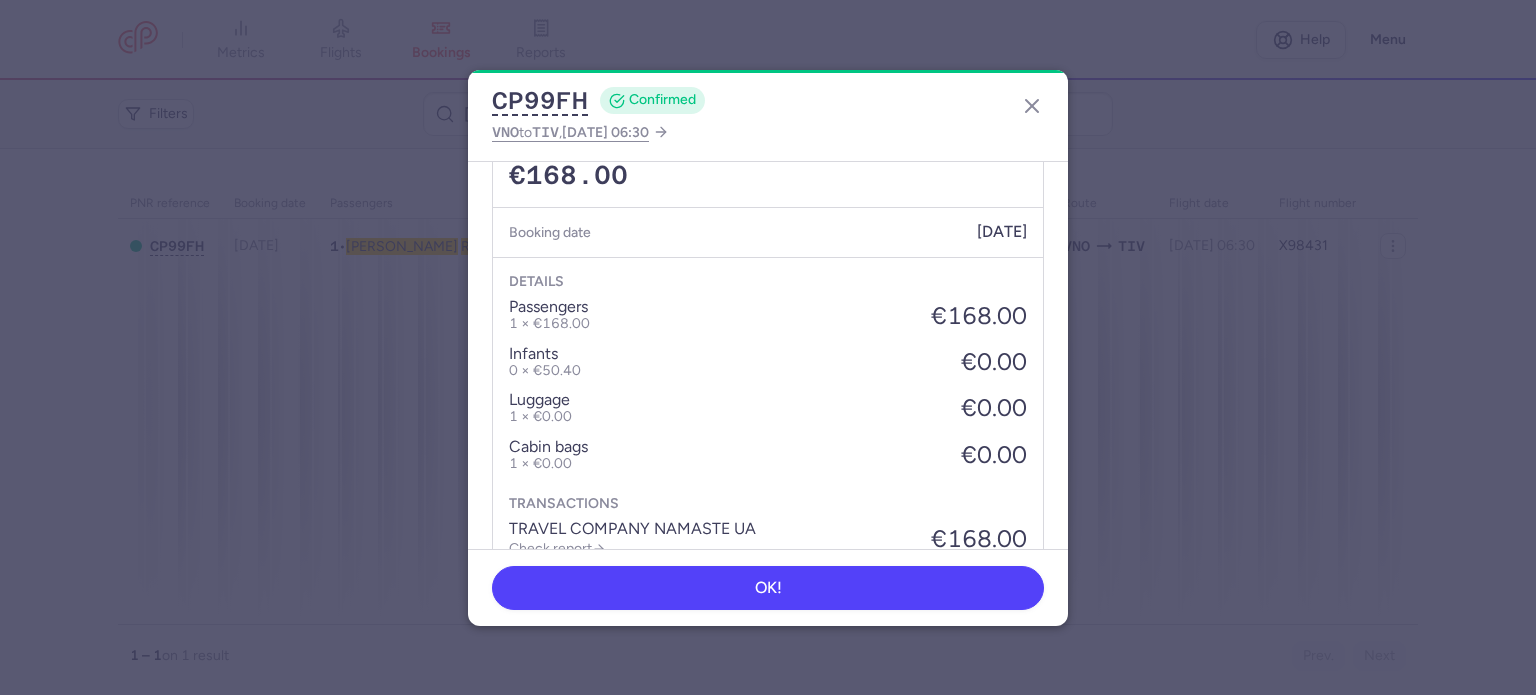 scroll, scrollTop: 739, scrollLeft: 0, axis: vertical 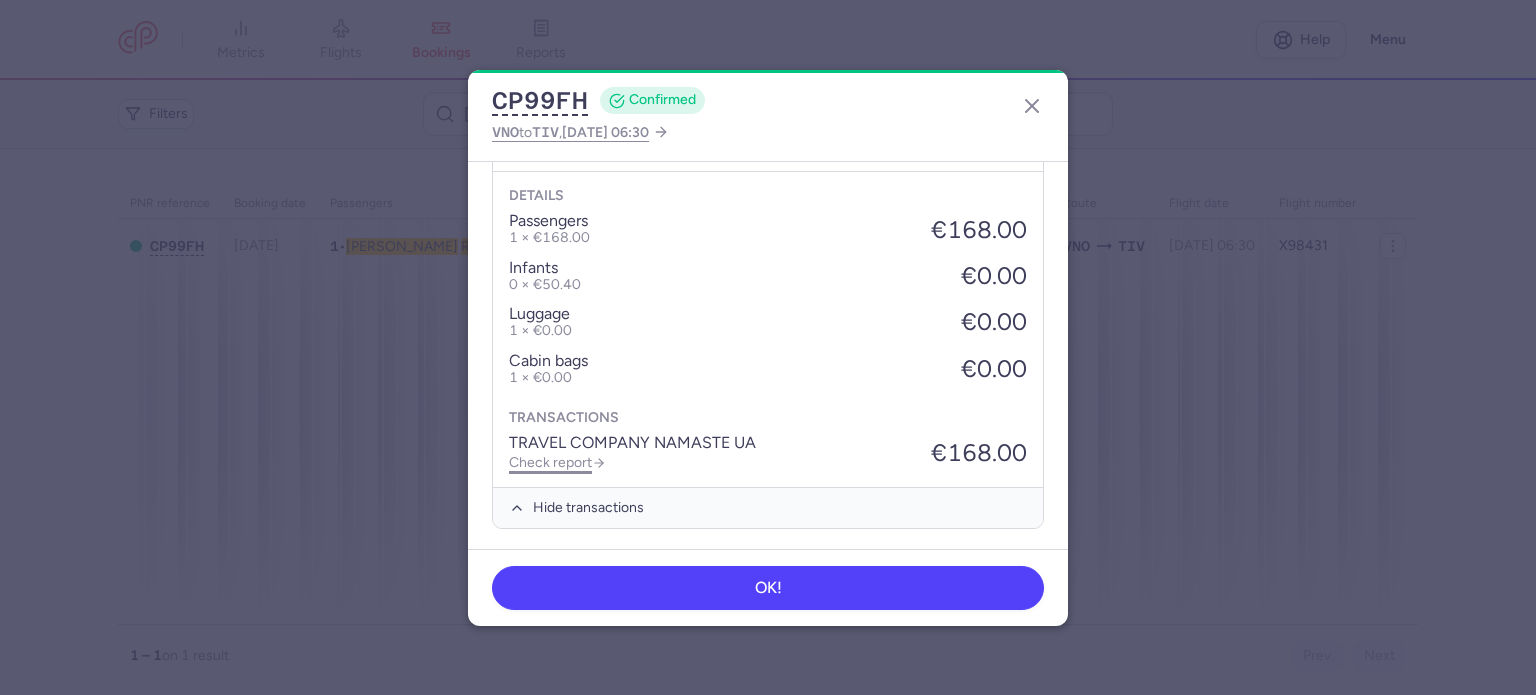 click on "Check report" 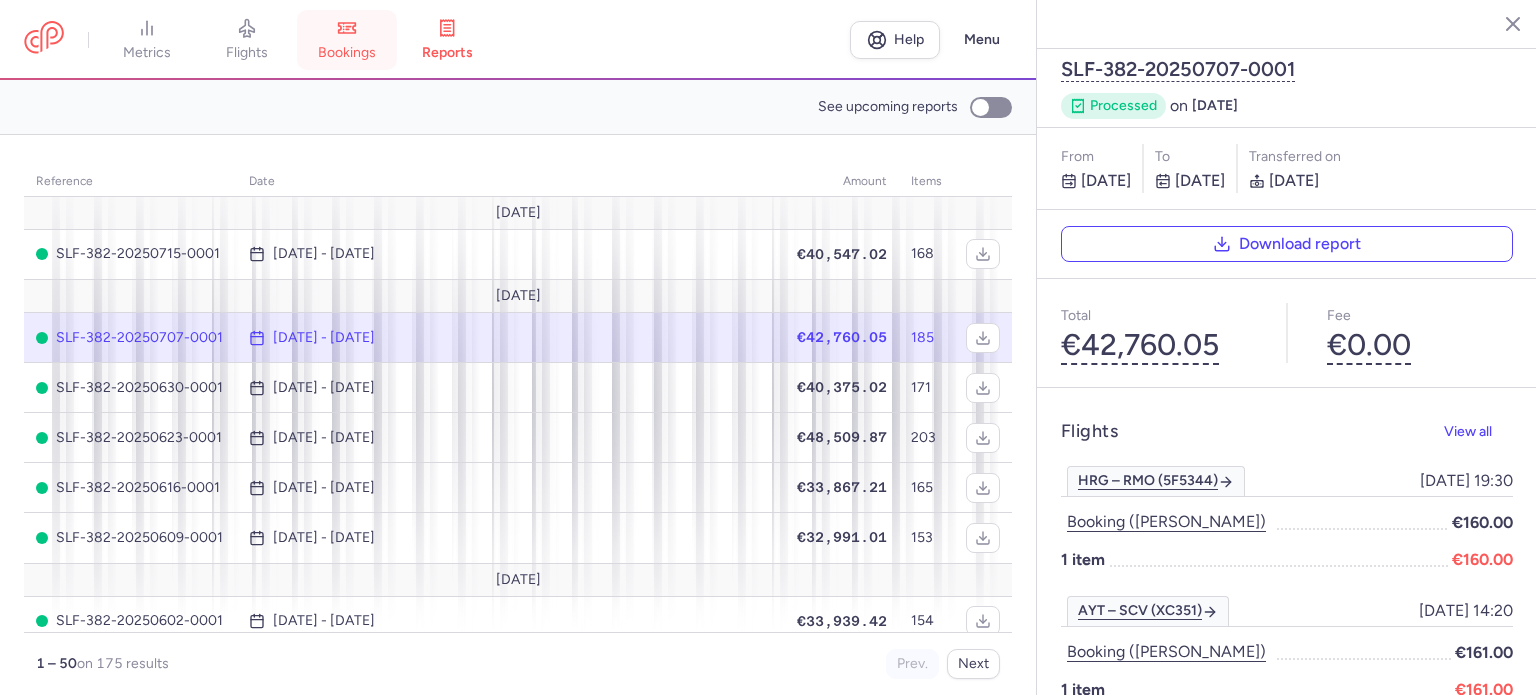 click on "bookings" at bounding box center [347, 53] 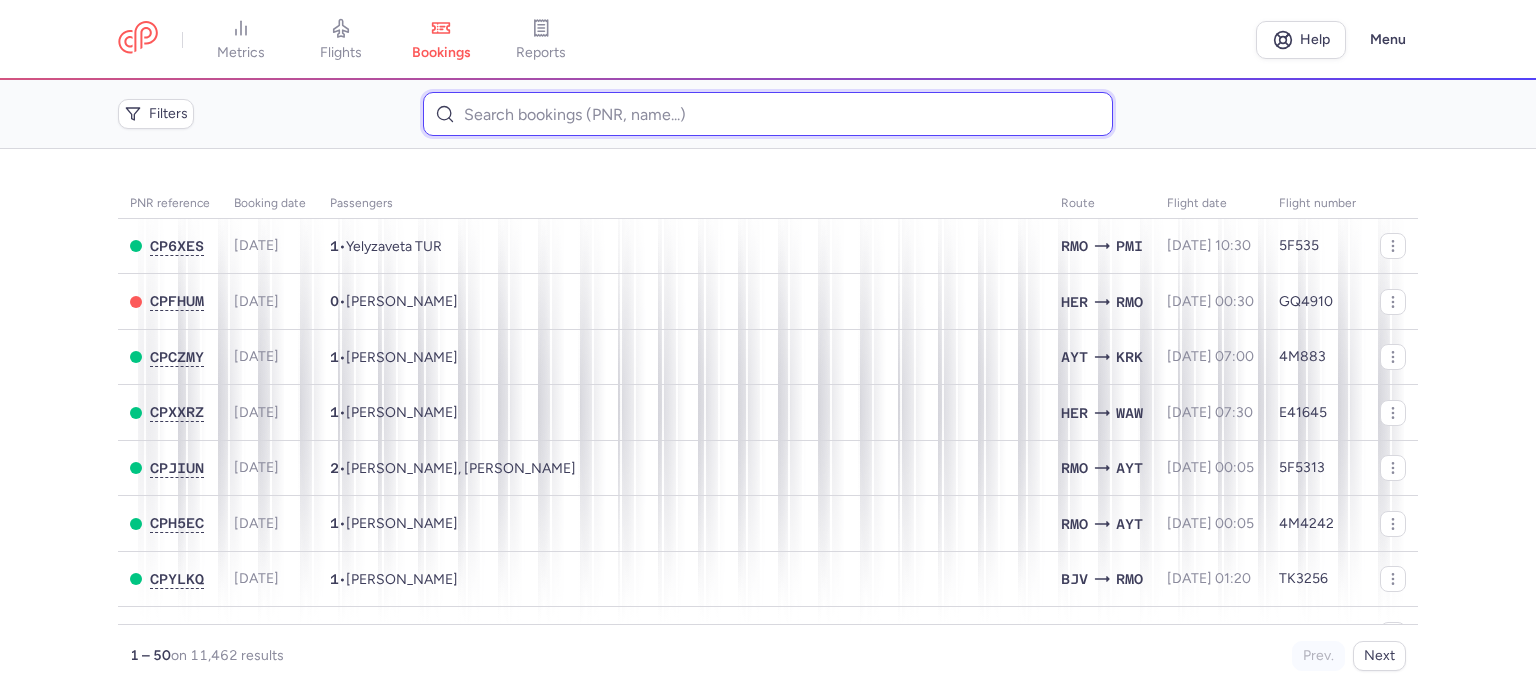 paste on "[PERSON_NAME]" 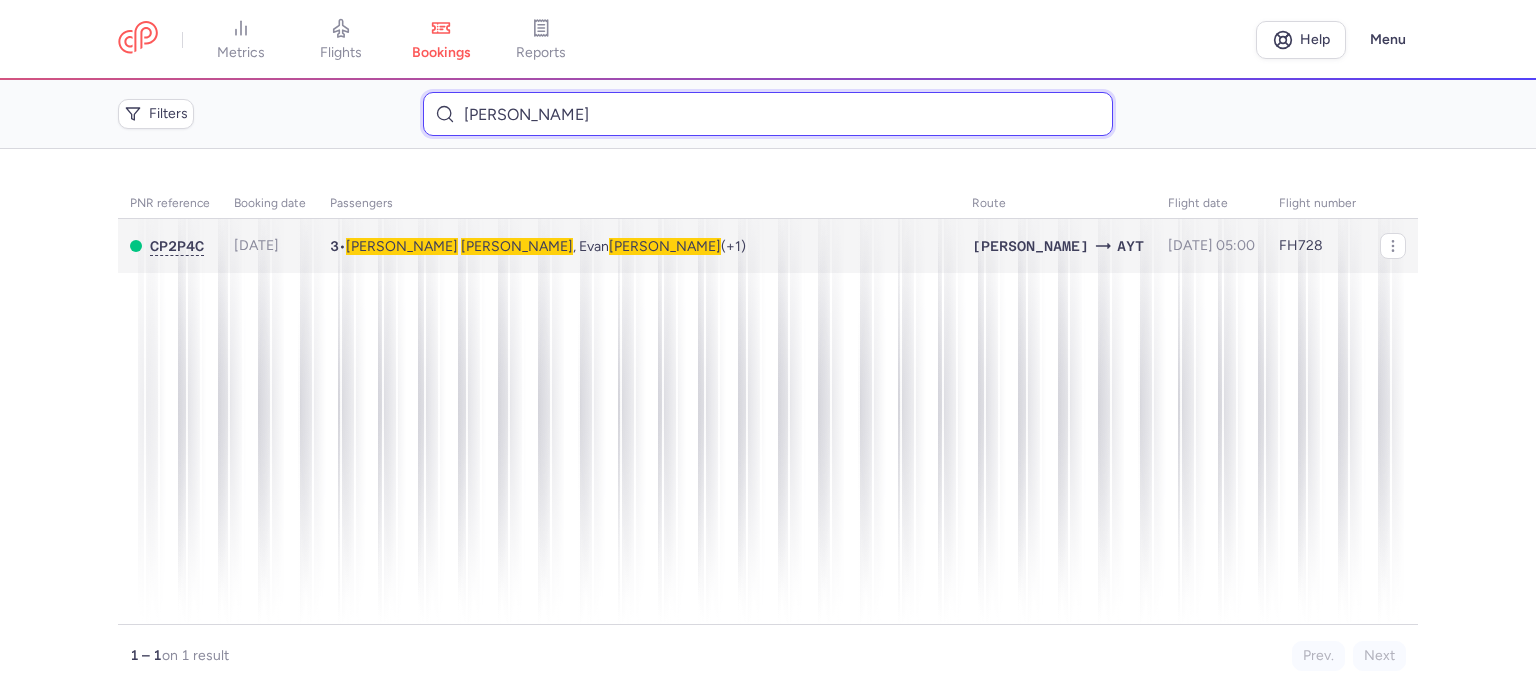 type on "[PERSON_NAME]" 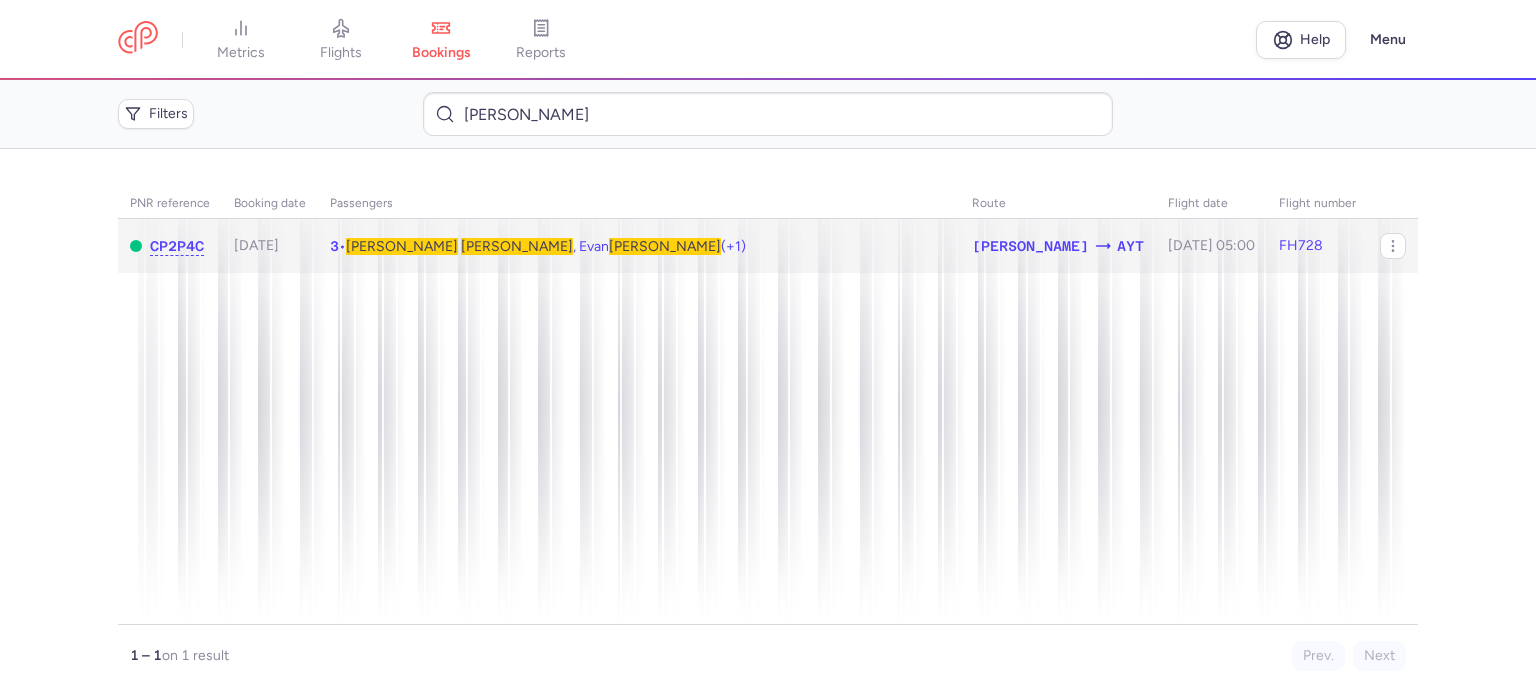 click on "[PERSON_NAME]" at bounding box center (402, 246) 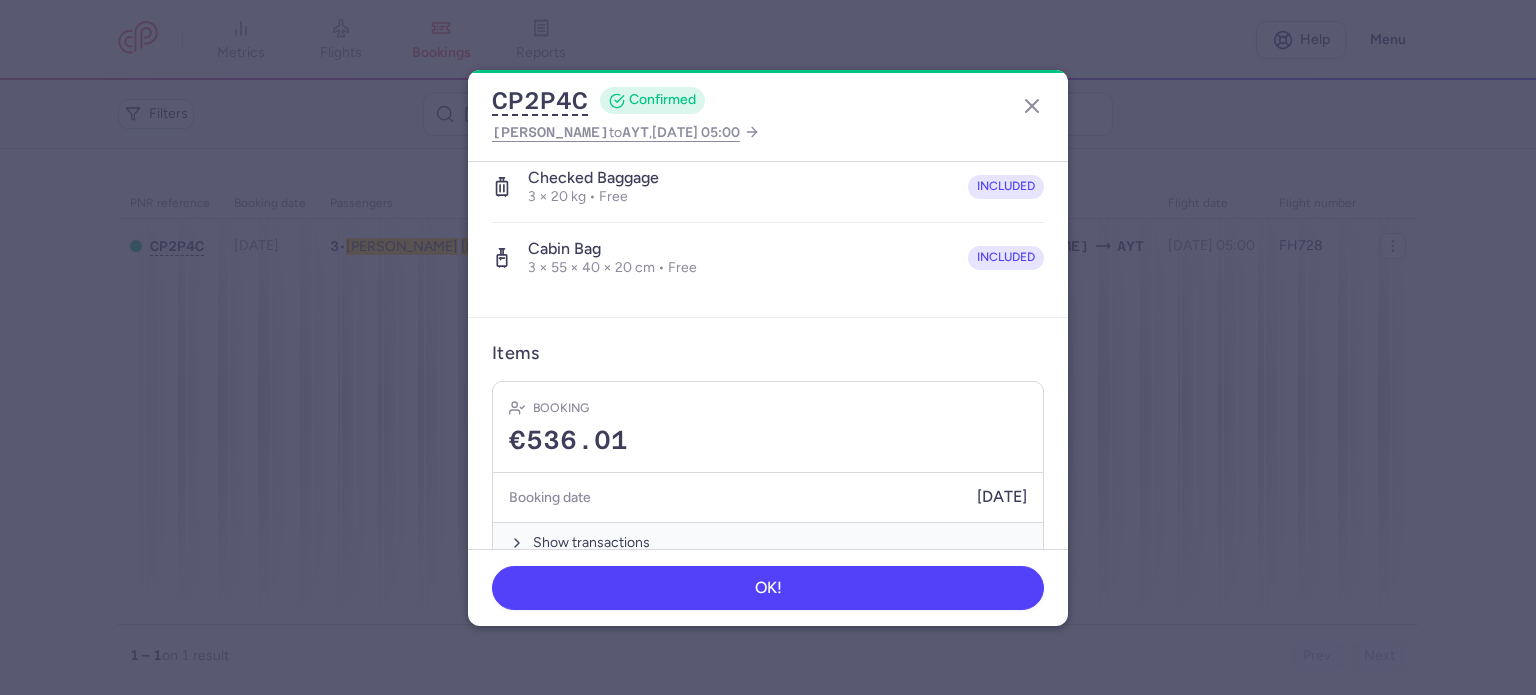 scroll, scrollTop: 561, scrollLeft: 0, axis: vertical 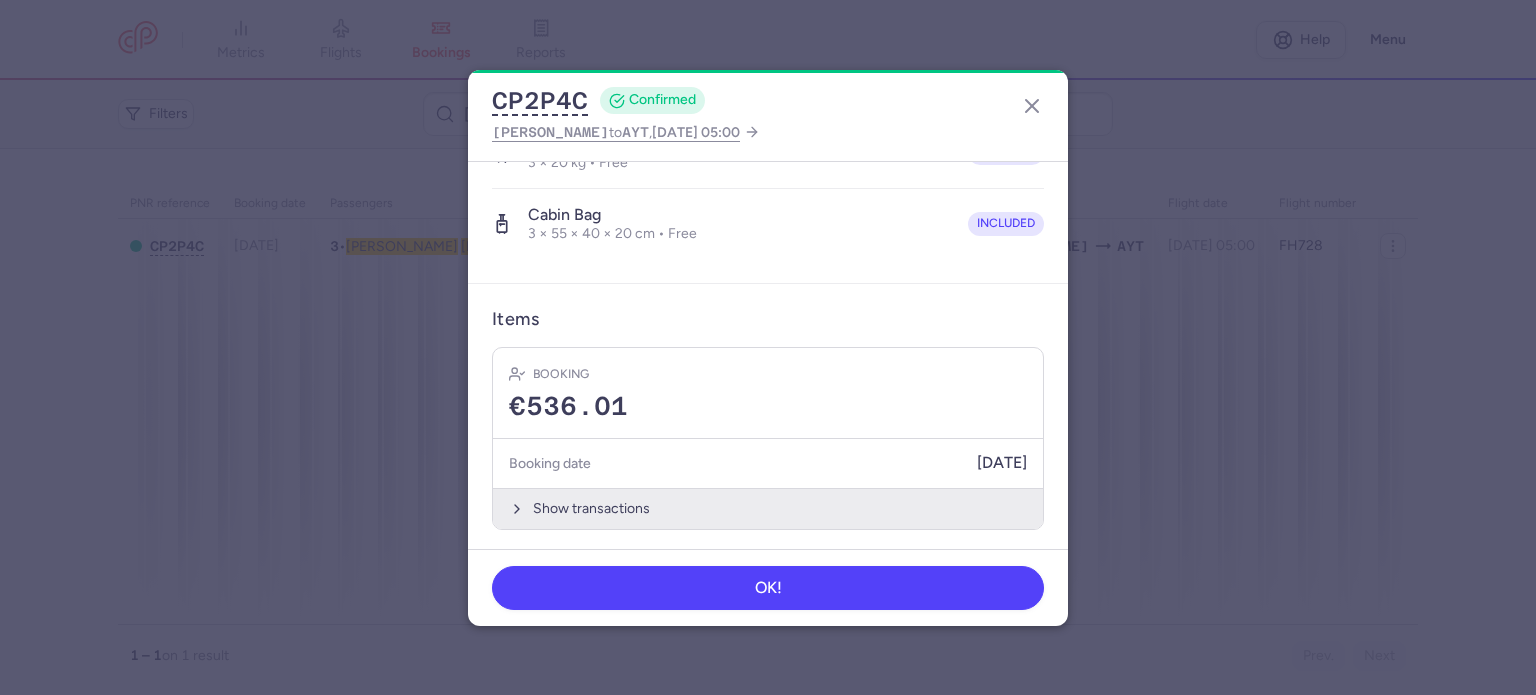click on "Show transactions" at bounding box center (768, 508) 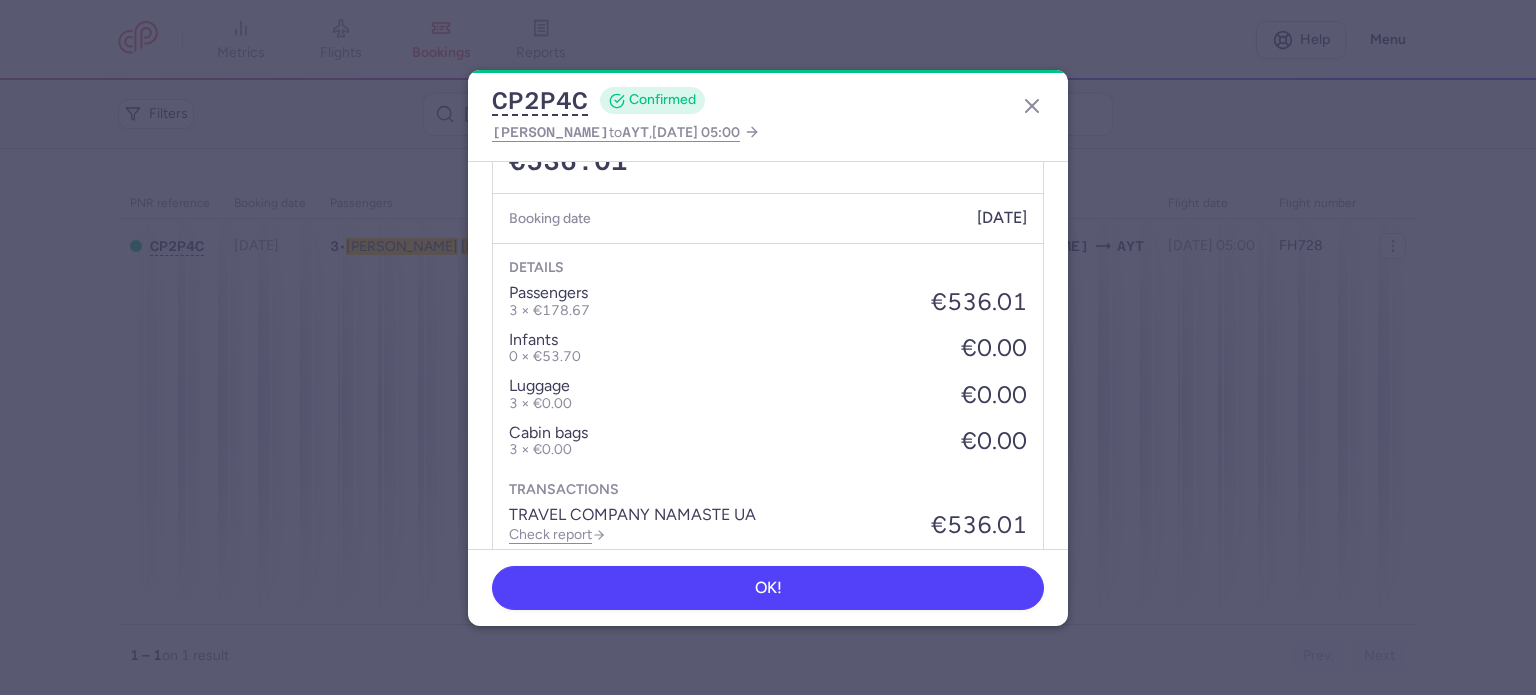 scroll, scrollTop: 876, scrollLeft: 0, axis: vertical 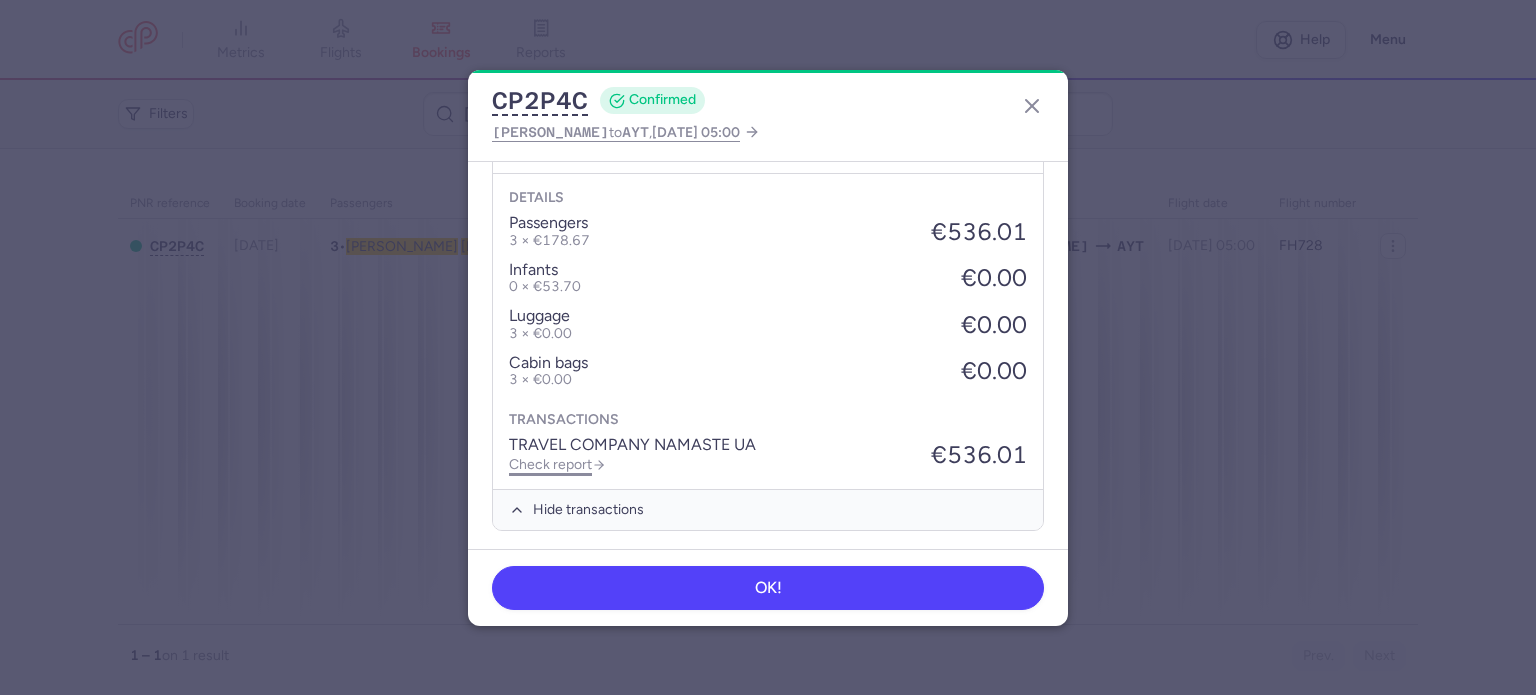 click on "Check report" 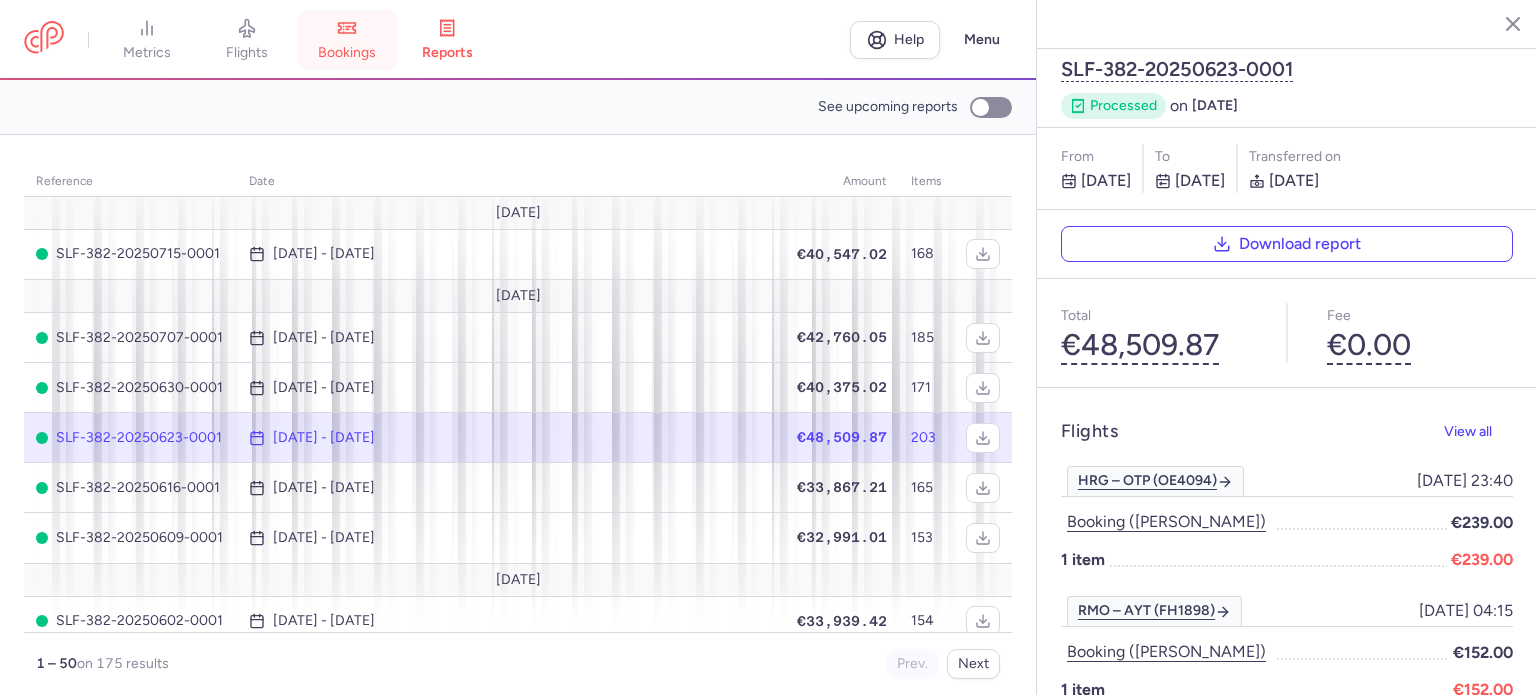 click 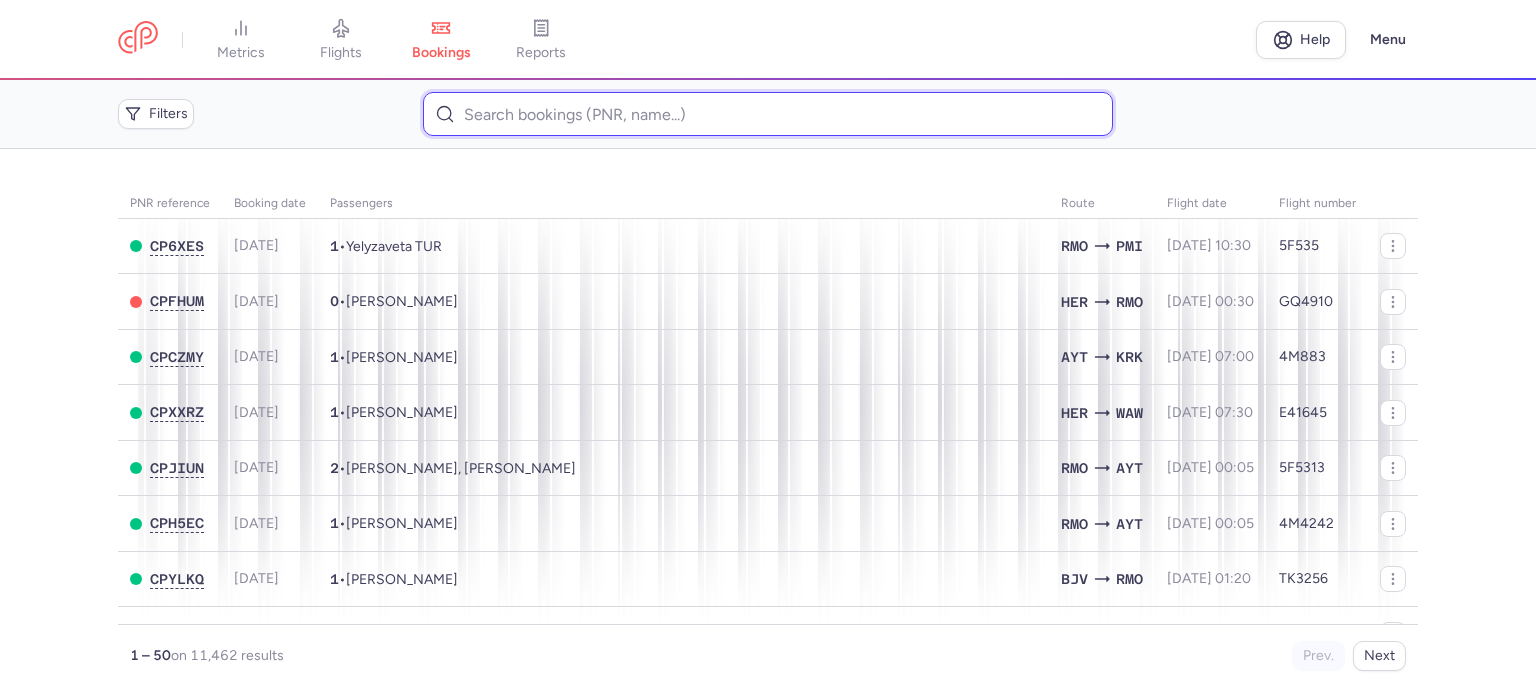 paste on "FAITUSA 	IVITA" 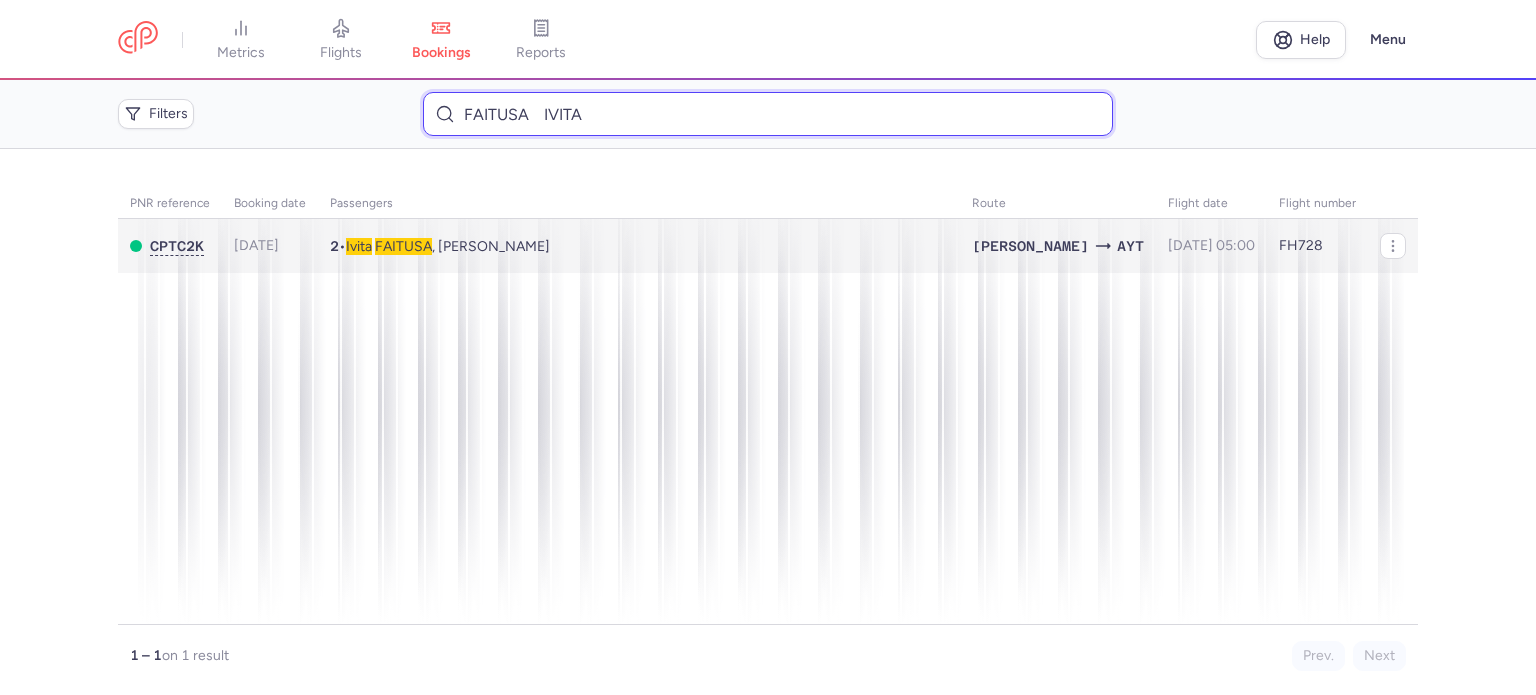 type on "FAITUSA 	IVITA" 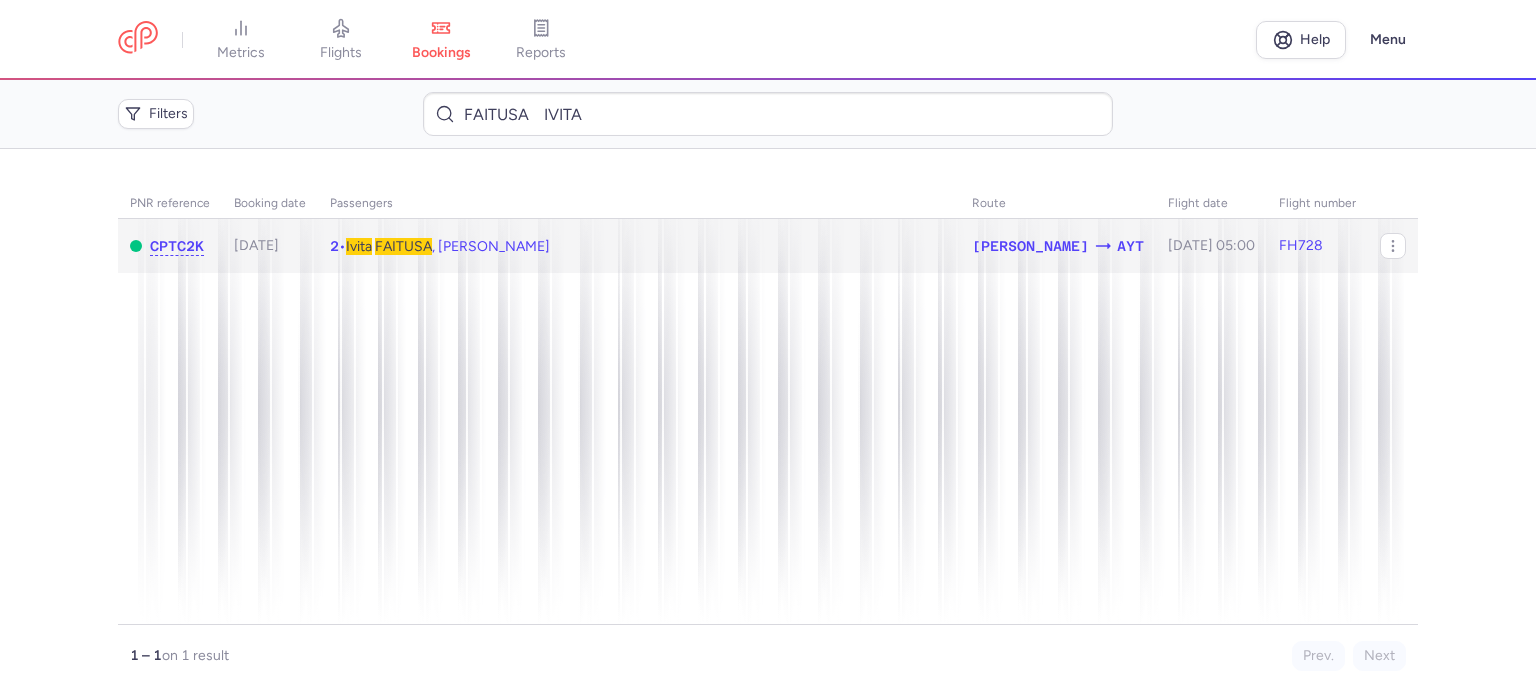 click on "FAITUSA" at bounding box center (403, 246) 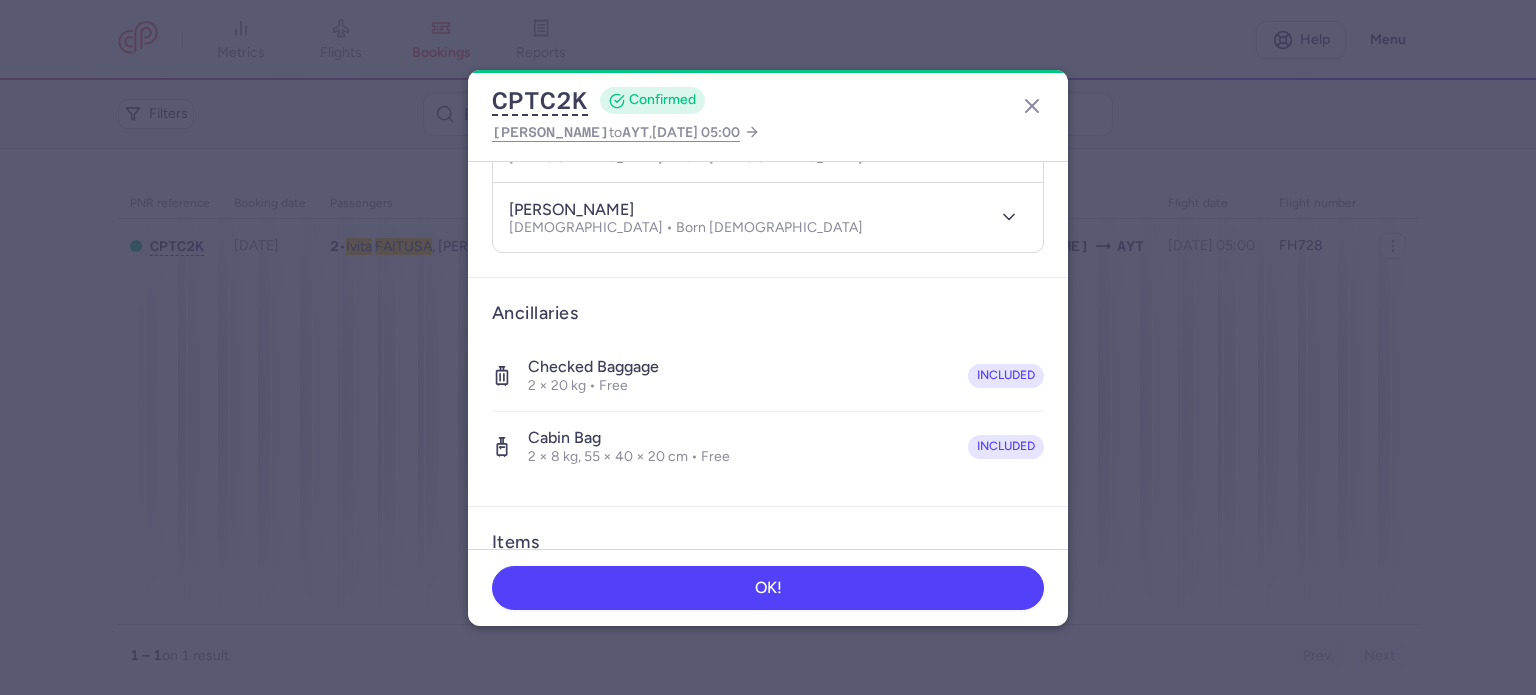 scroll, scrollTop: 492, scrollLeft: 0, axis: vertical 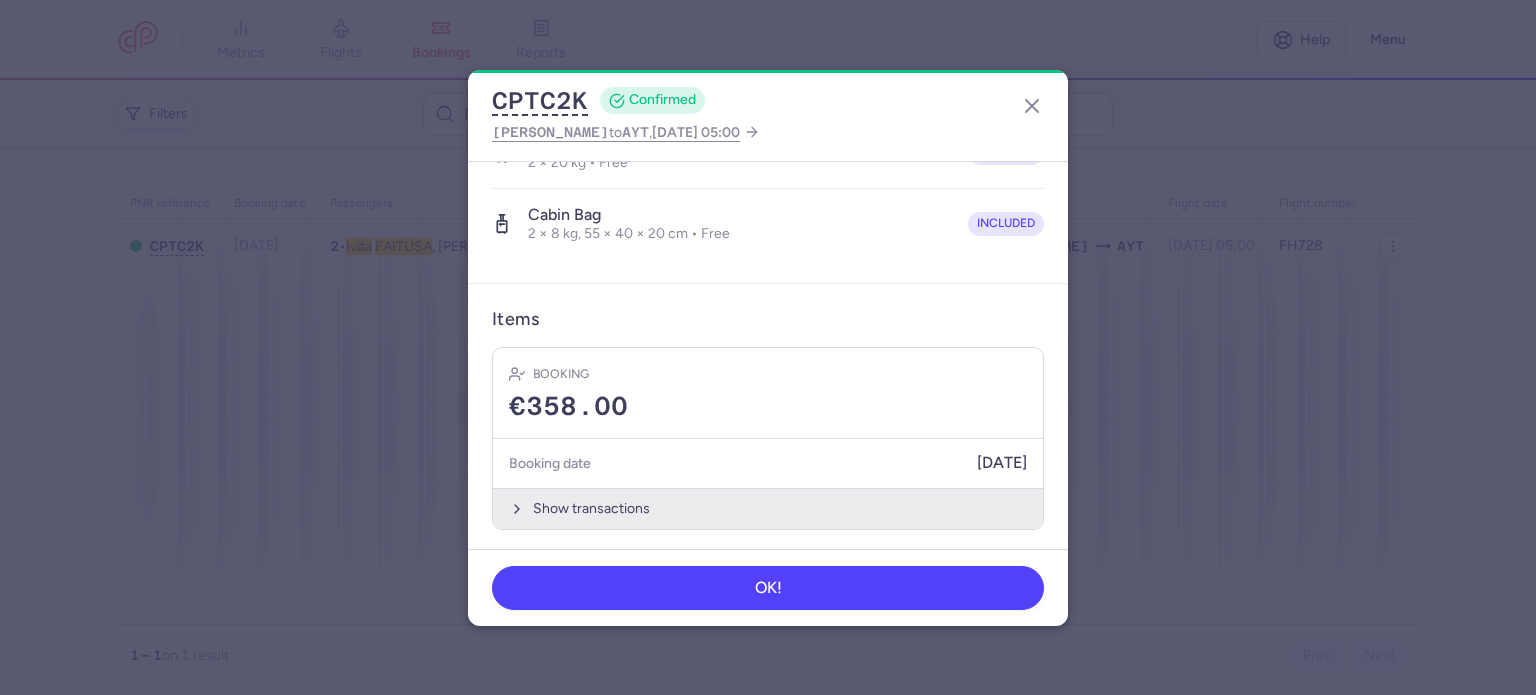 click on "Show transactions" at bounding box center [768, 508] 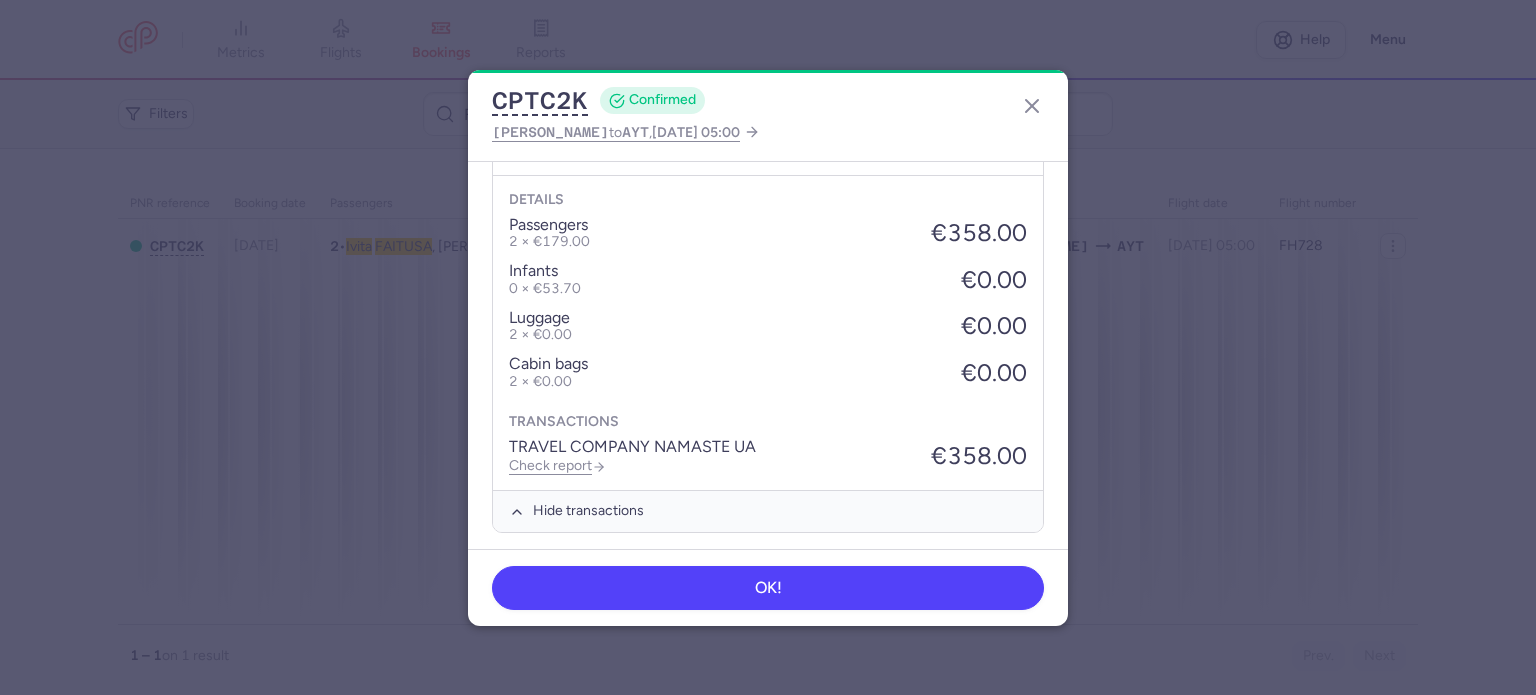 scroll, scrollTop: 808, scrollLeft: 0, axis: vertical 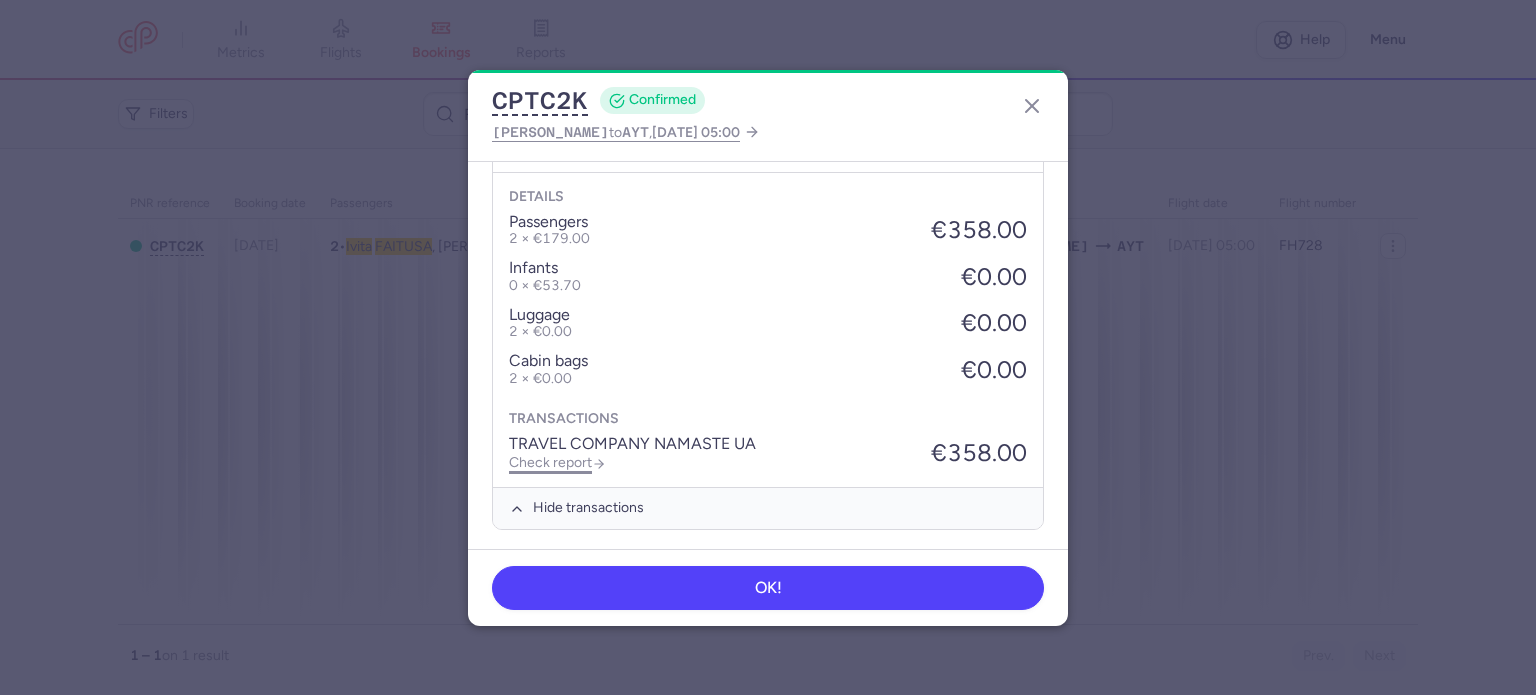 click on "Check report" 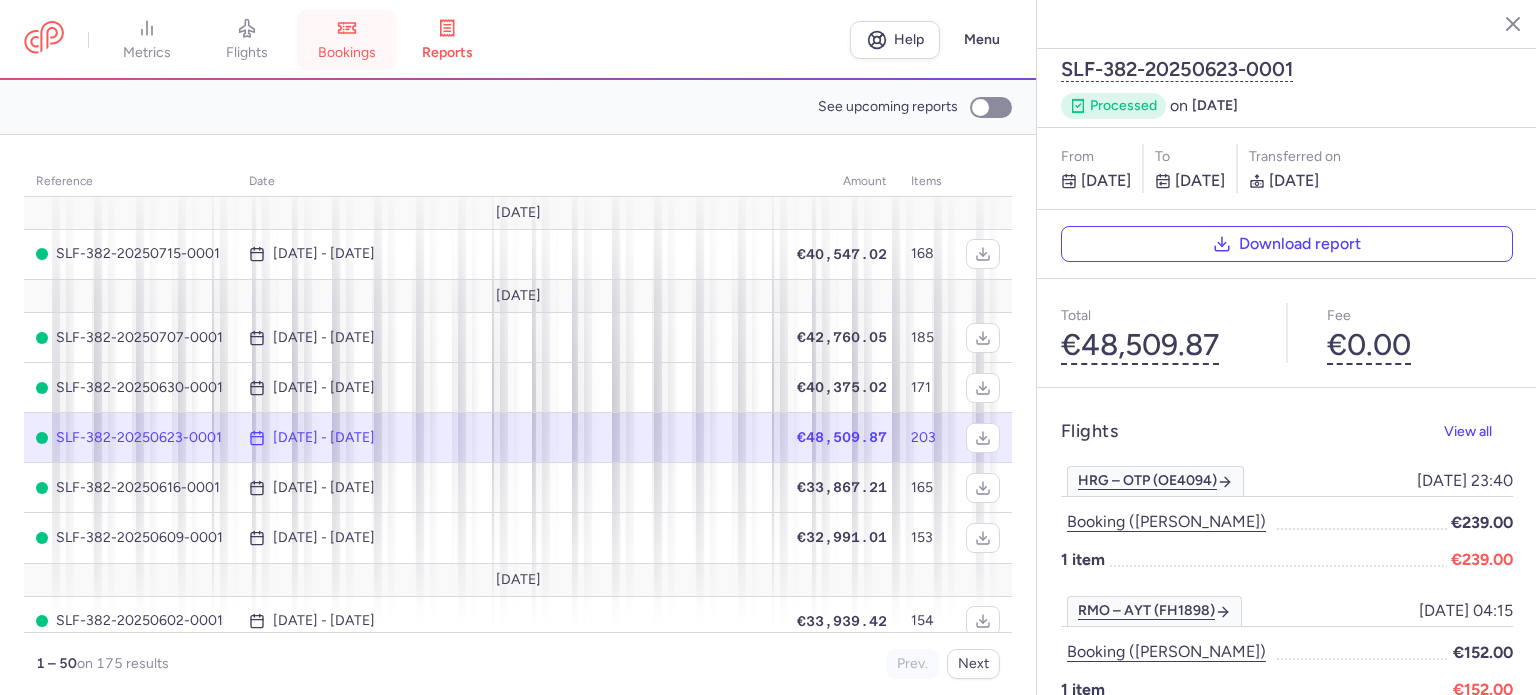 click on "bookings" at bounding box center [347, 40] 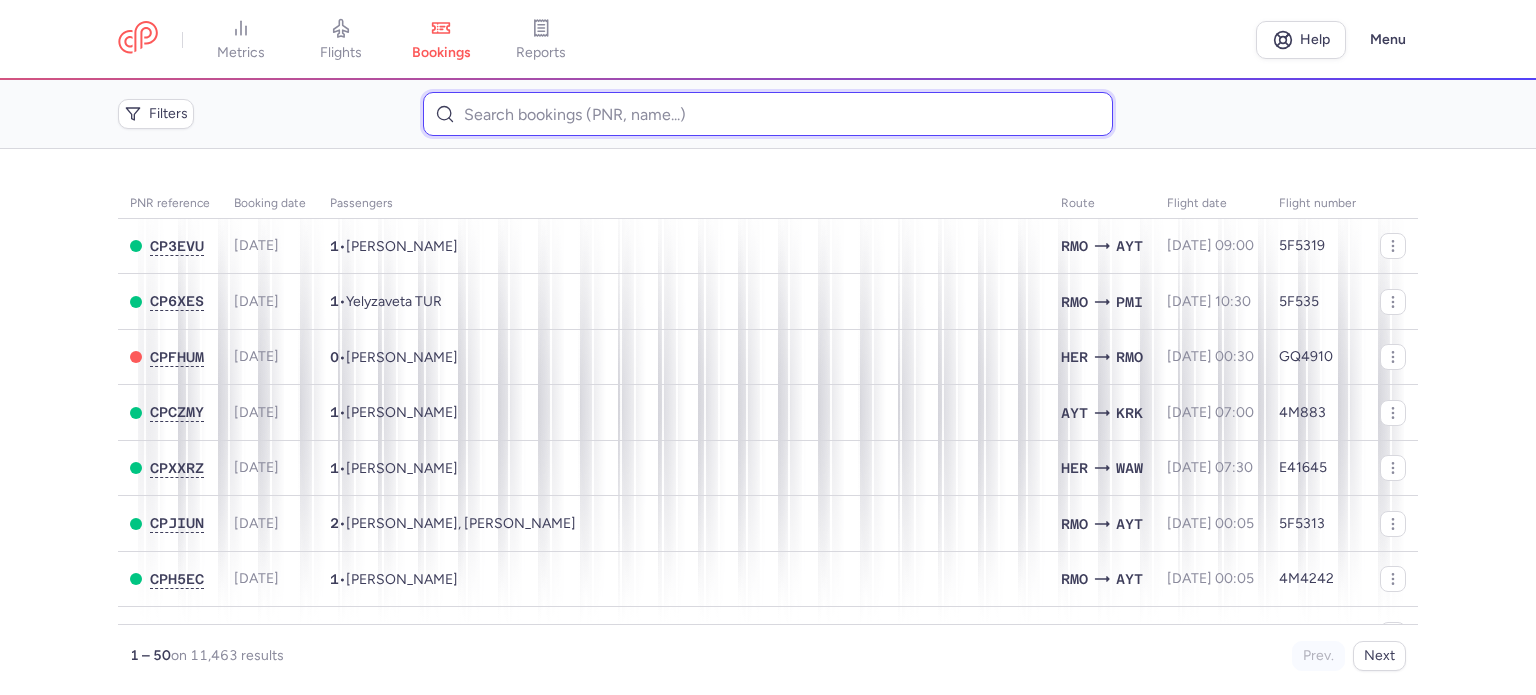 paste on "[PERSON_NAME]" 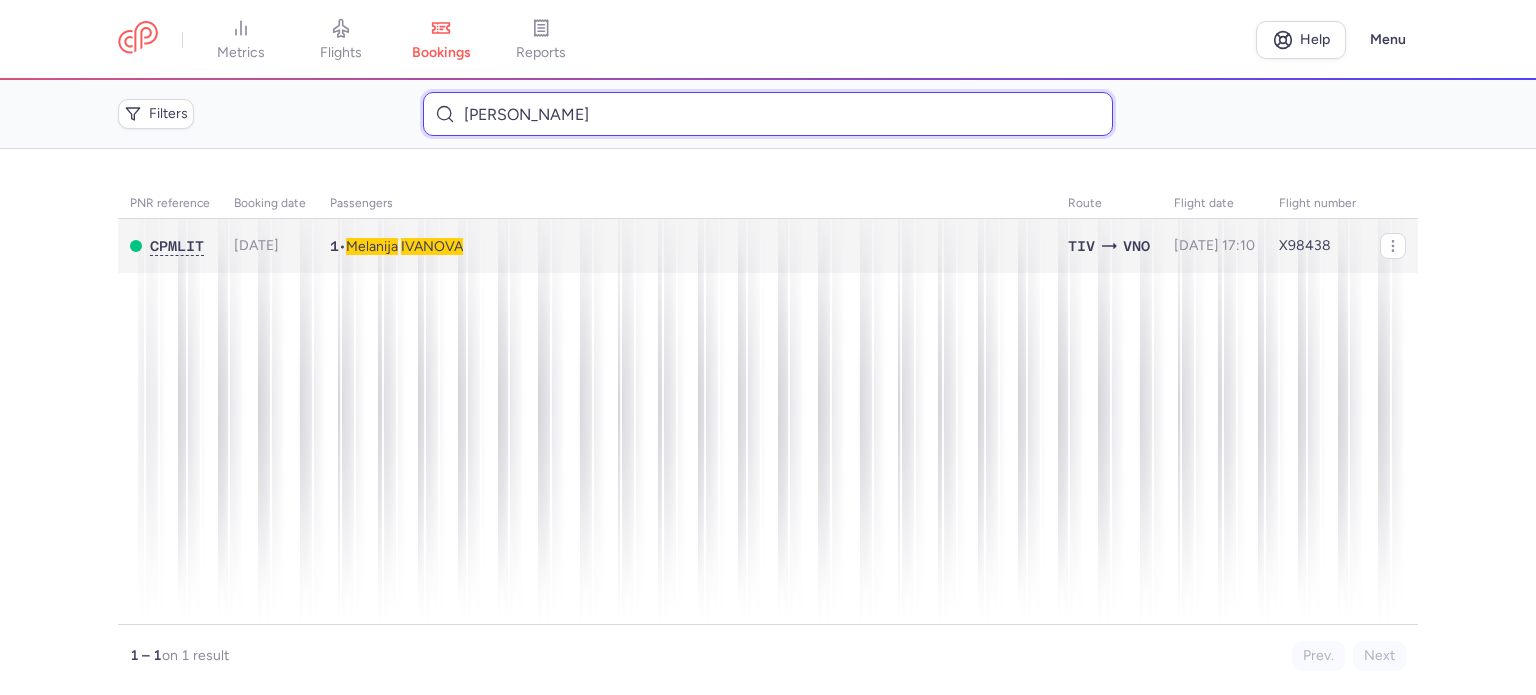 type on "[PERSON_NAME]" 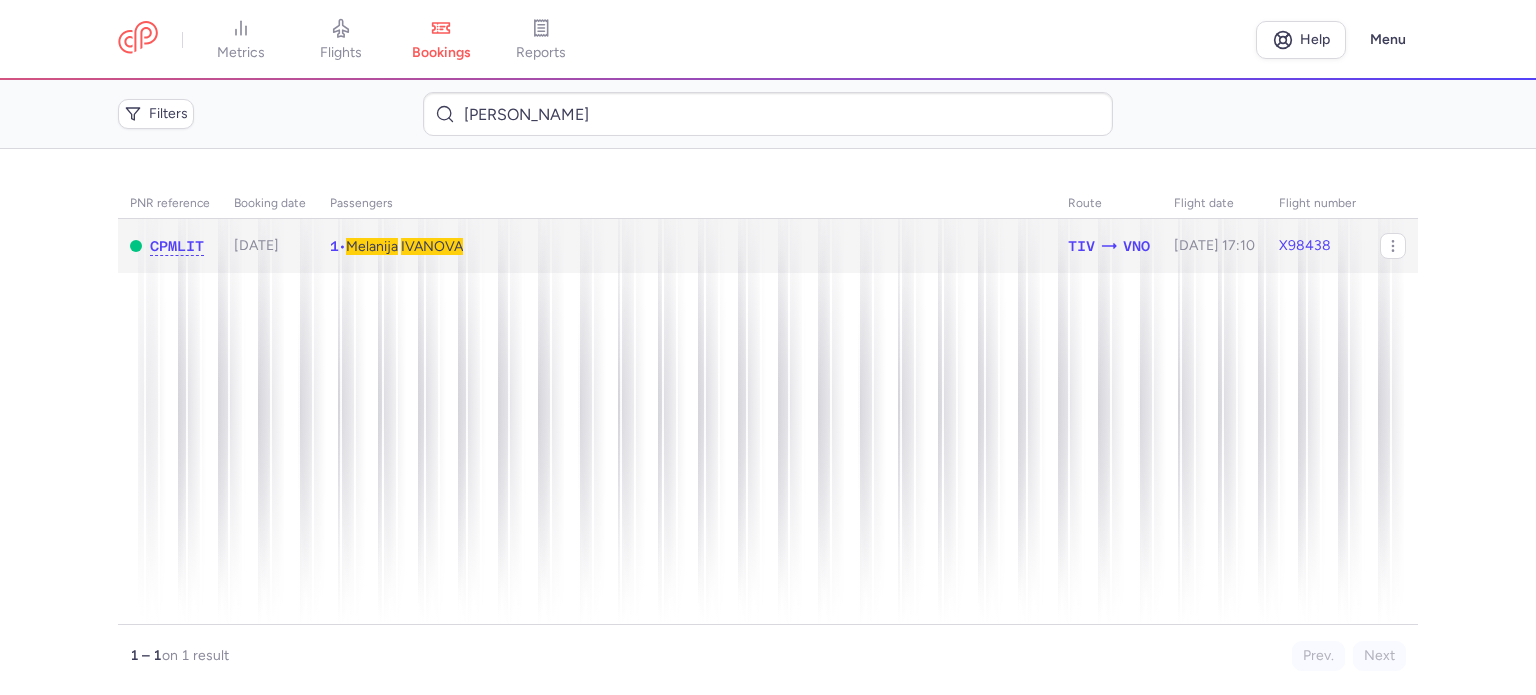 click on "Melanija" at bounding box center (372, 246) 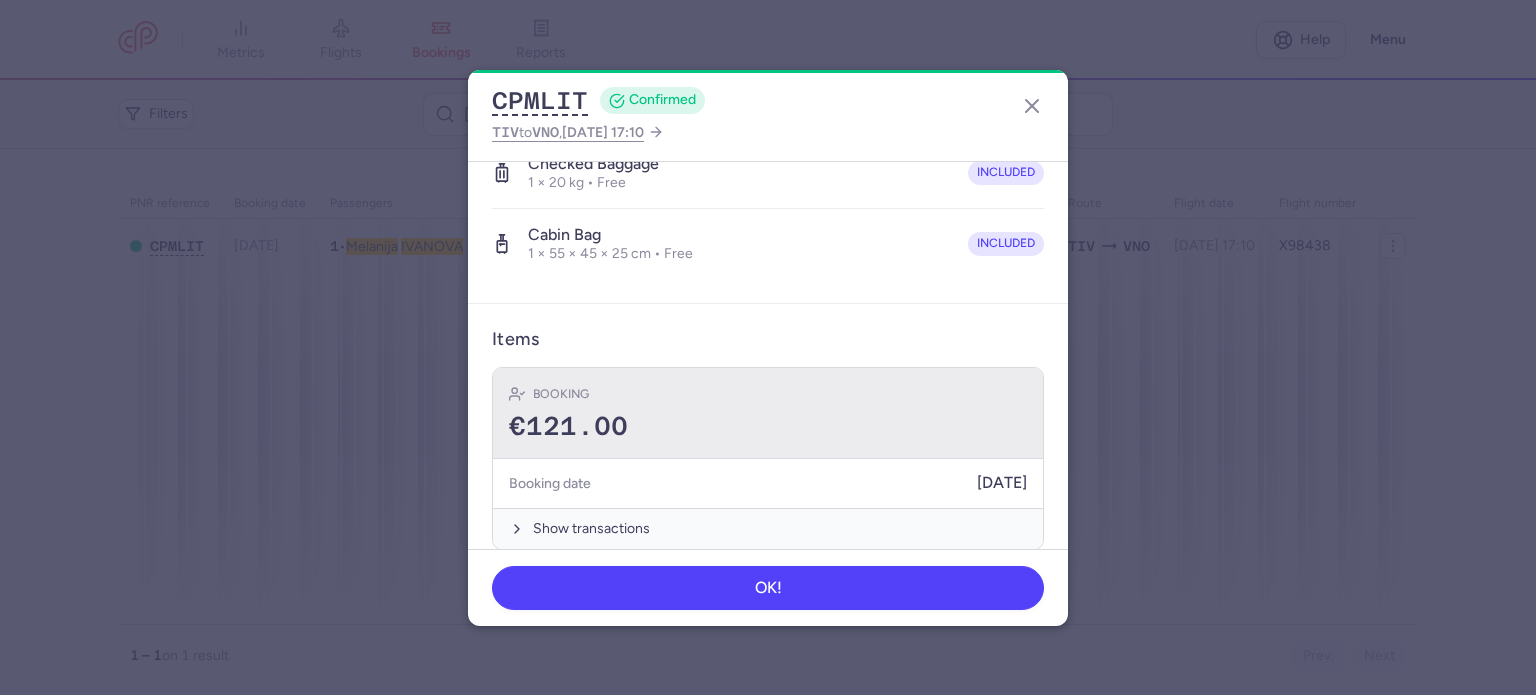 scroll, scrollTop: 423, scrollLeft: 0, axis: vertical 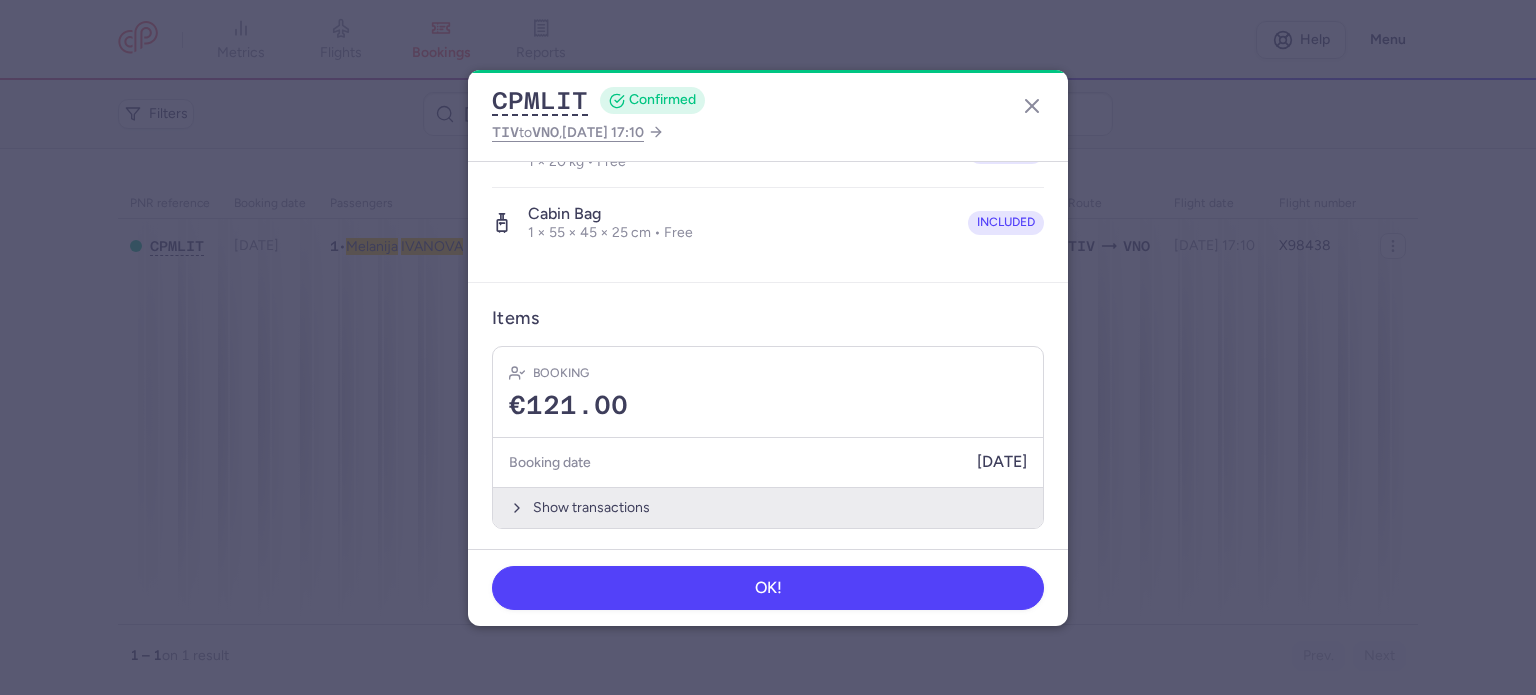 click on "Show transactions" at bounding box center (768, 507) 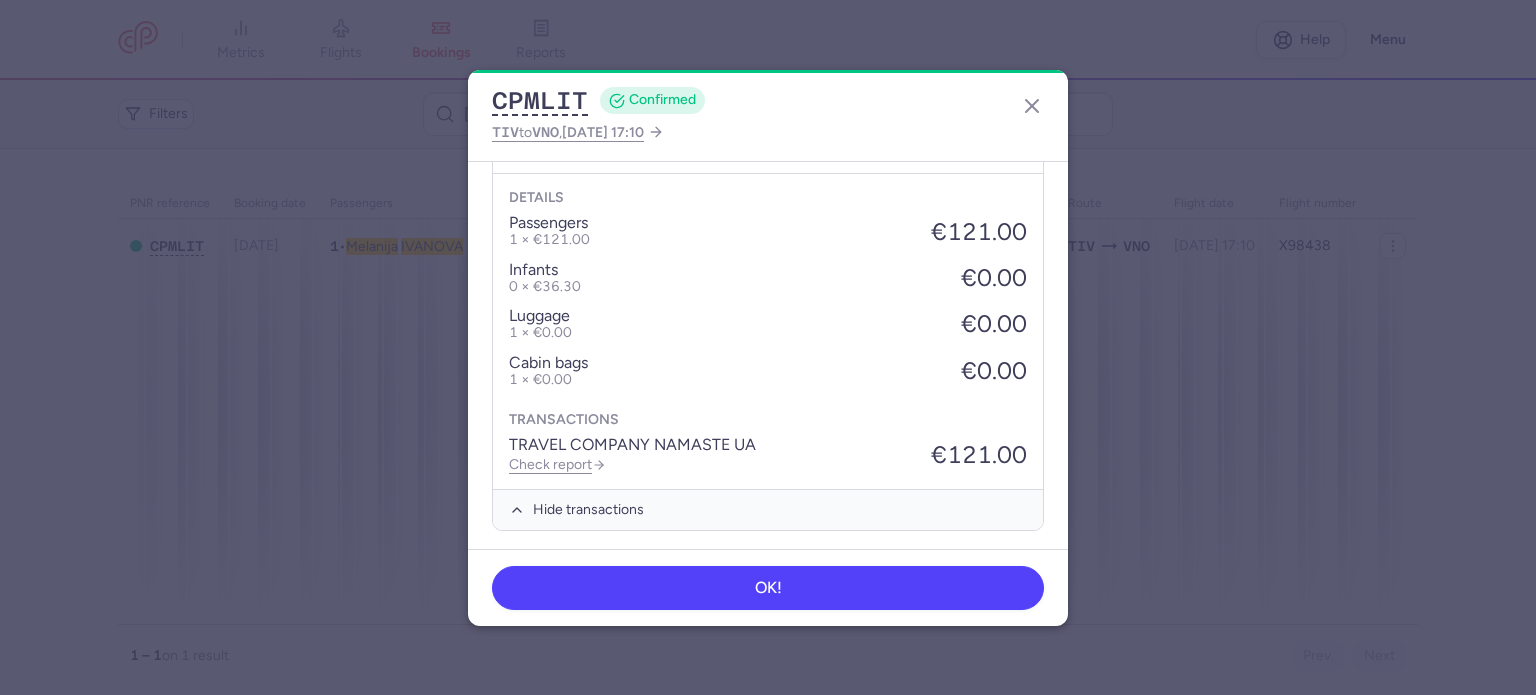 scroll, scrollTop: 739, scrollLeft: 0, axis: vertical 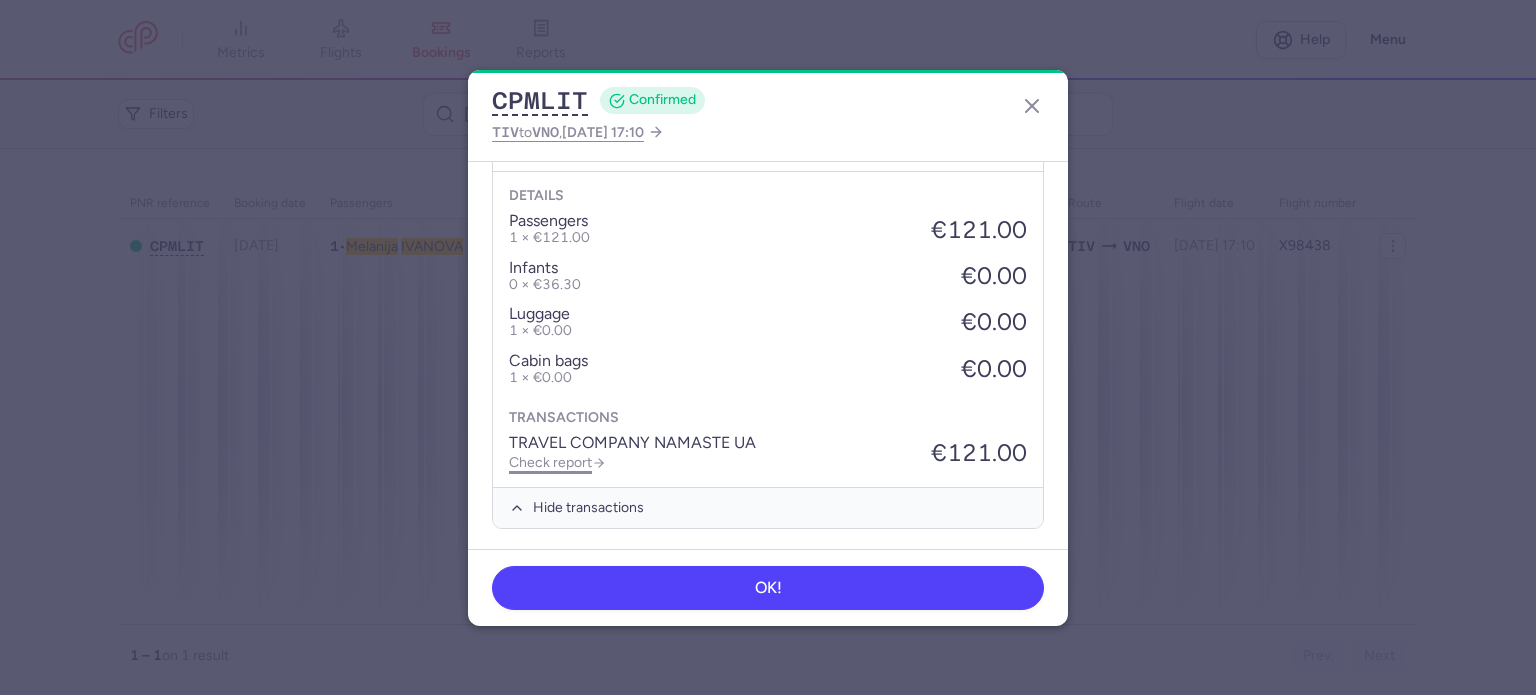 click on "Check report" 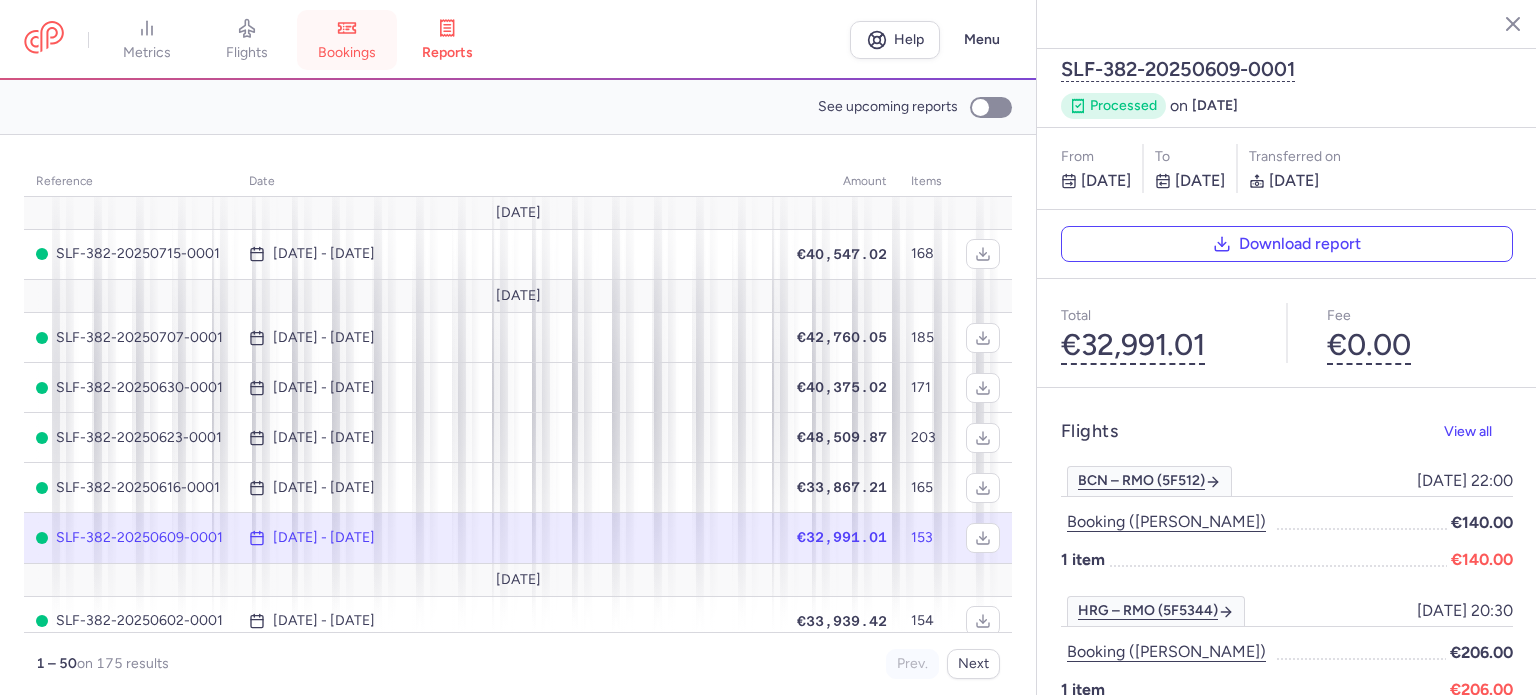 click on "bookings" at bounding box center [347, 53] 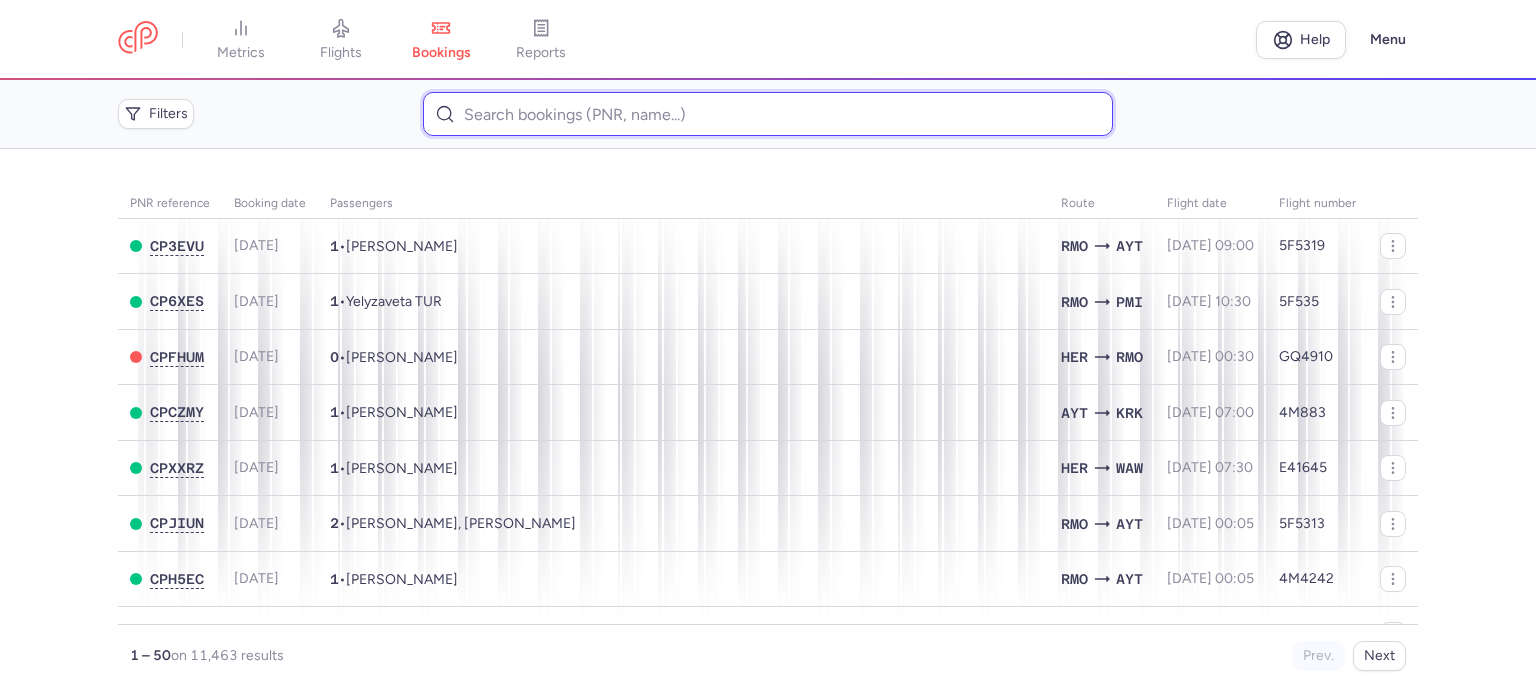 click at bounding box center (767, 114) 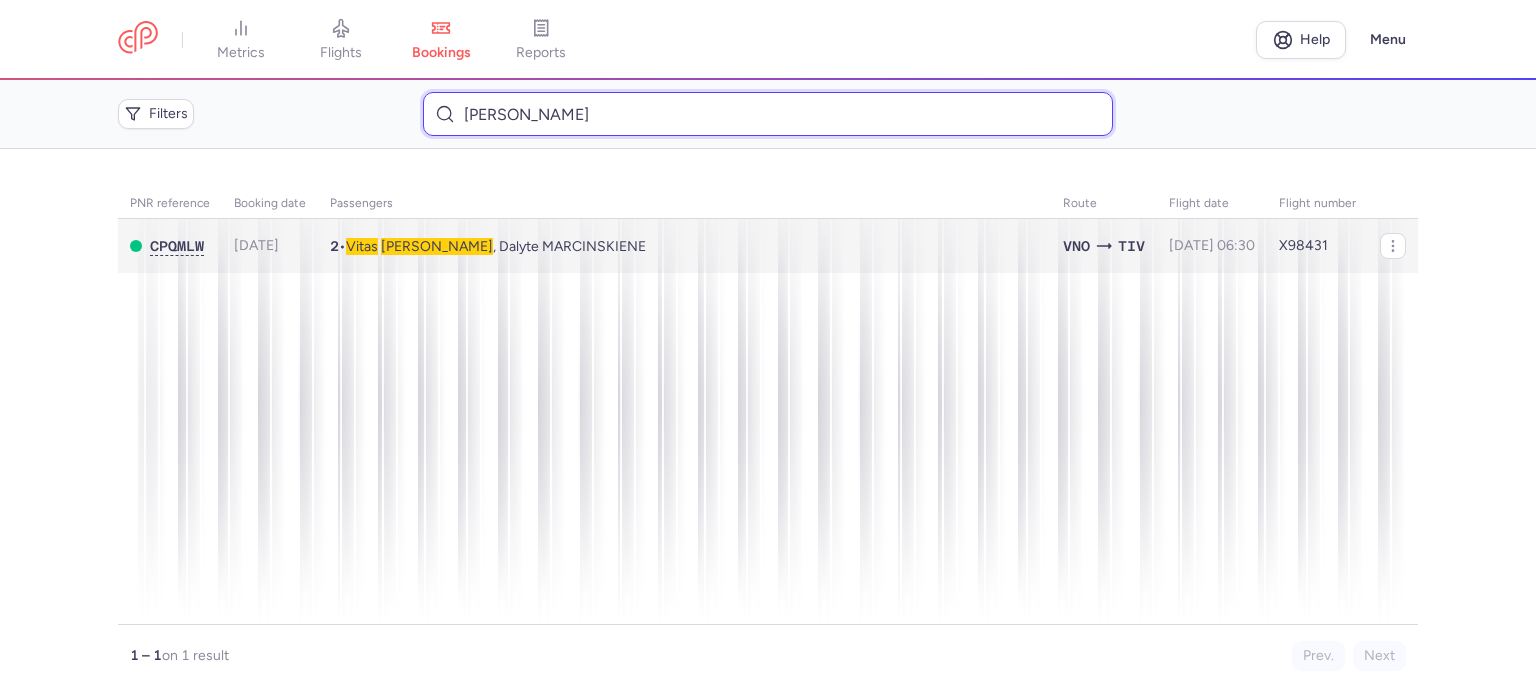 type on "[PERSON_NAME]" 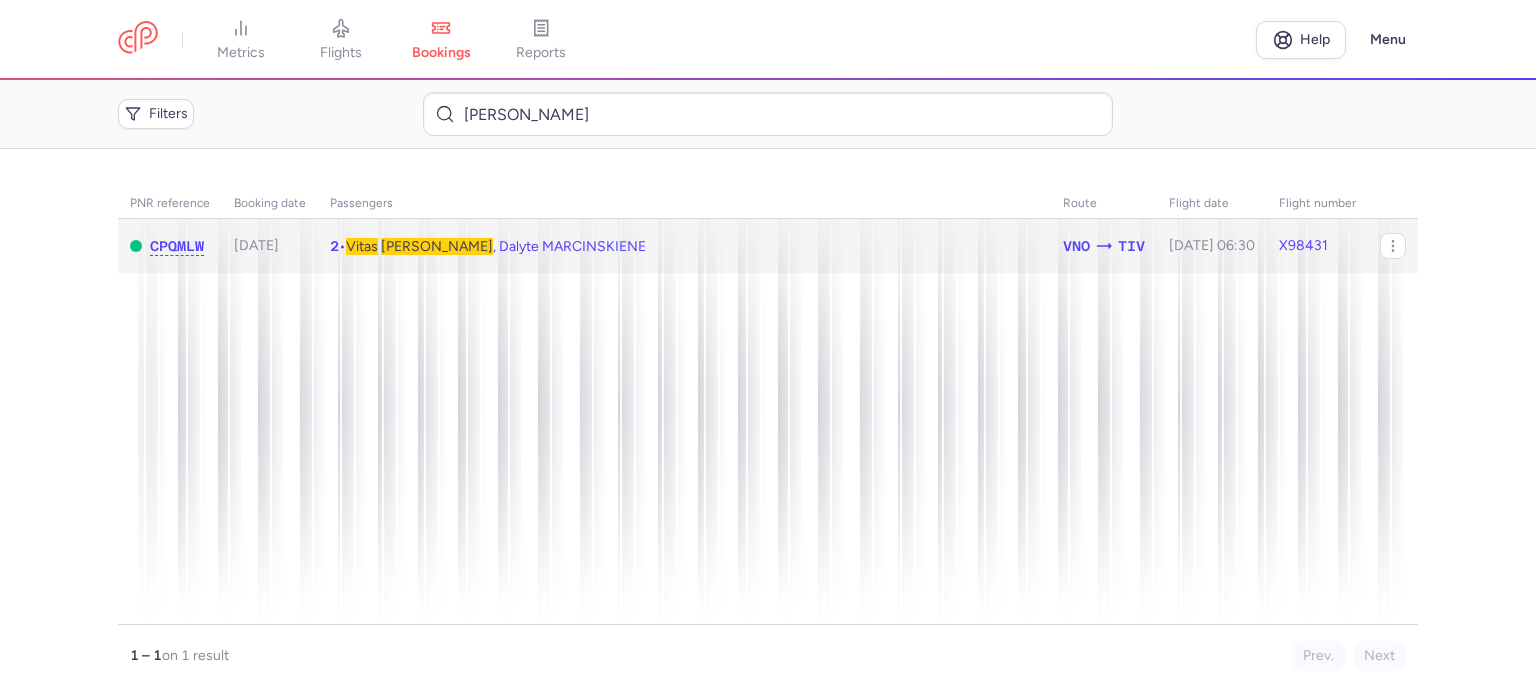 click on "[PERSON_NAME]" at bounding box center [437, 246] 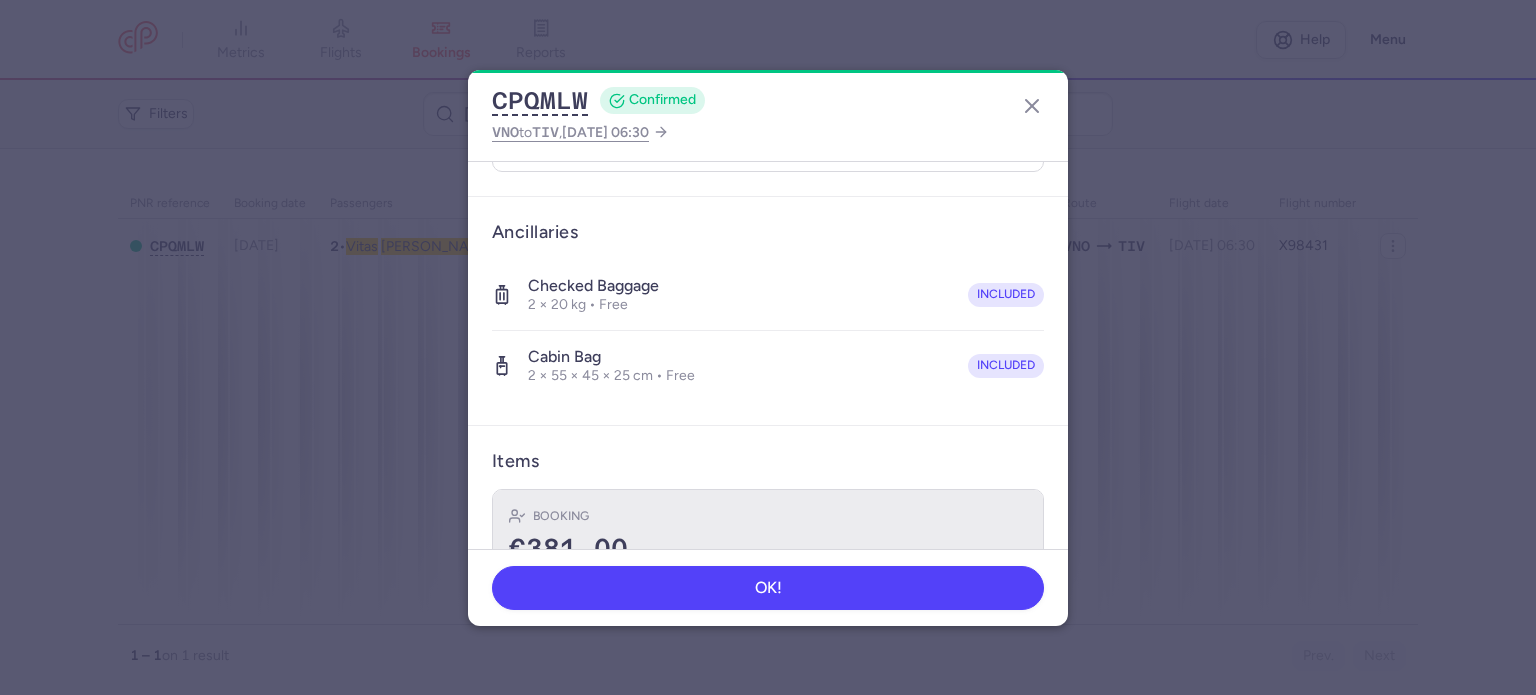 scroll, scrollTop: 492, scrollLeft: 0, axis: vertical 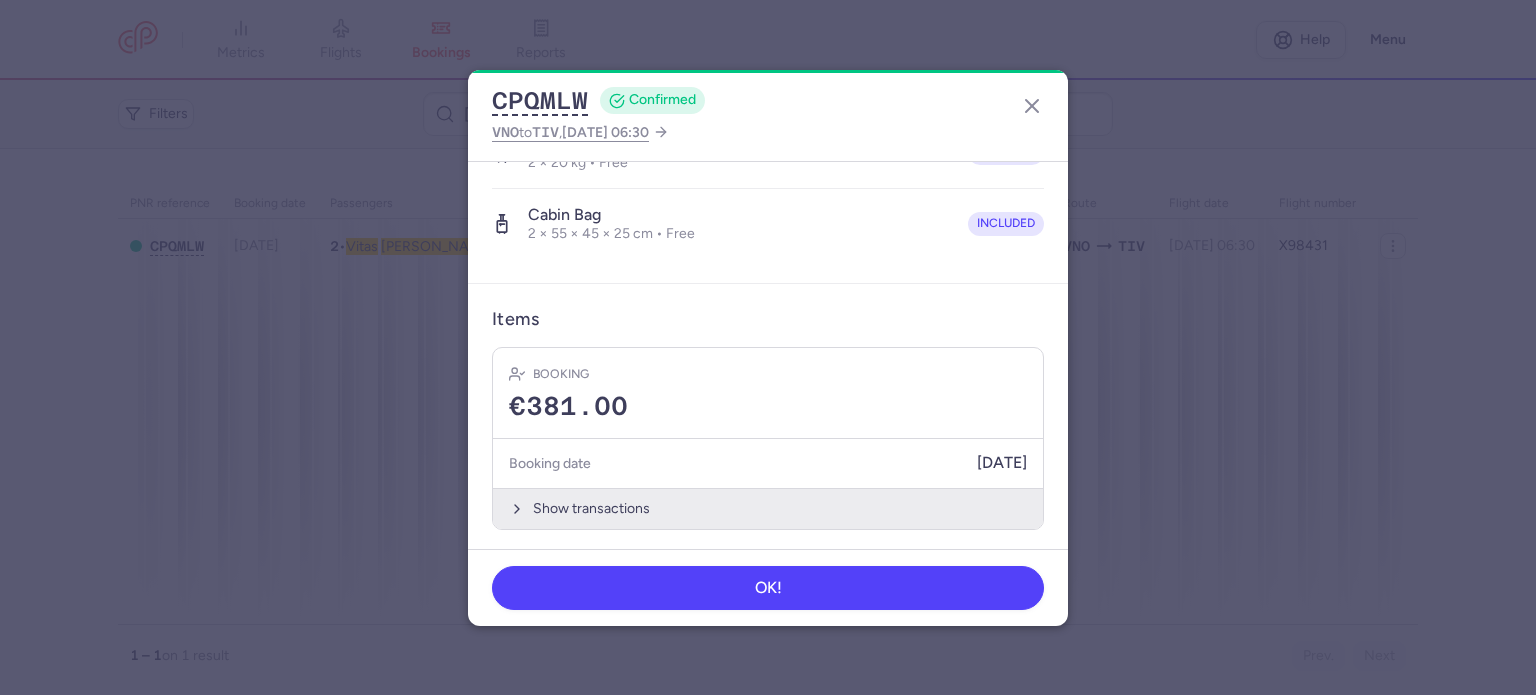 click on "Show transactions" at bounding box center [768, 508] 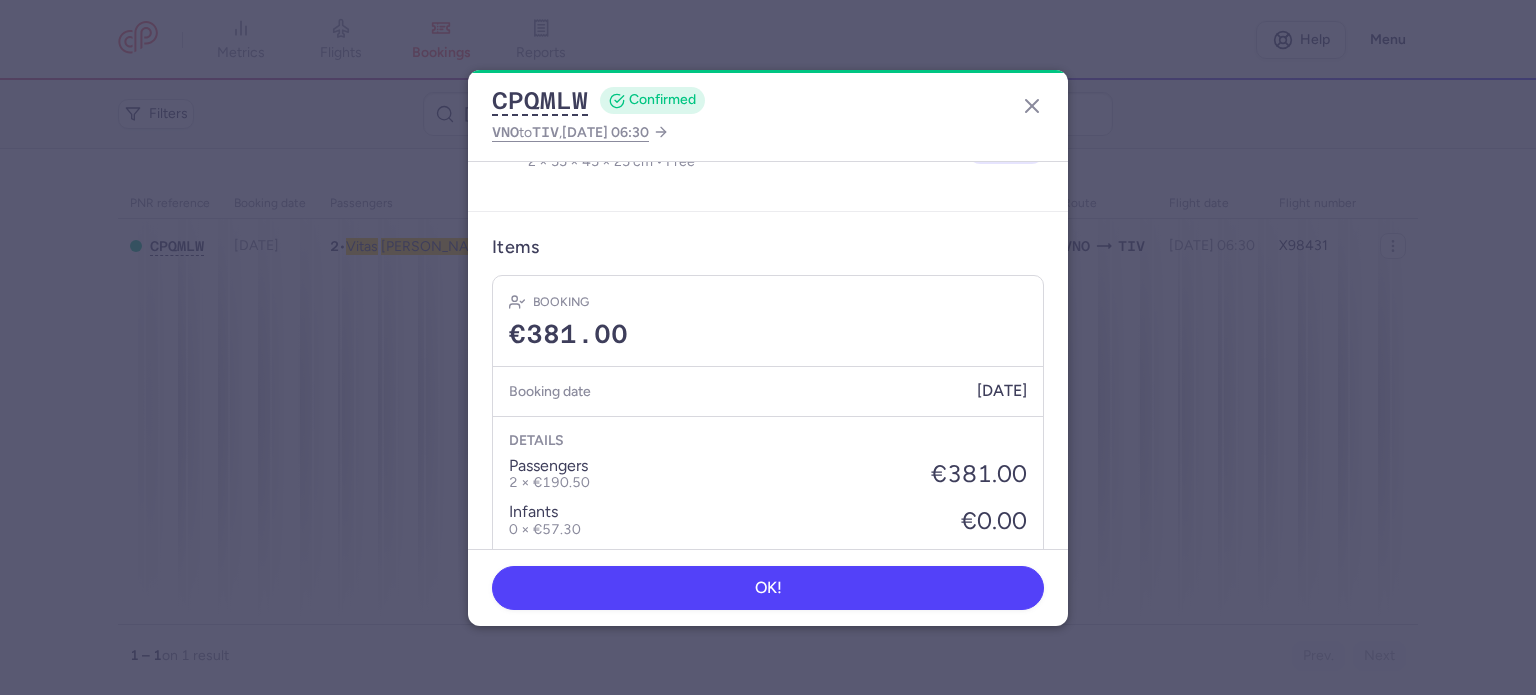 scroll, scrollTop: 808, scrollLeft: 0, axis: vertical 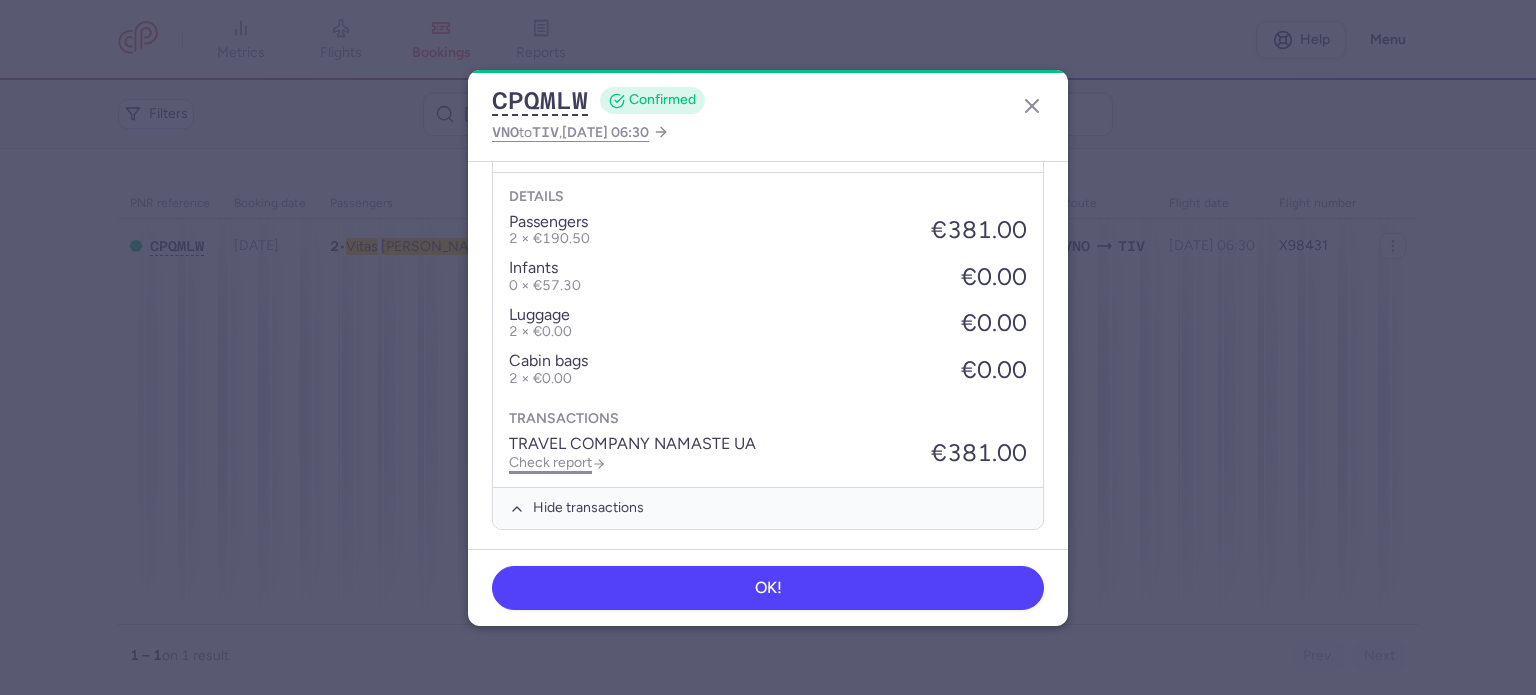 click on "Check report" 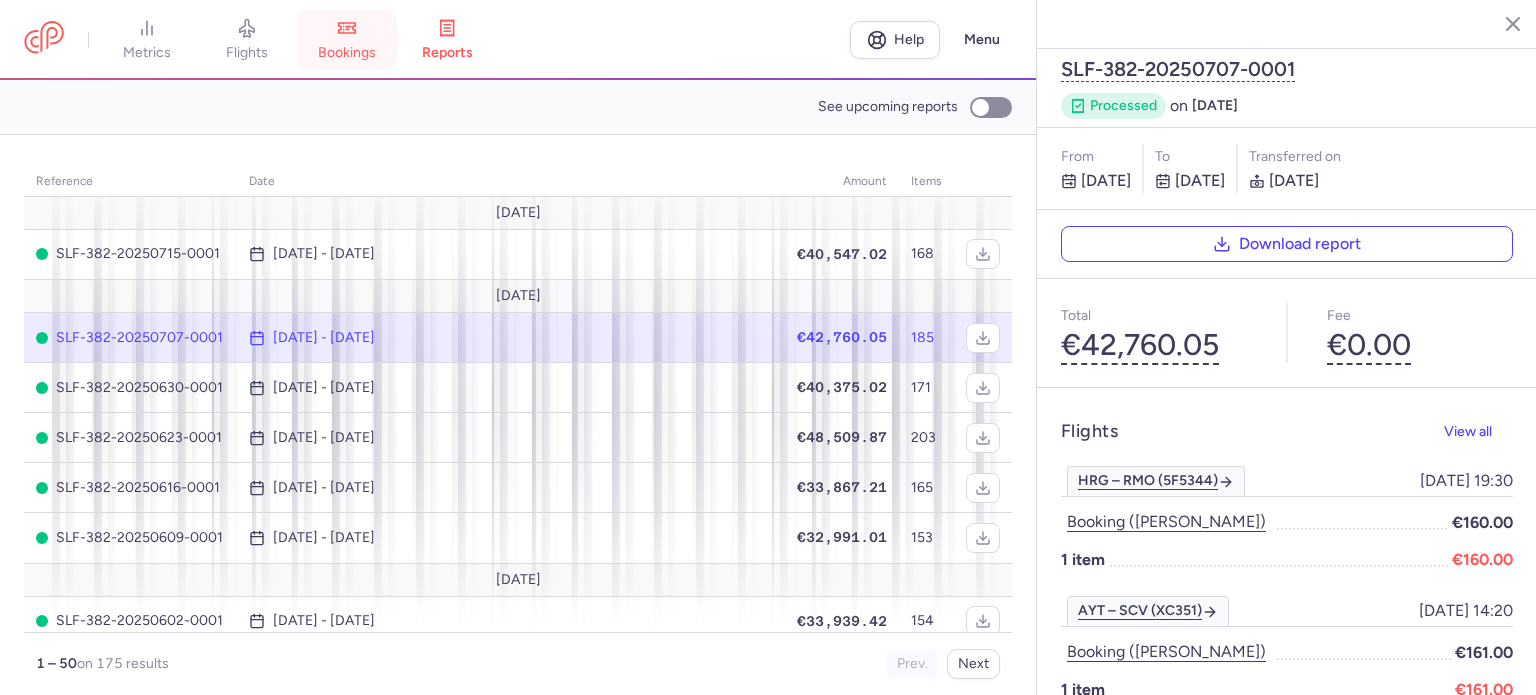 click 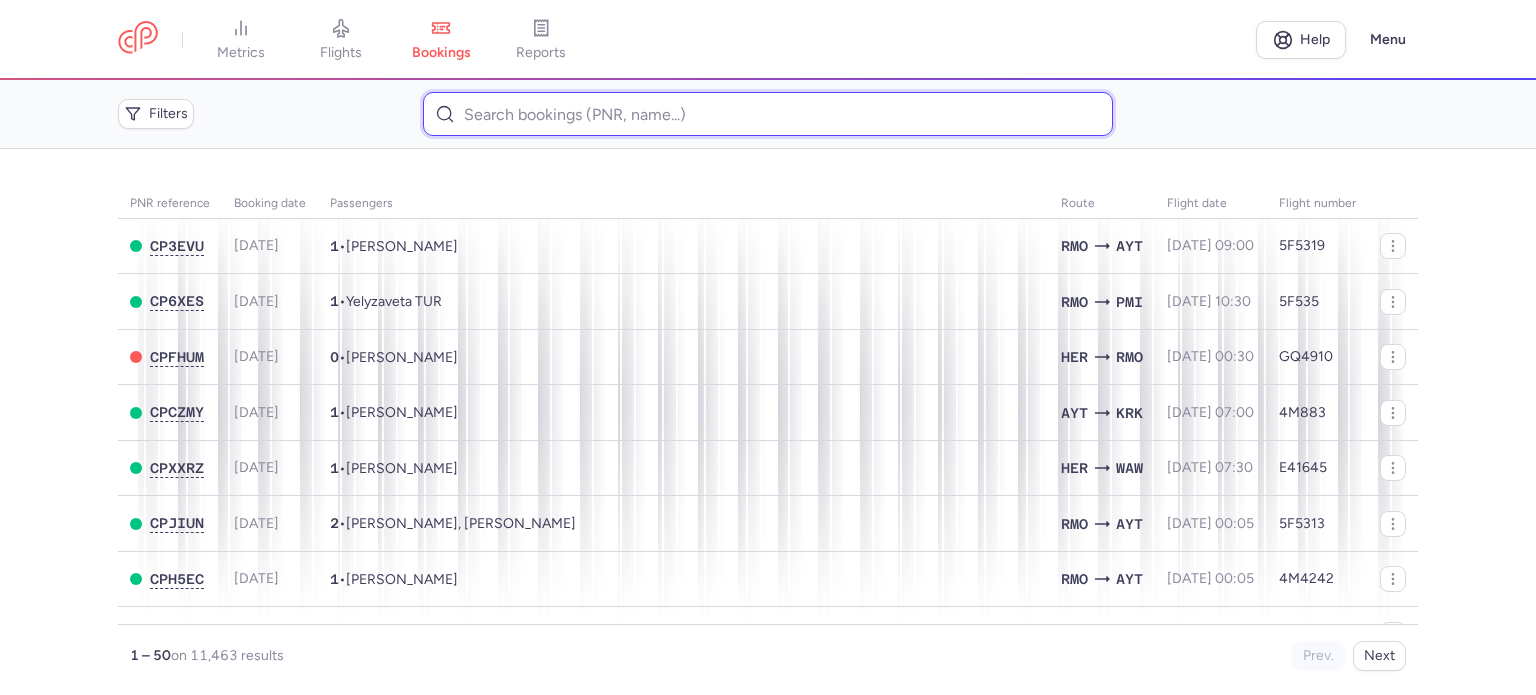 paste on "[PERSON_NAME]" 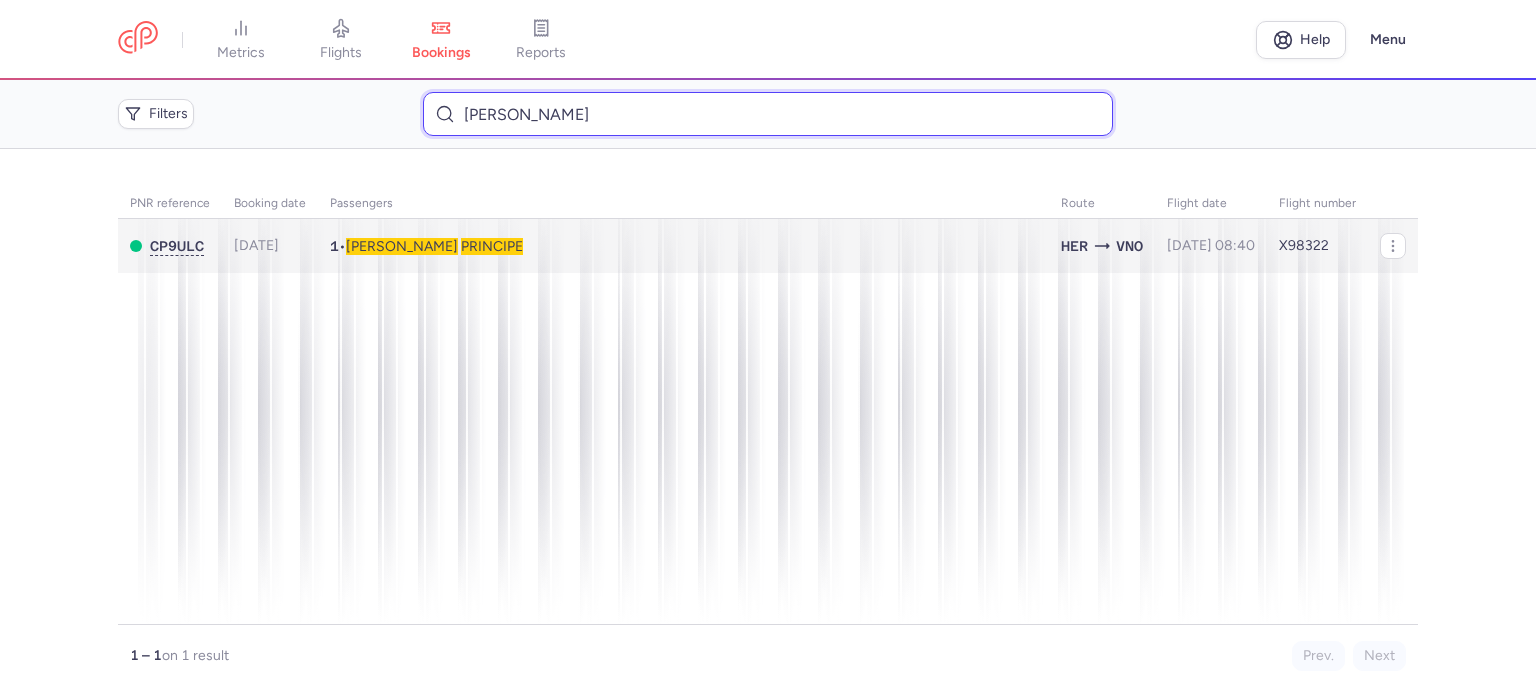 type on "[PERSON_NAME]" 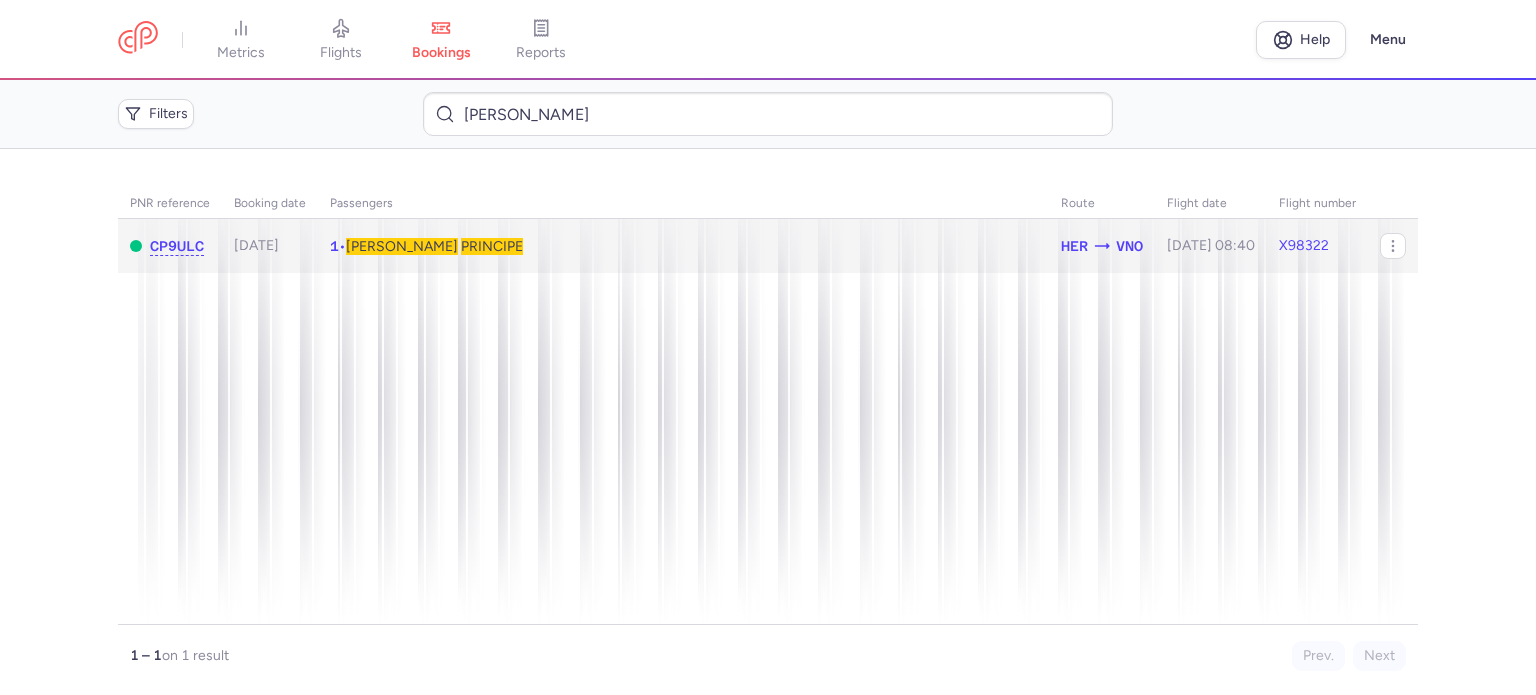 click on "PRINCIPE" at bounding box center [492, 246] 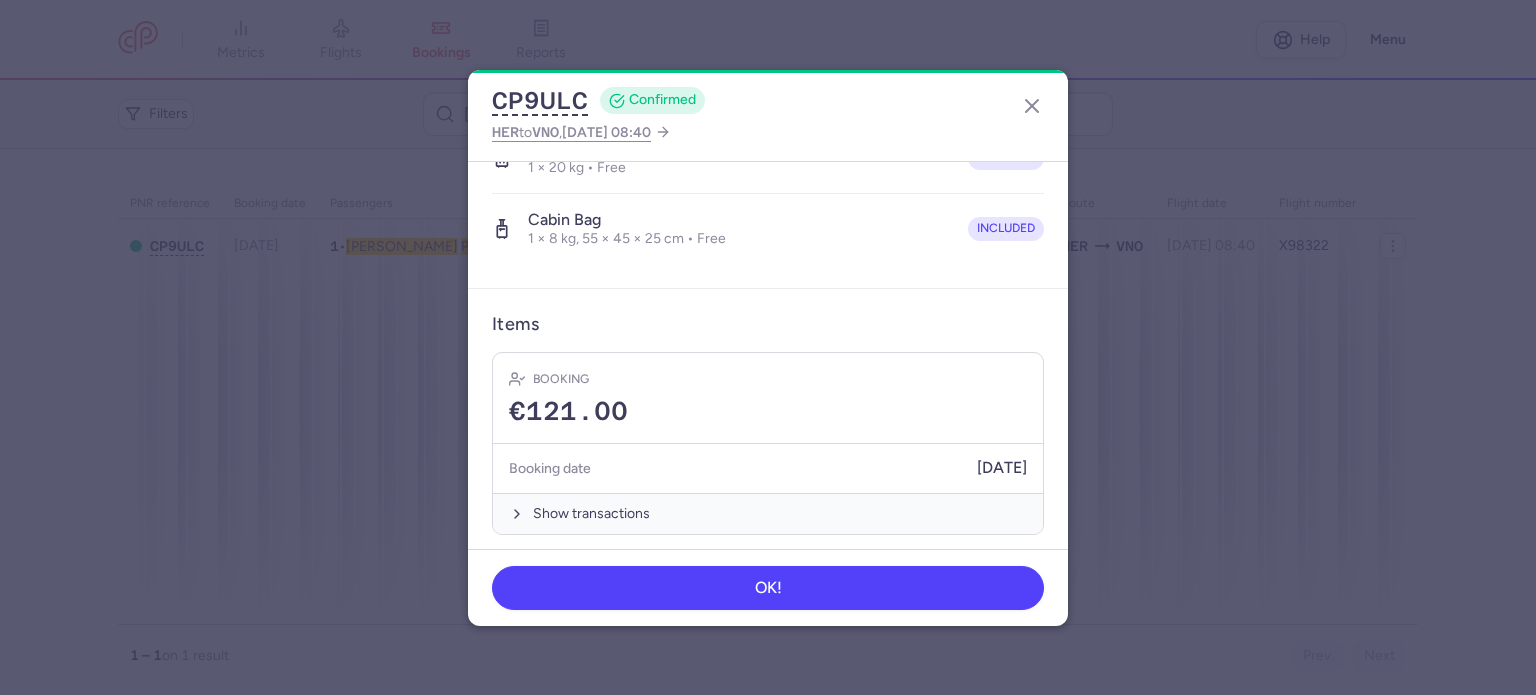 scroll, scrollTop: 423, scrollLeft: 0, axis: vertical 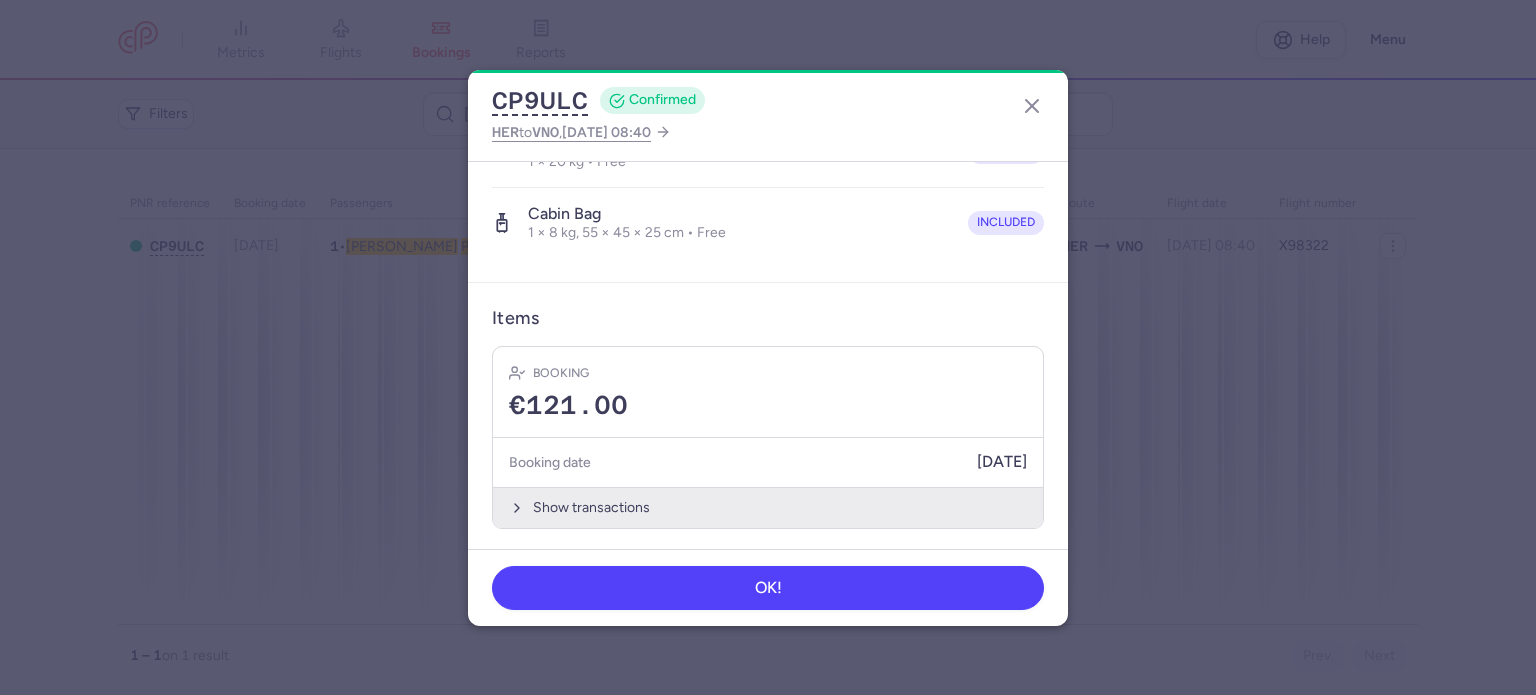click on "Show transactions" at bounding box center (768, 507) 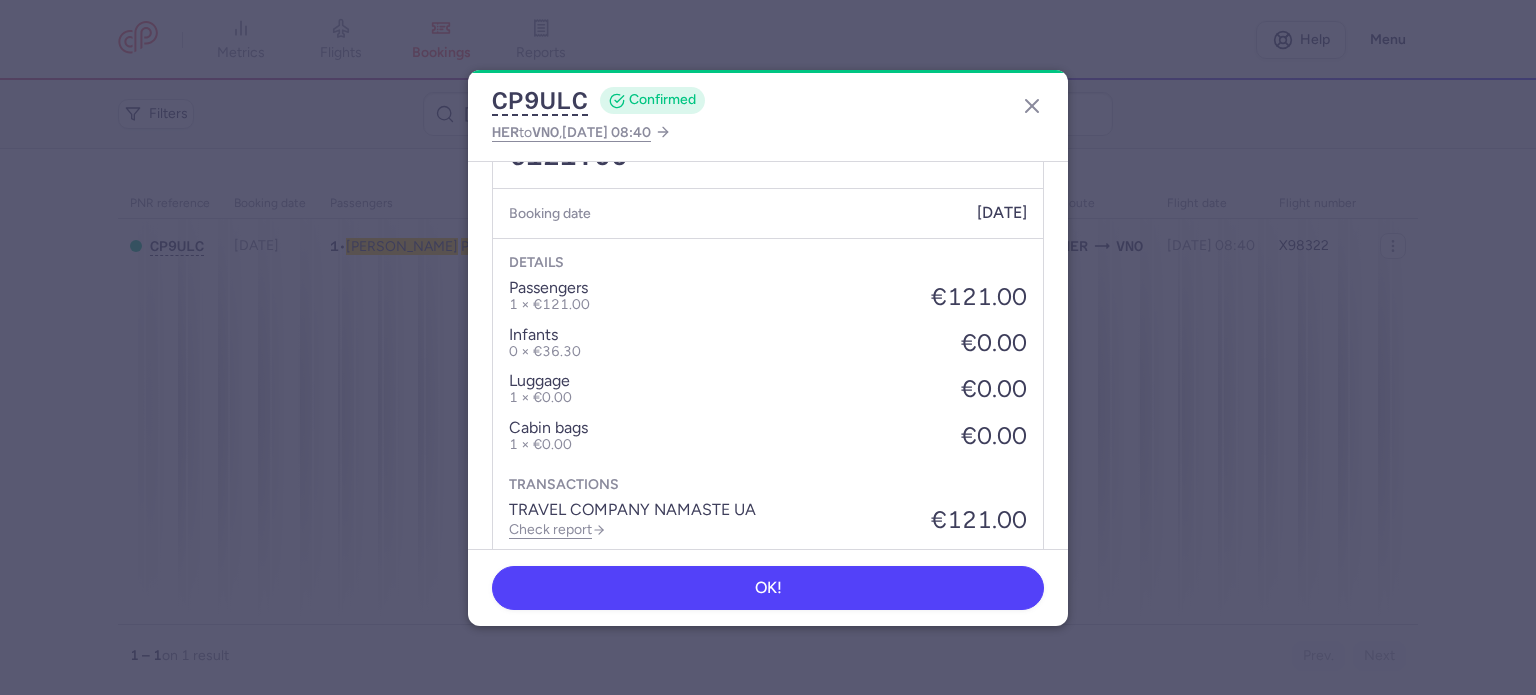 scroll, scrollTop: 739, scrollLeft: 0, axis: vertical 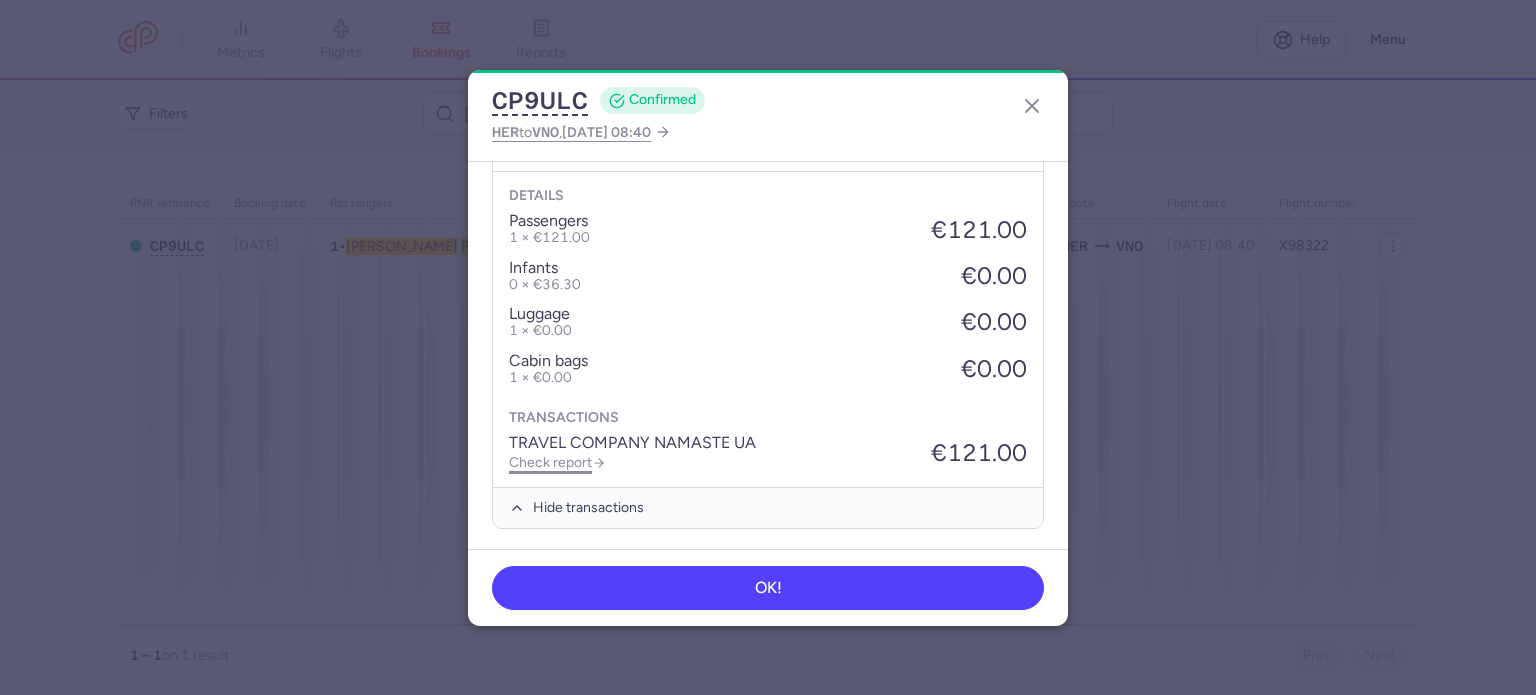 click on "Check report" 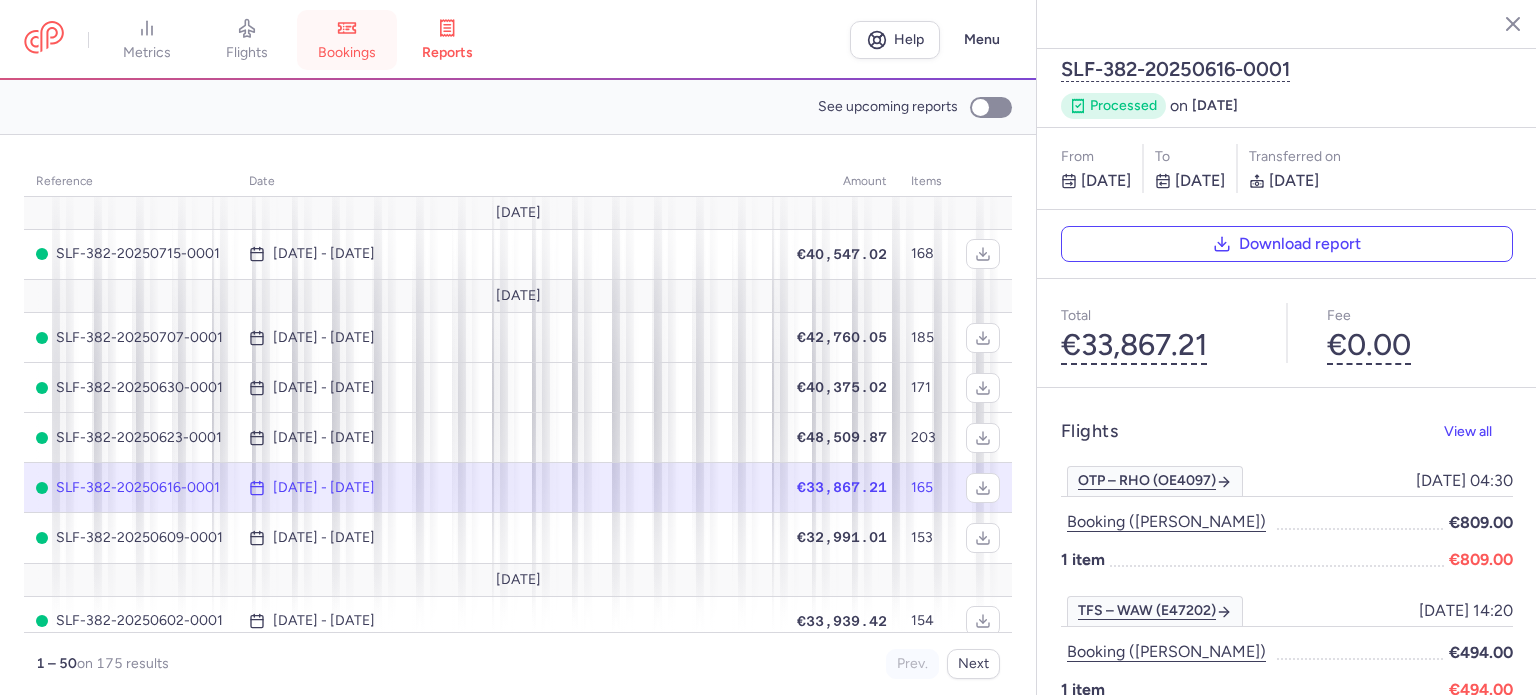 click on "bookings" at bounding box center [347, 40] 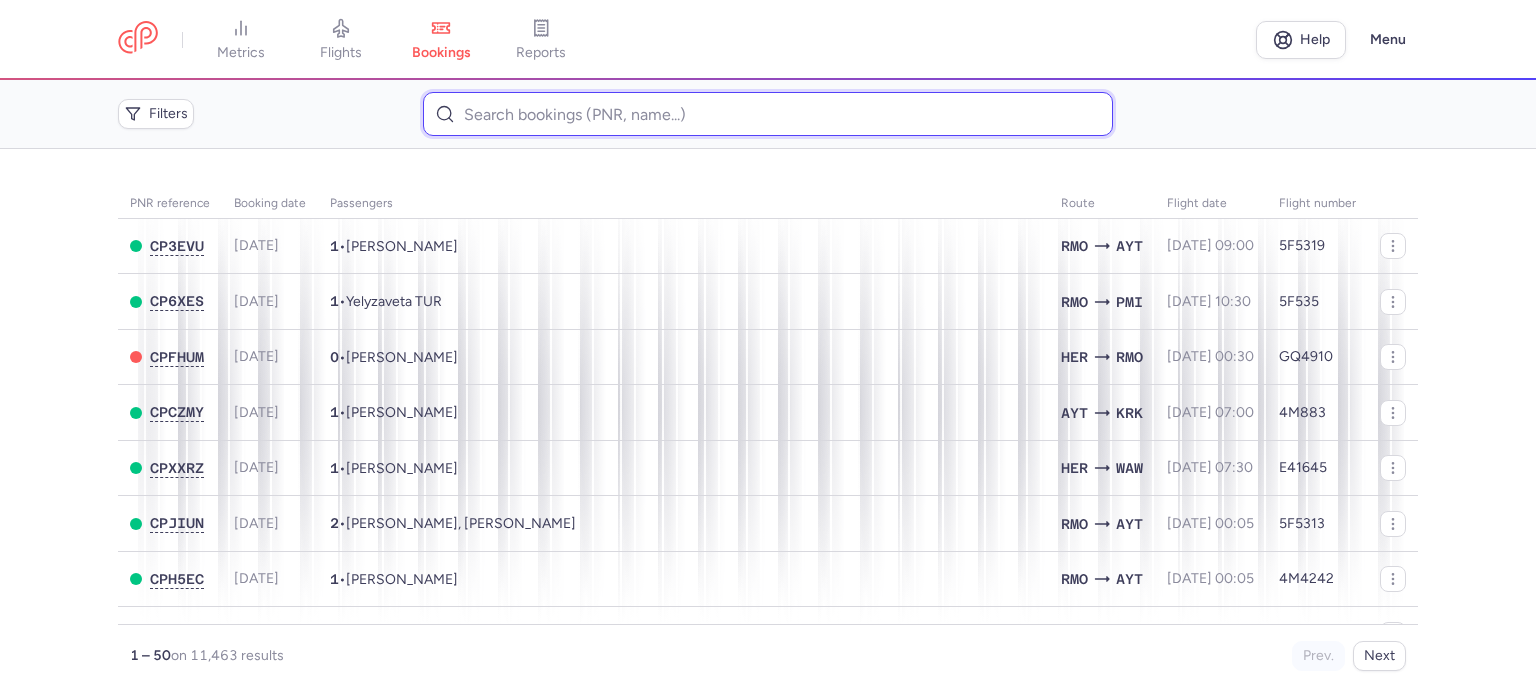 paste on "[PERSON_NAME]" 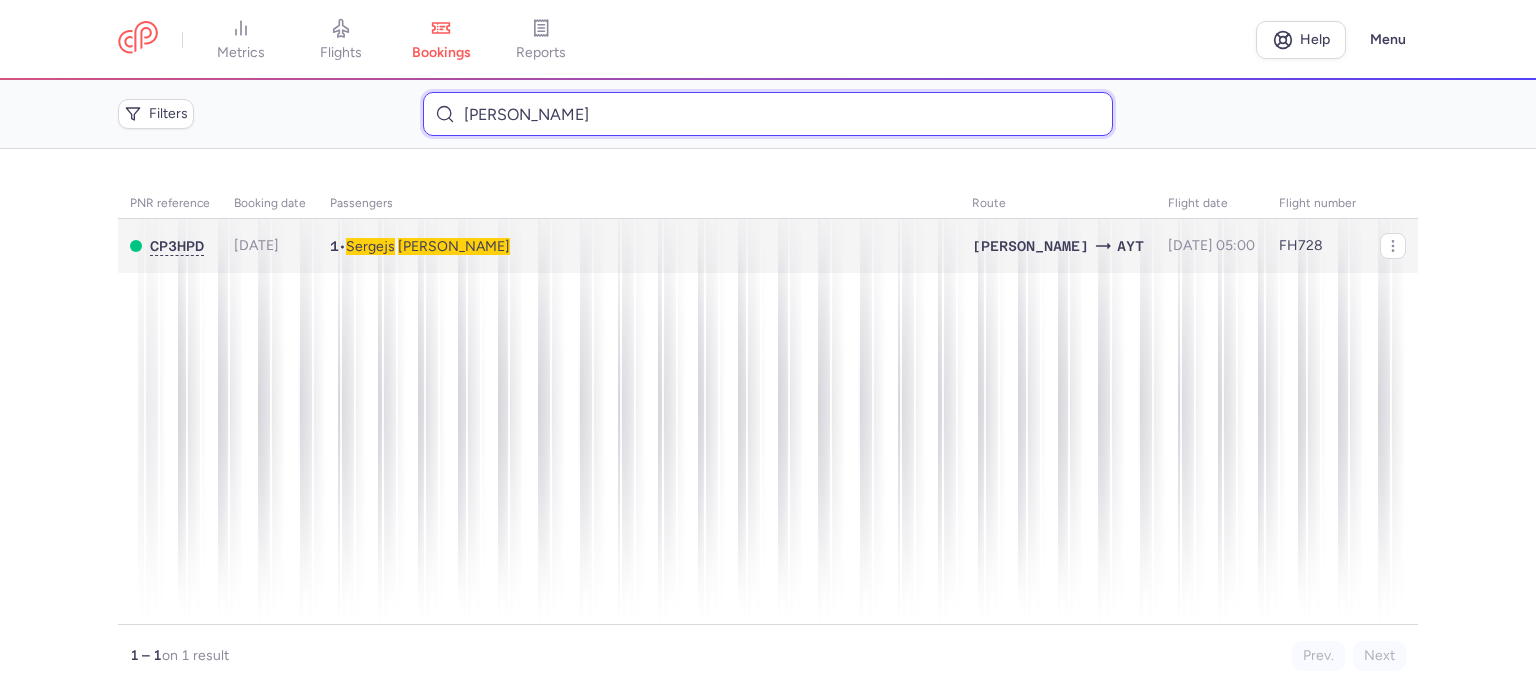 type on "[PERSON_NAME]" 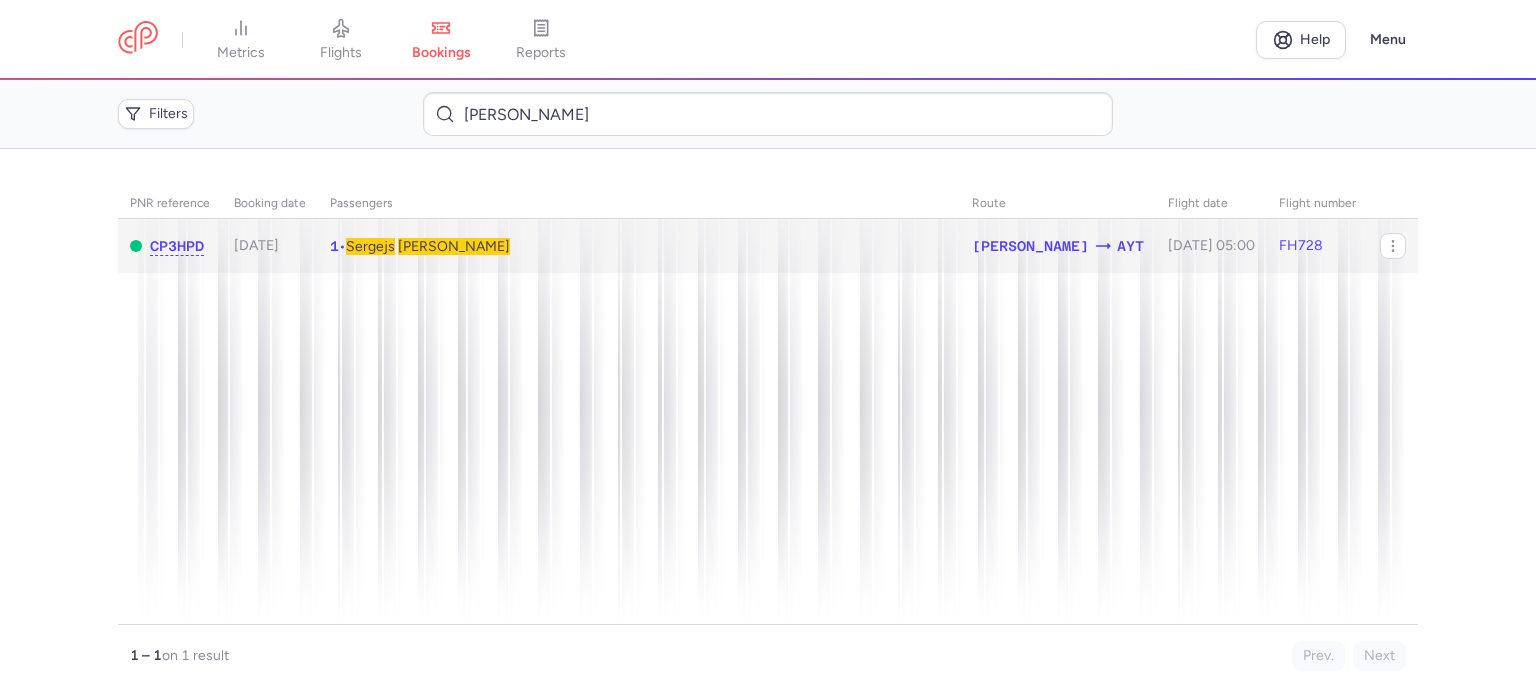 click on "[PERSON_NAME]" at bounding box center [454, 246] 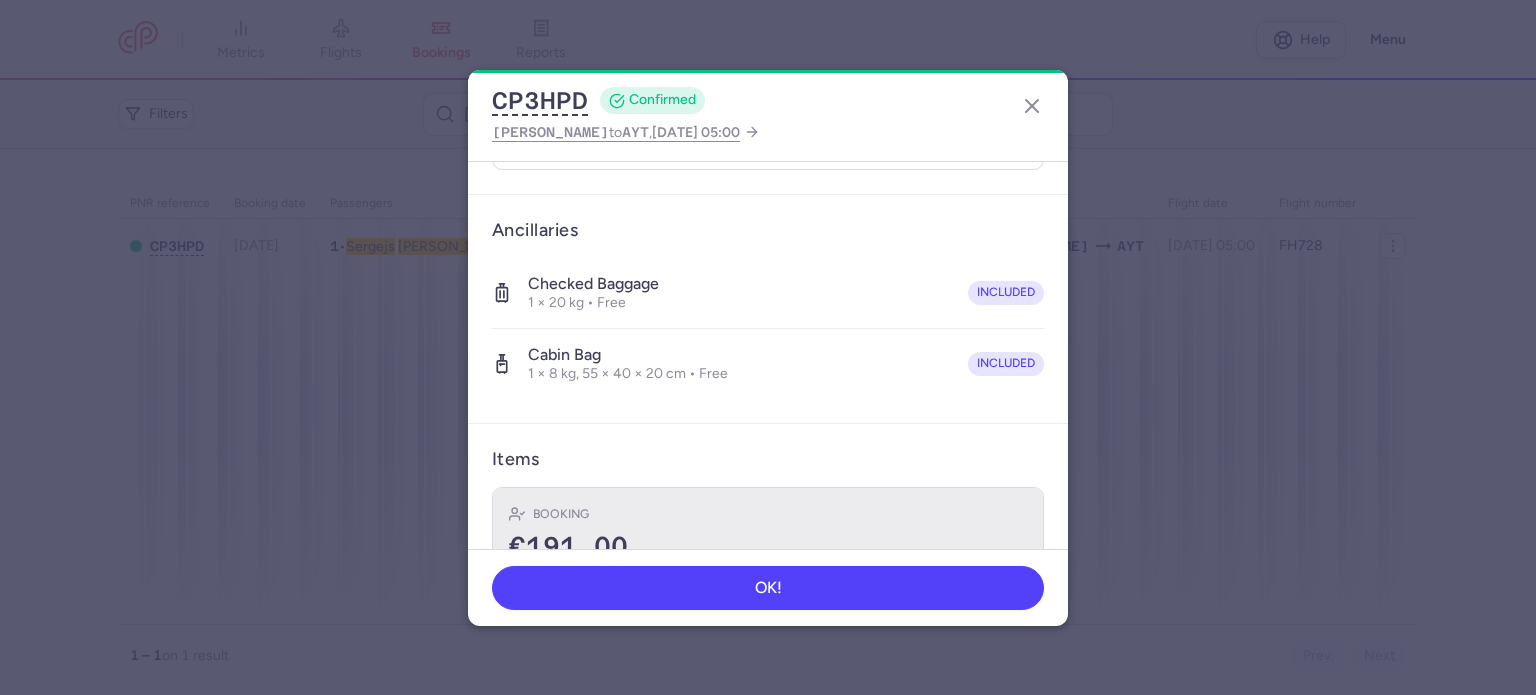 scroll, scrollTop: 423, scrollLeft: 0, axis: vertical 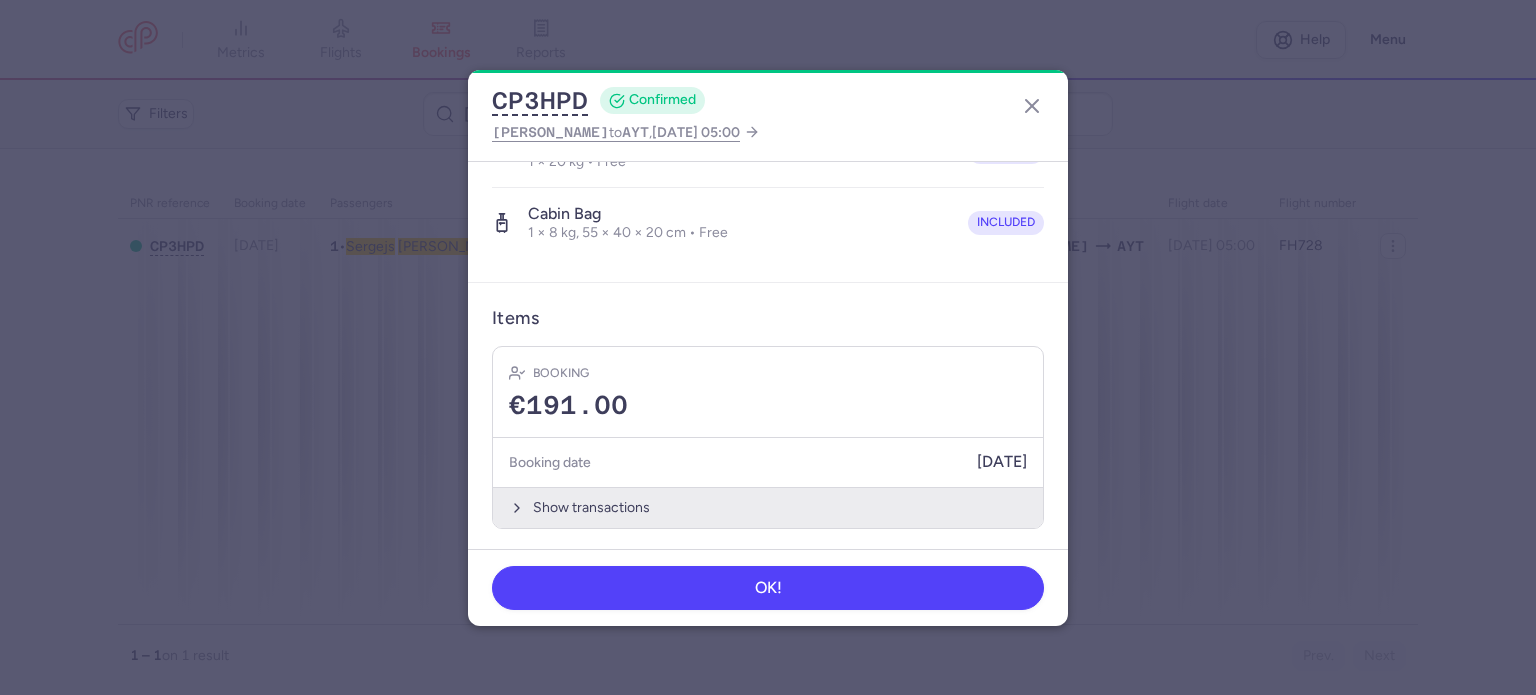 click on "Show transactions" at bounding box center [768, 507] 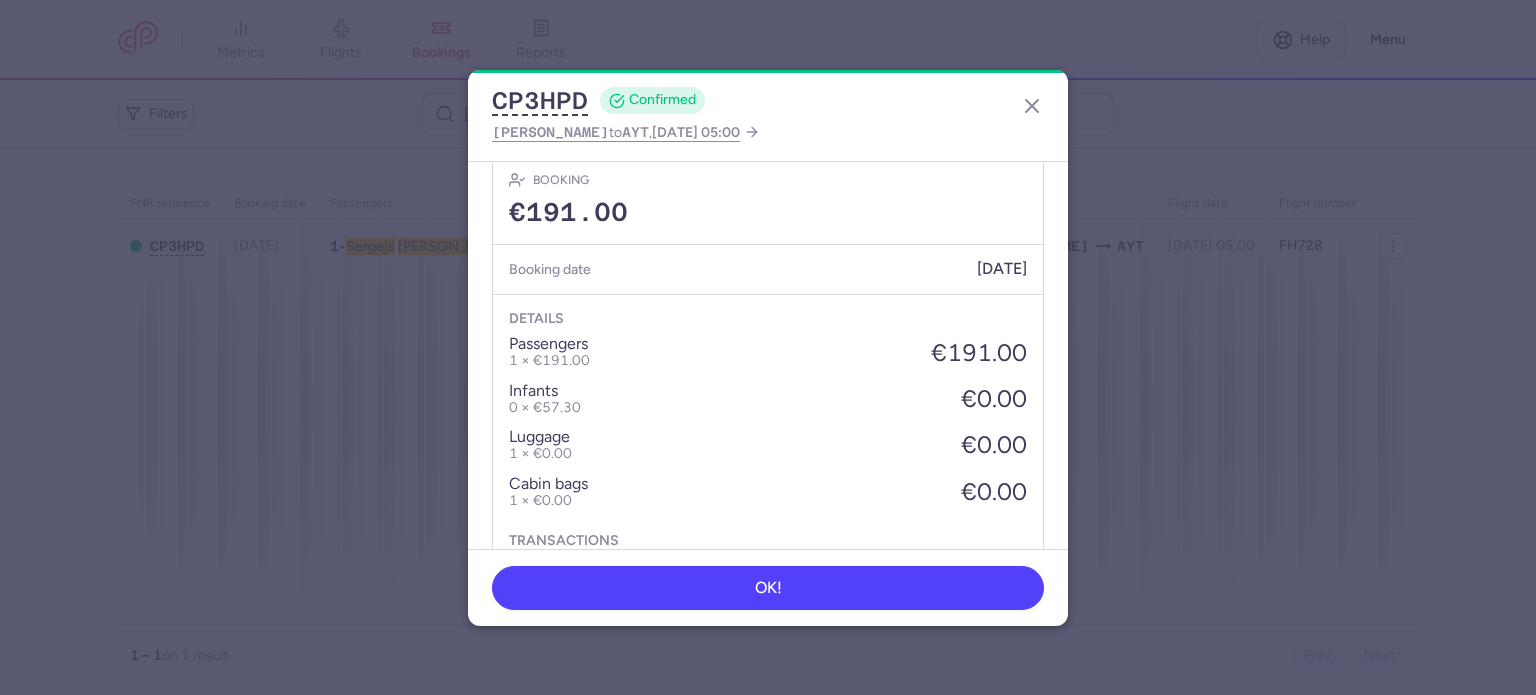 scroll, scrollTop: 739, scrollLeft: 0, axis: vertical 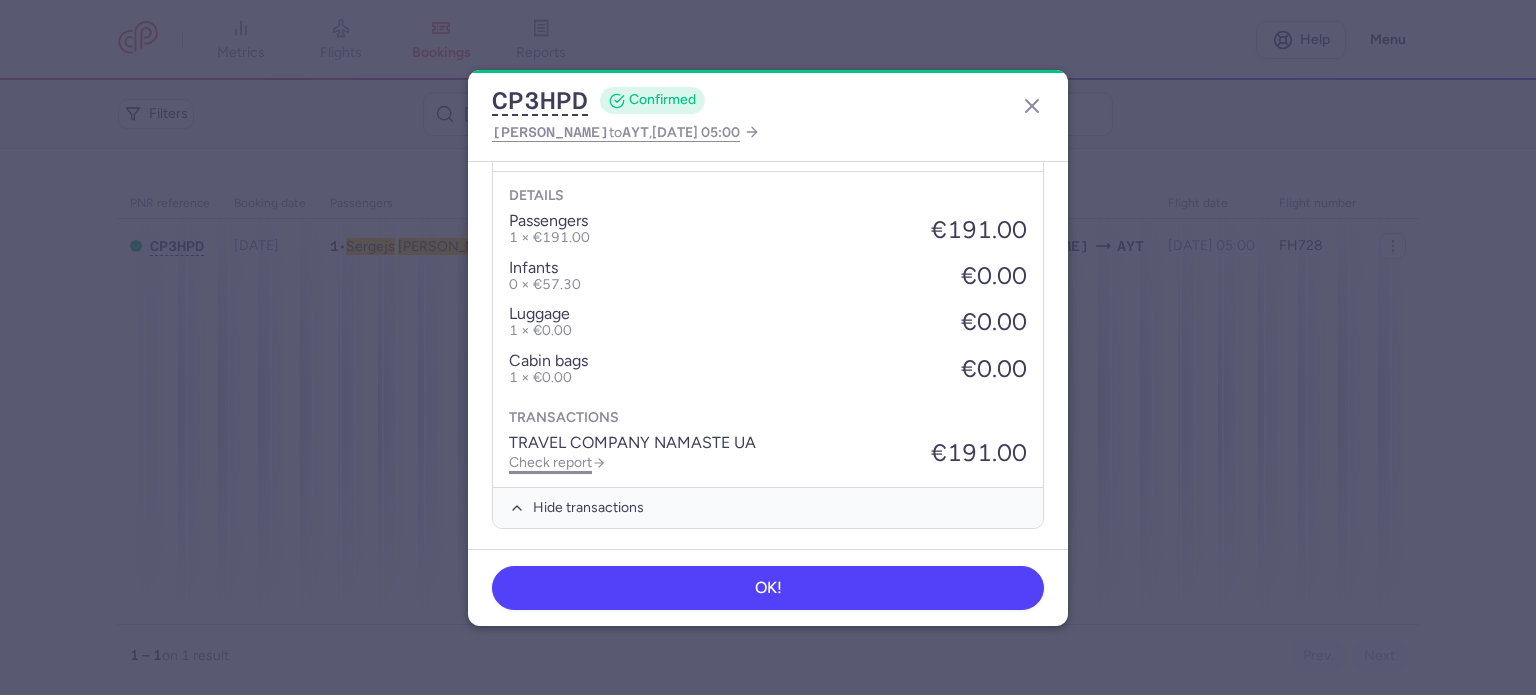 click on "Check report" 